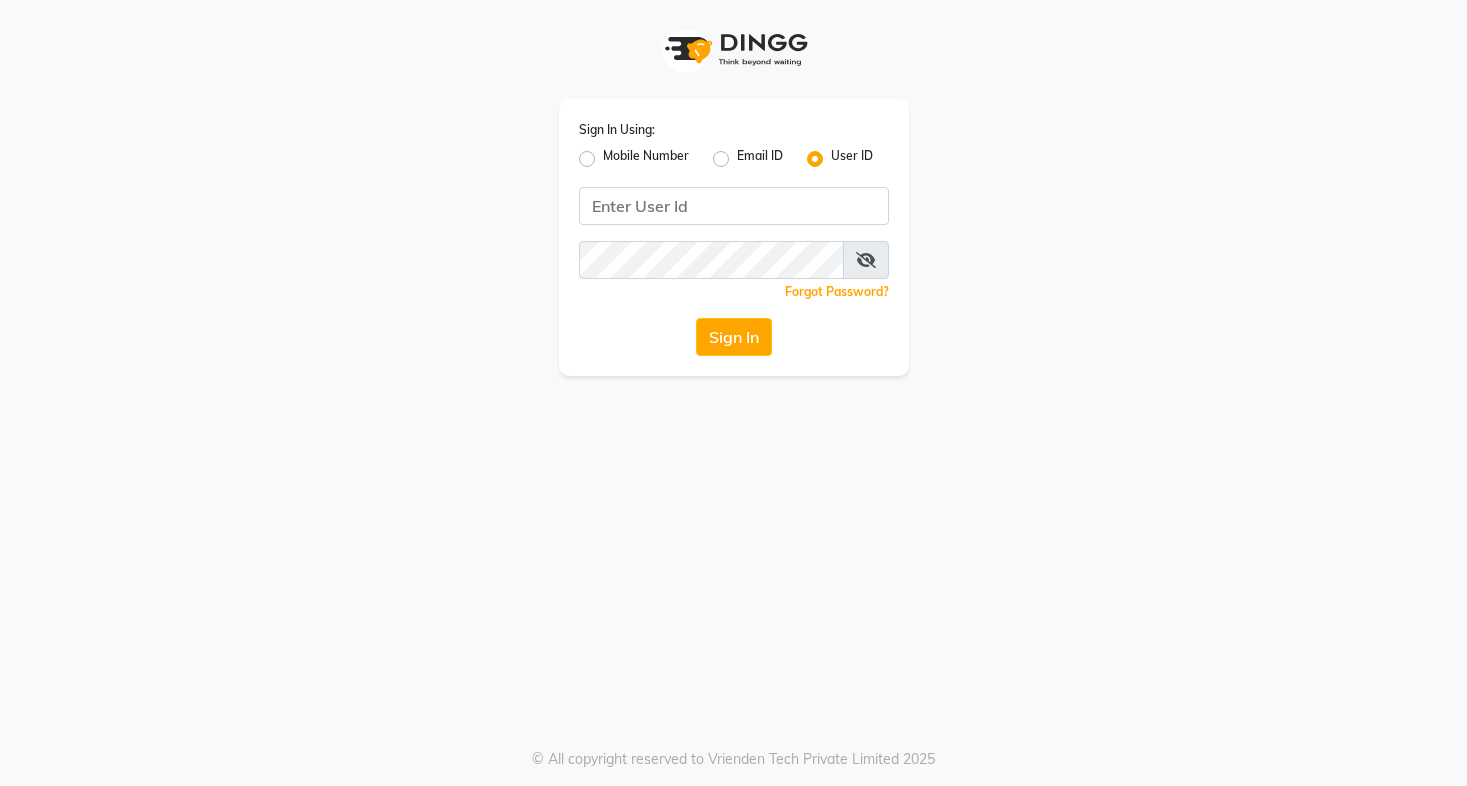 scroll, scrollTop: 0, scrollLeft: 0, axis: both 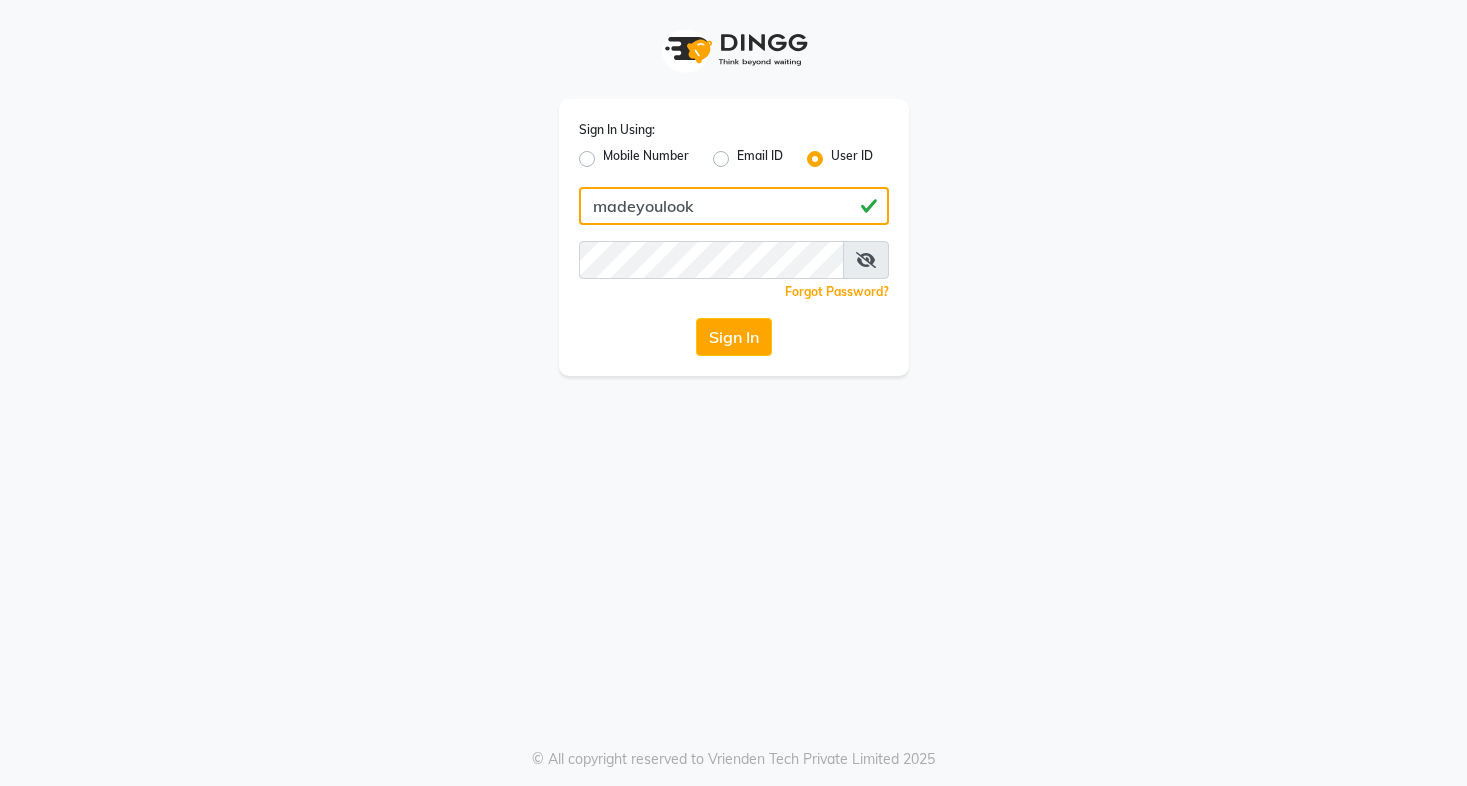 type on "madeyoulook" 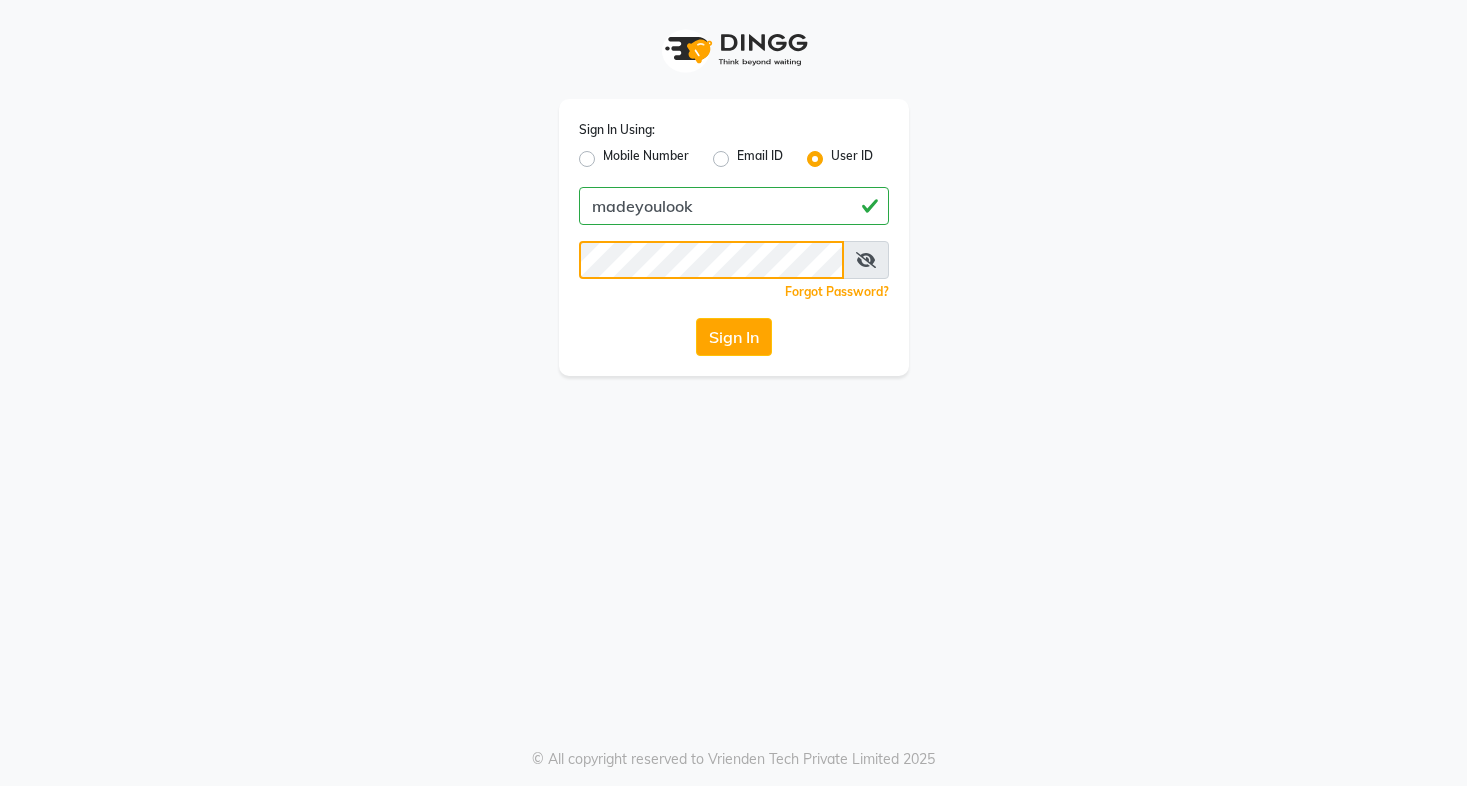 click on "Sign In" 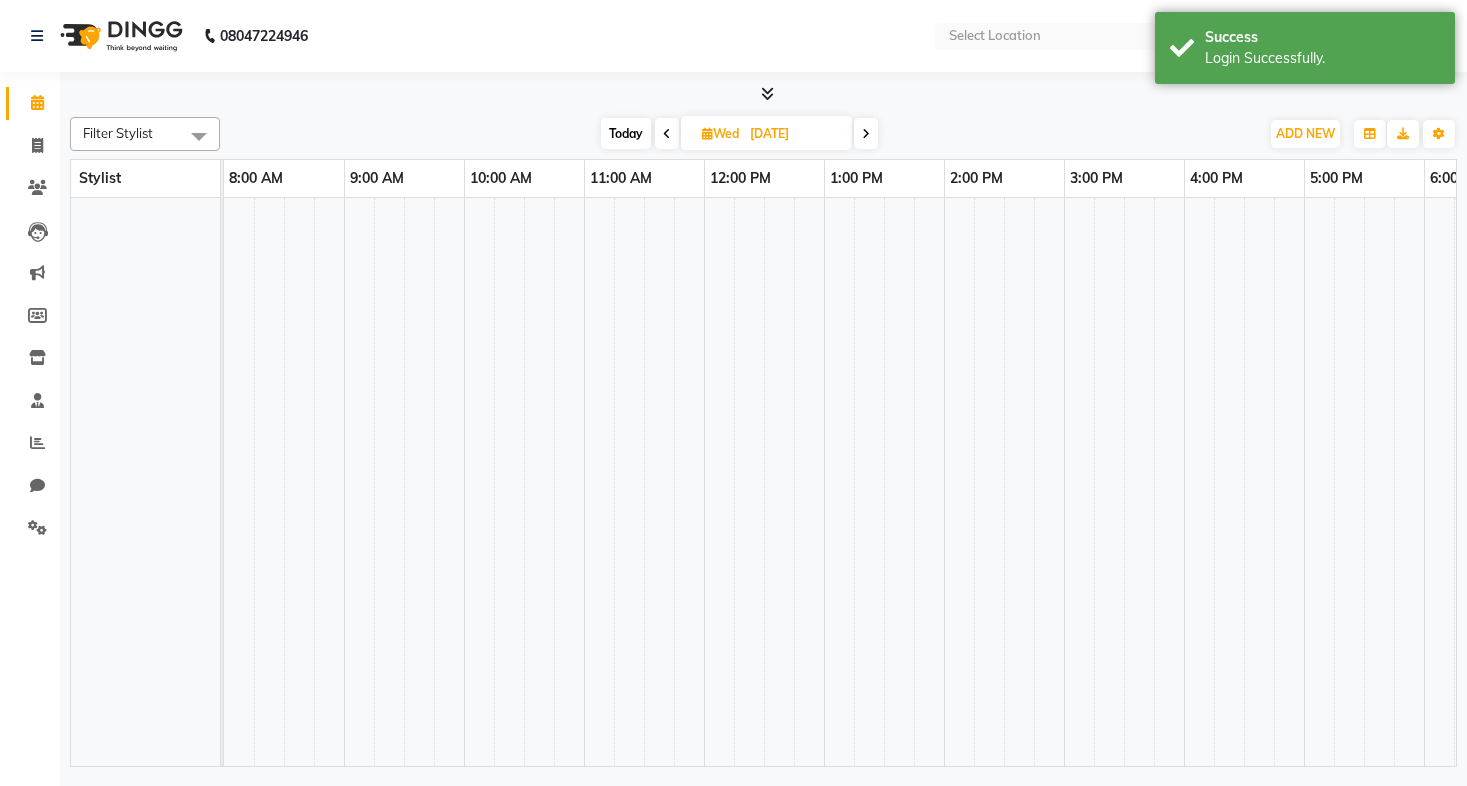 select on "en" 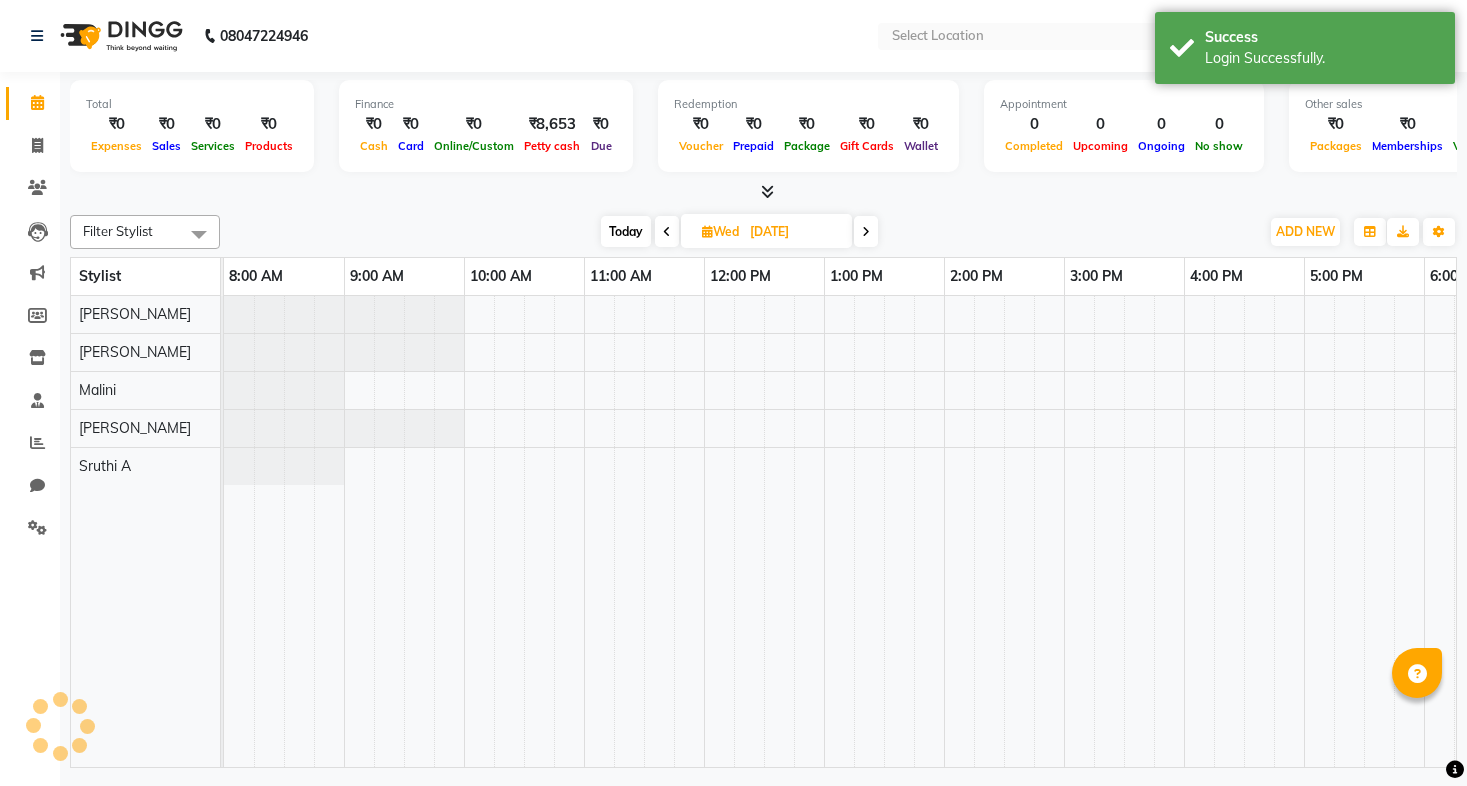 scroll, scrollTop: 0, scrollLeft: 328, axis: horizontal 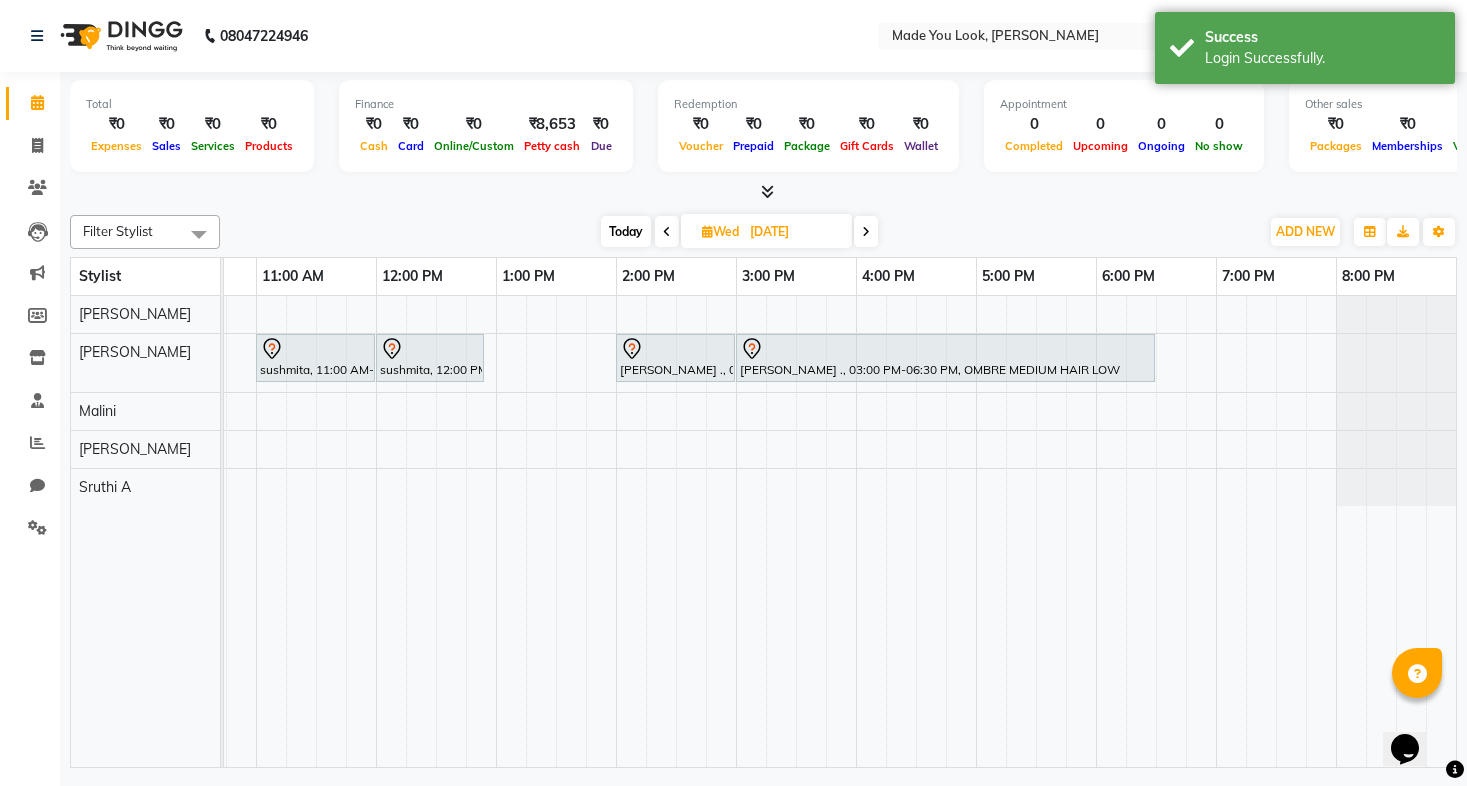 click at bounding box center [667, 231] 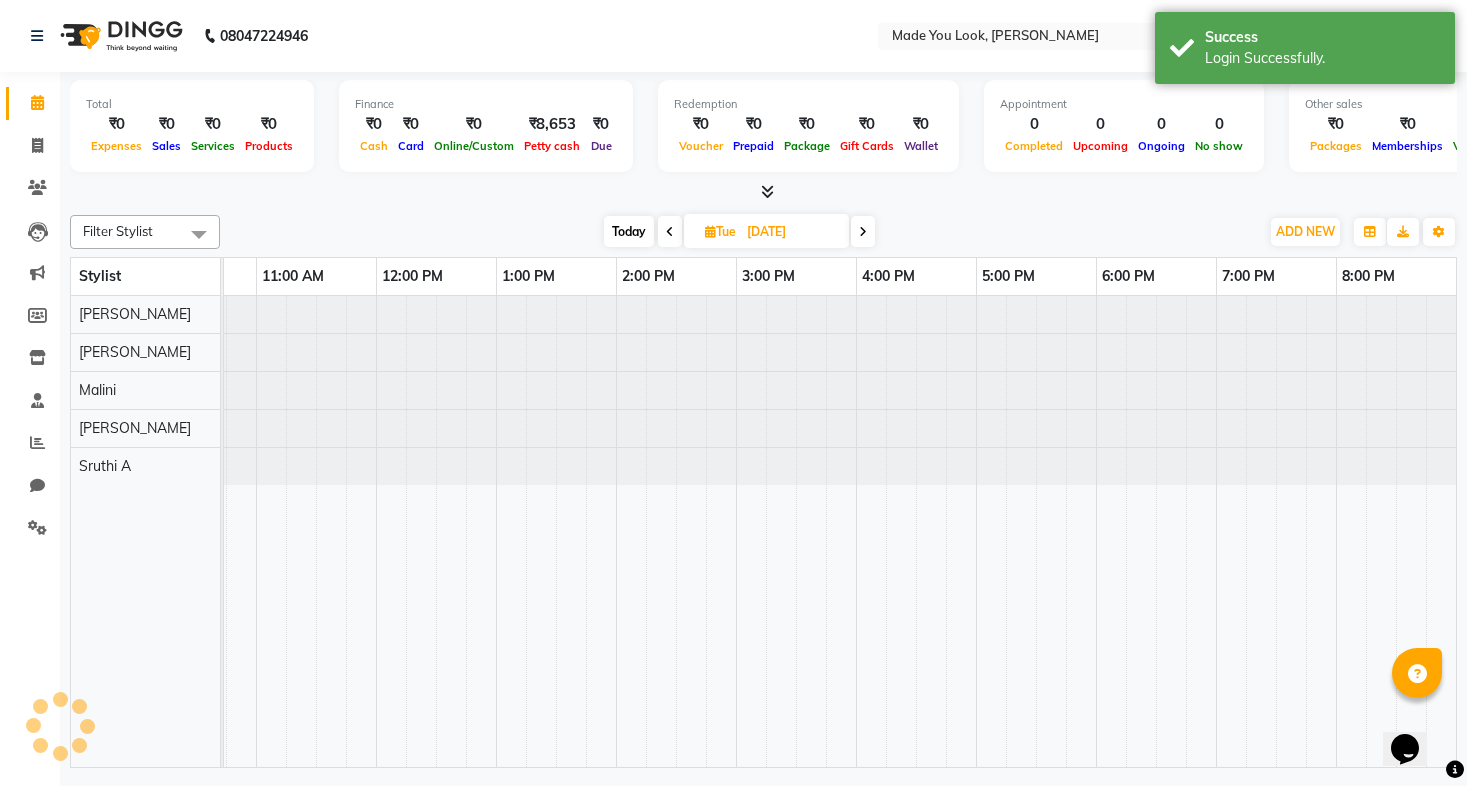 scroll, scrollTop: 0, scrollLeft: 328, axis: horizontal 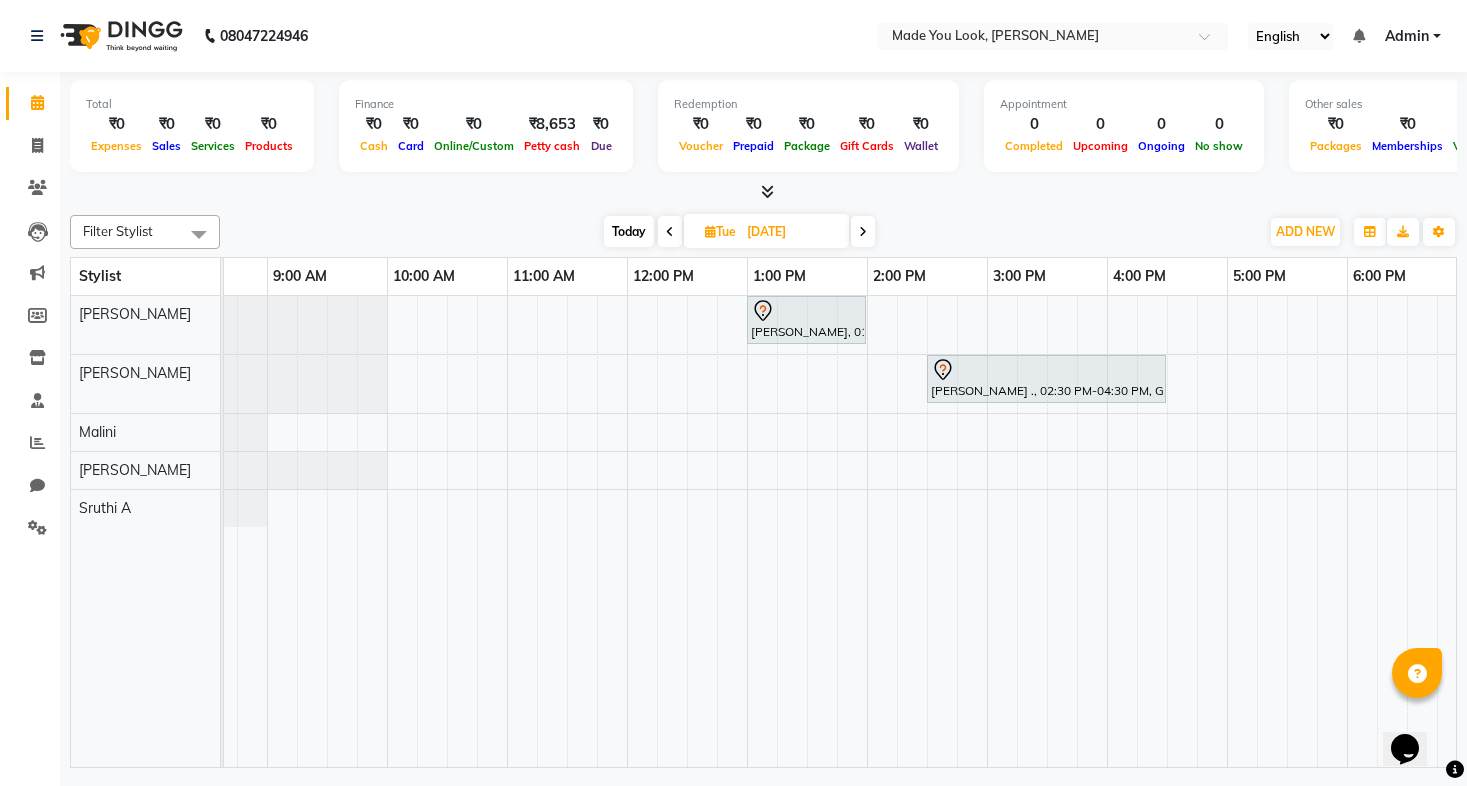 click at bounding box center (863, 232) 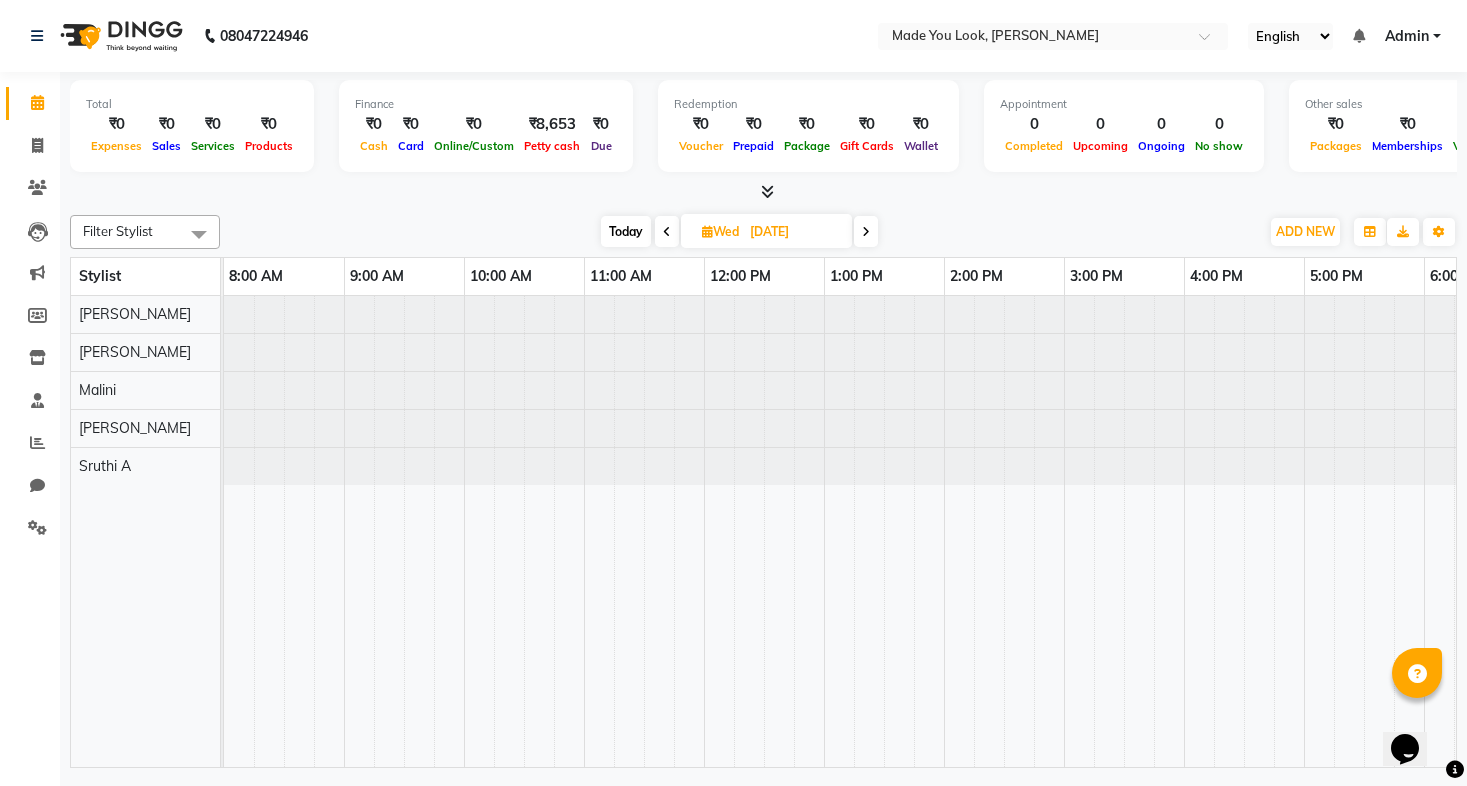 click at bounding box center (866, 232) 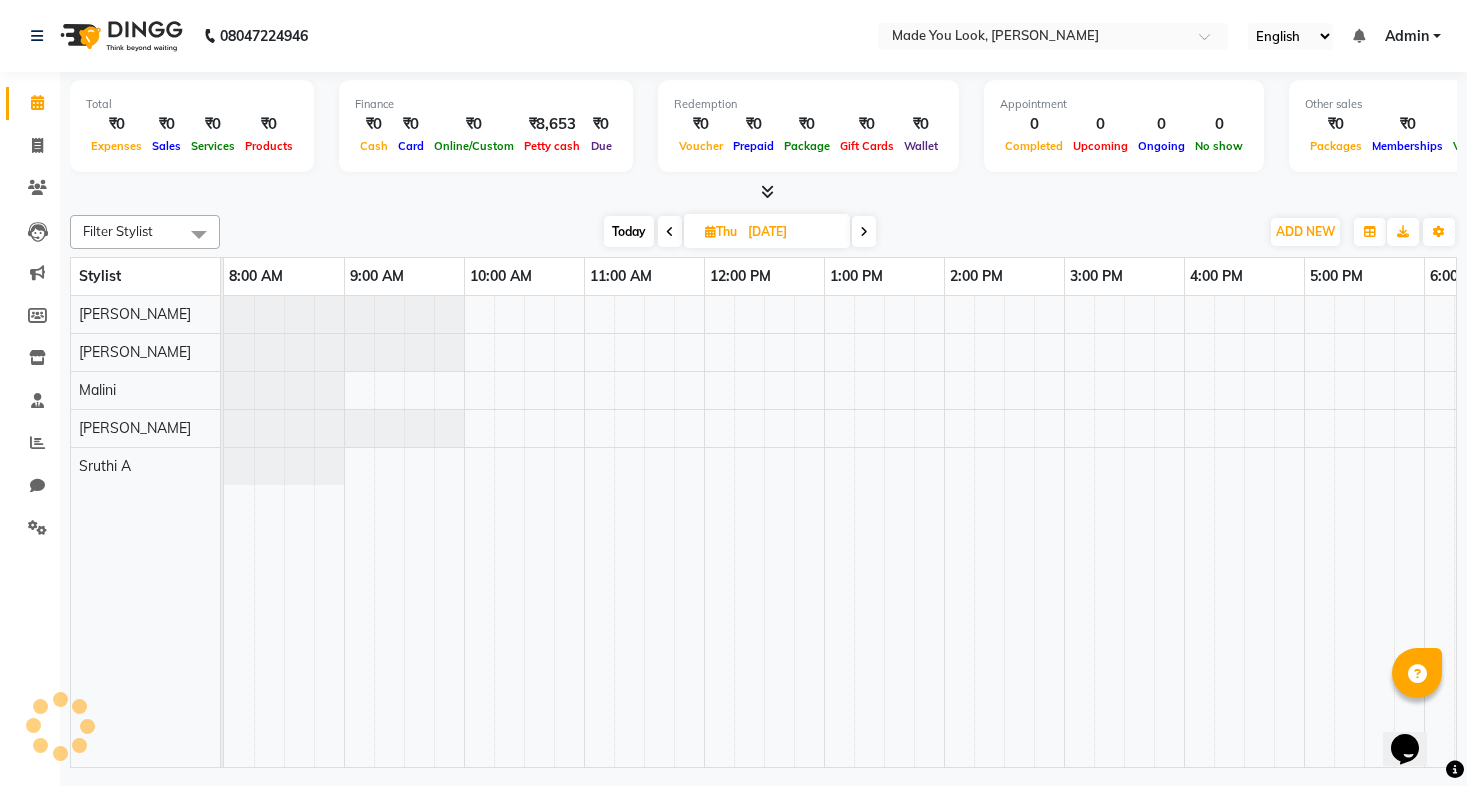scroll, scrollTop: 0, scrollLeft: 328, axis: horizontal 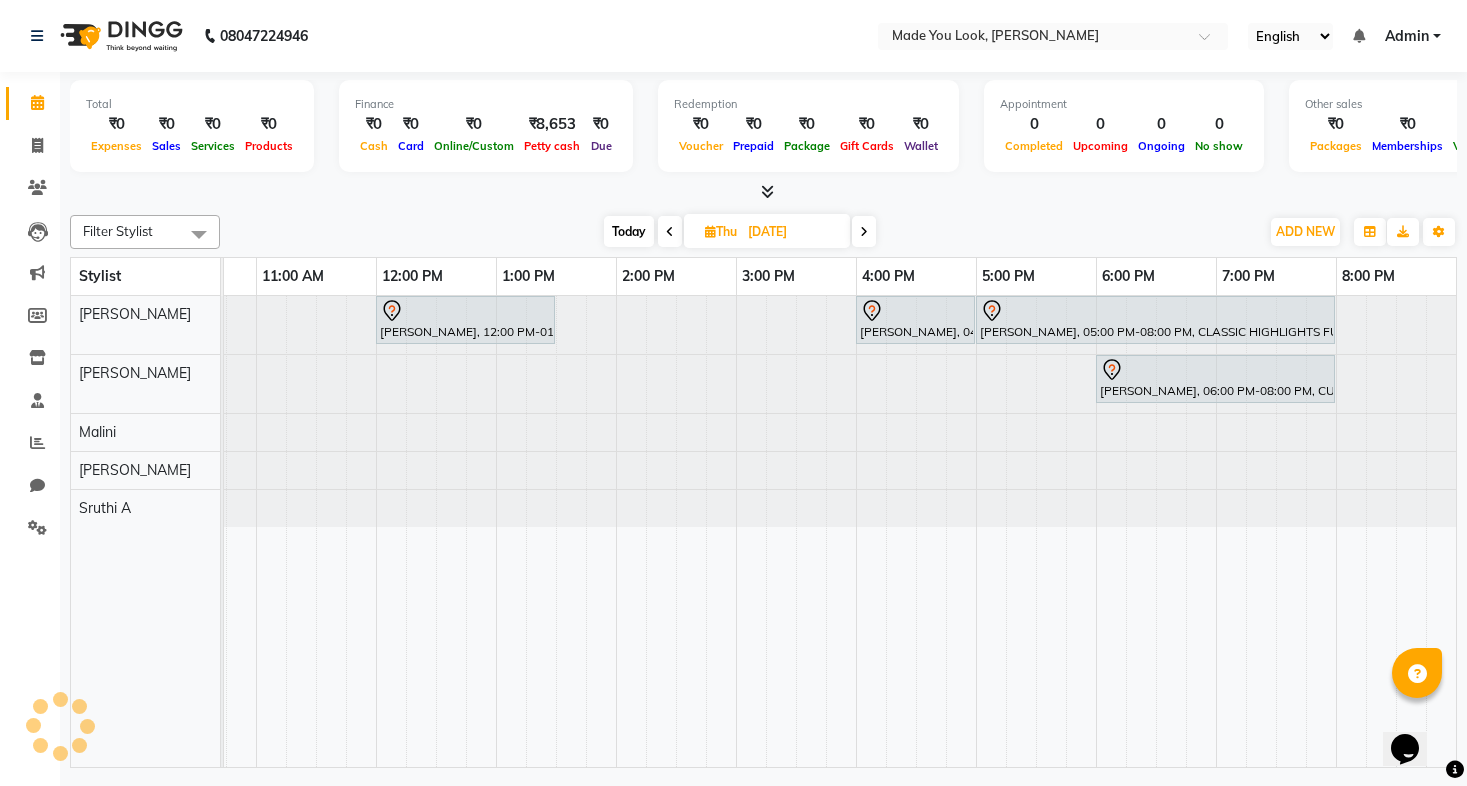 click at bounding box center (864, 232) 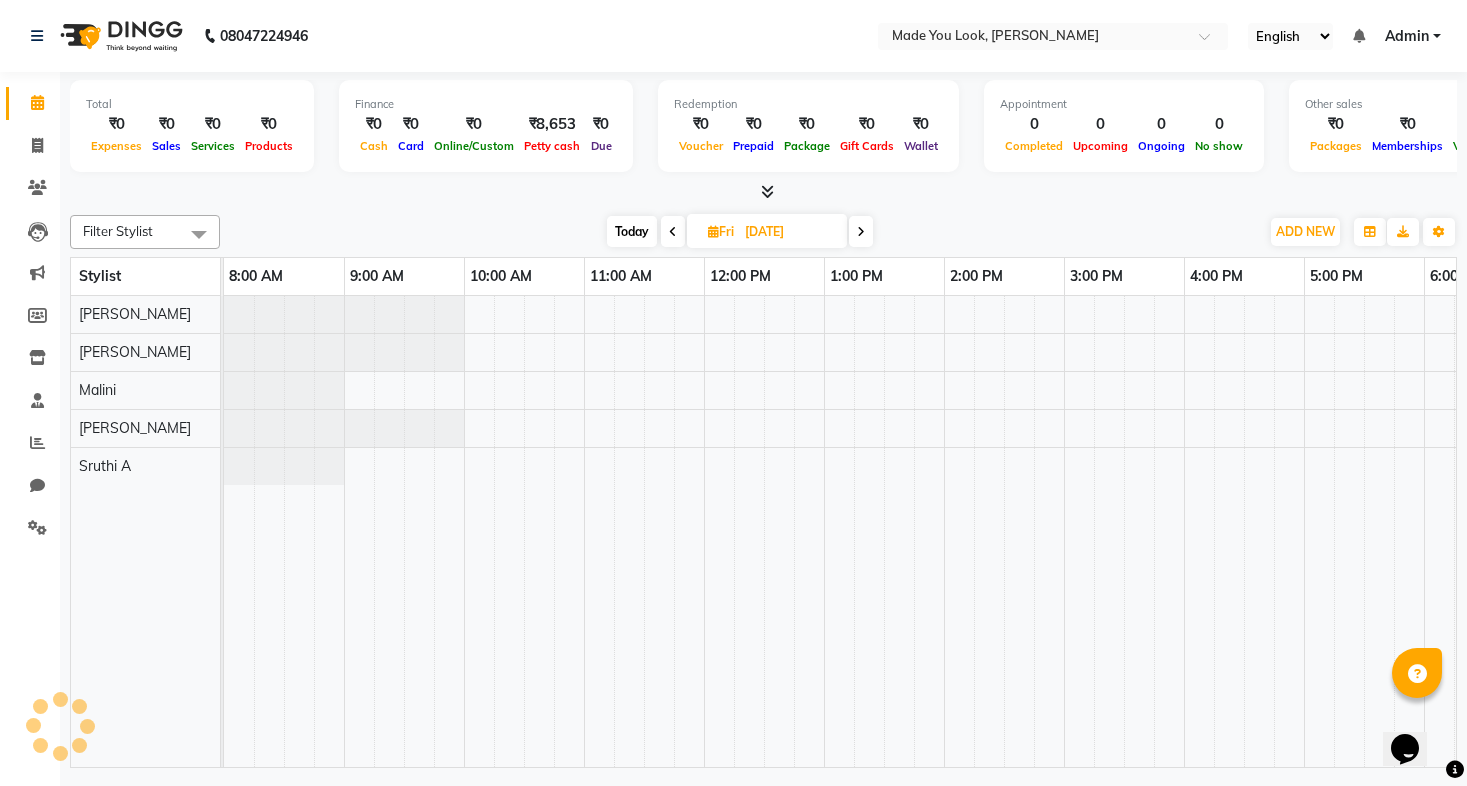 scroll, scrollTop: 0, scrollLeft: 328, axis: horizontal 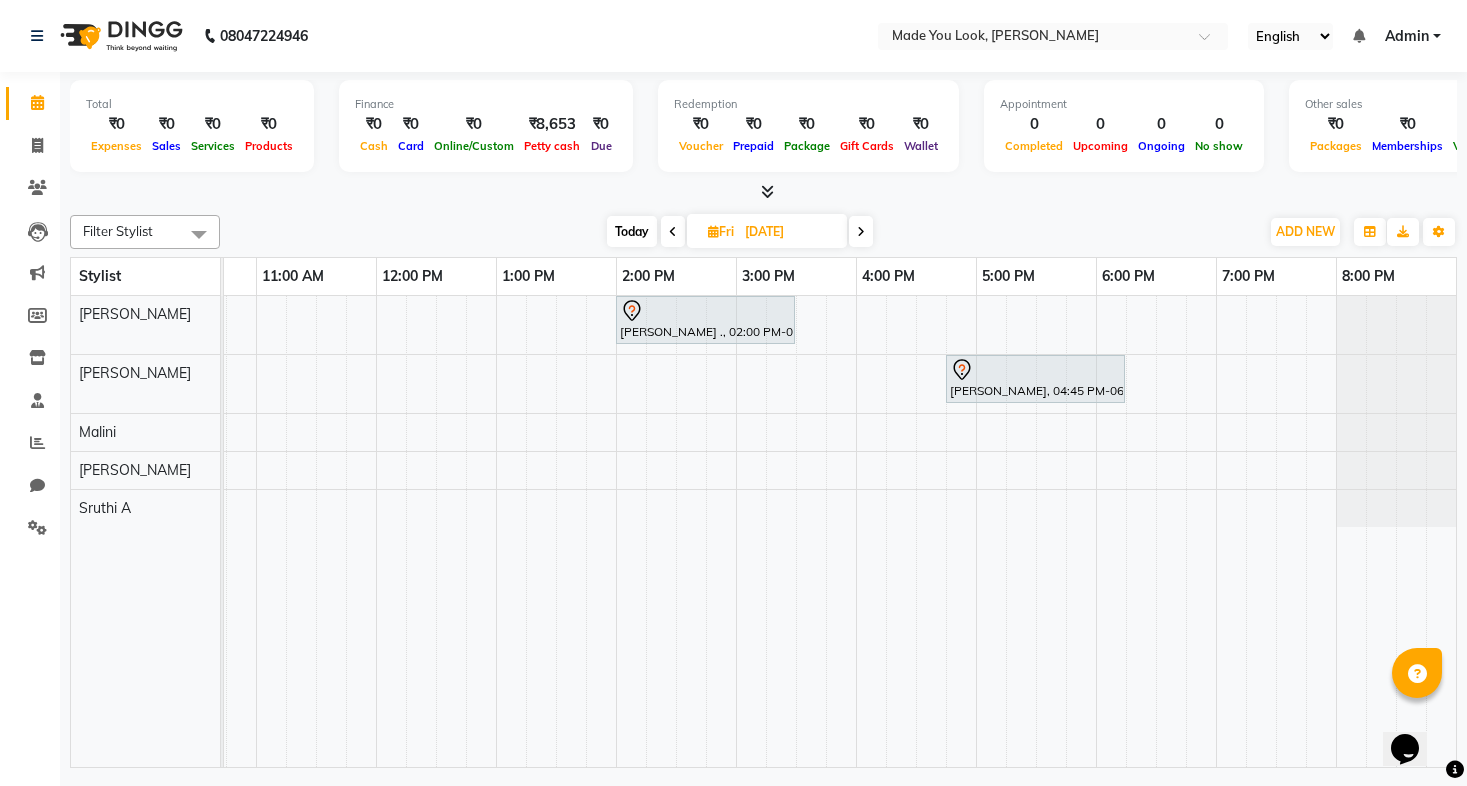 click at bounding box center (673, 231) 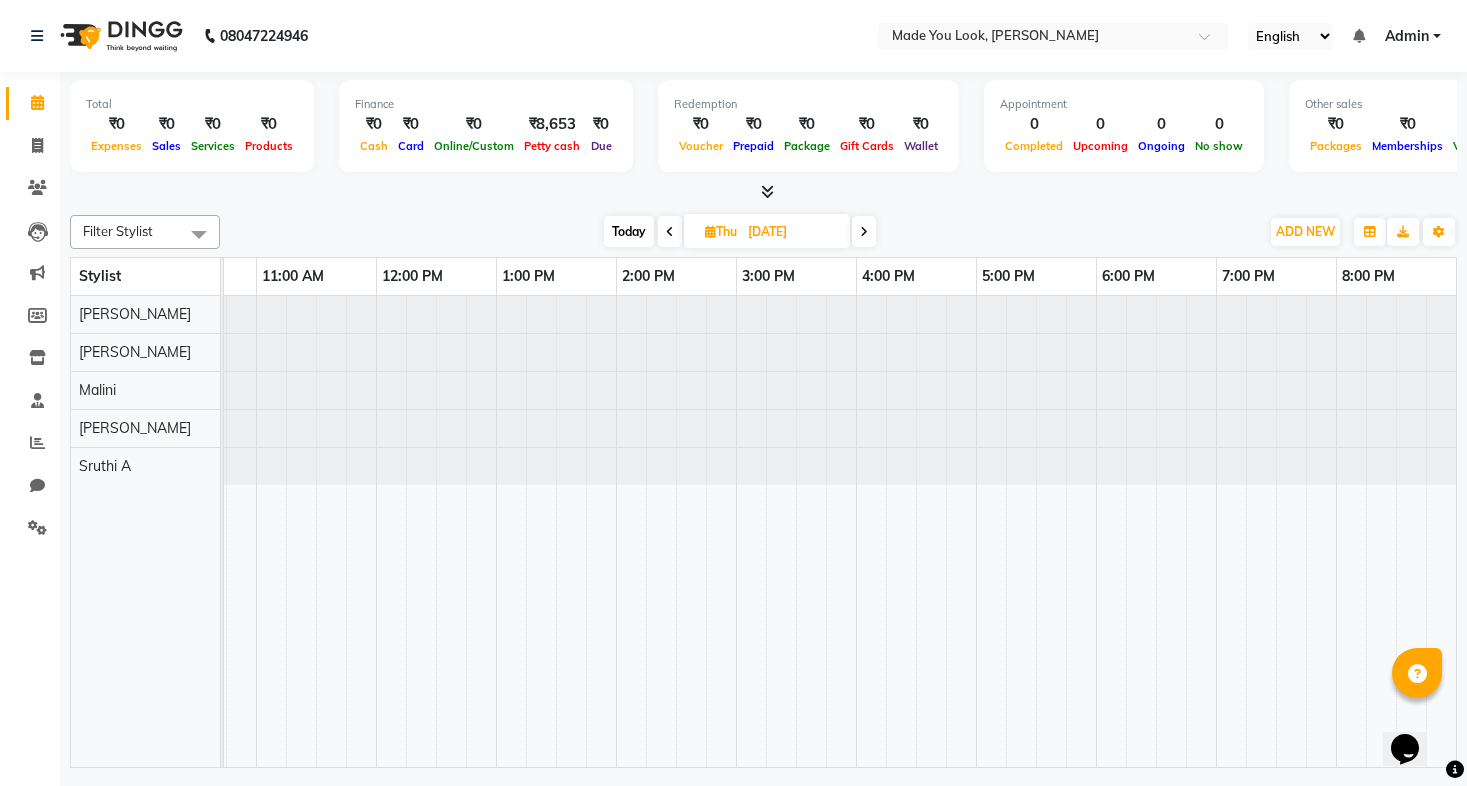 scroll, scrollTop: 0, scrollLeft: 328, axis: horizontal 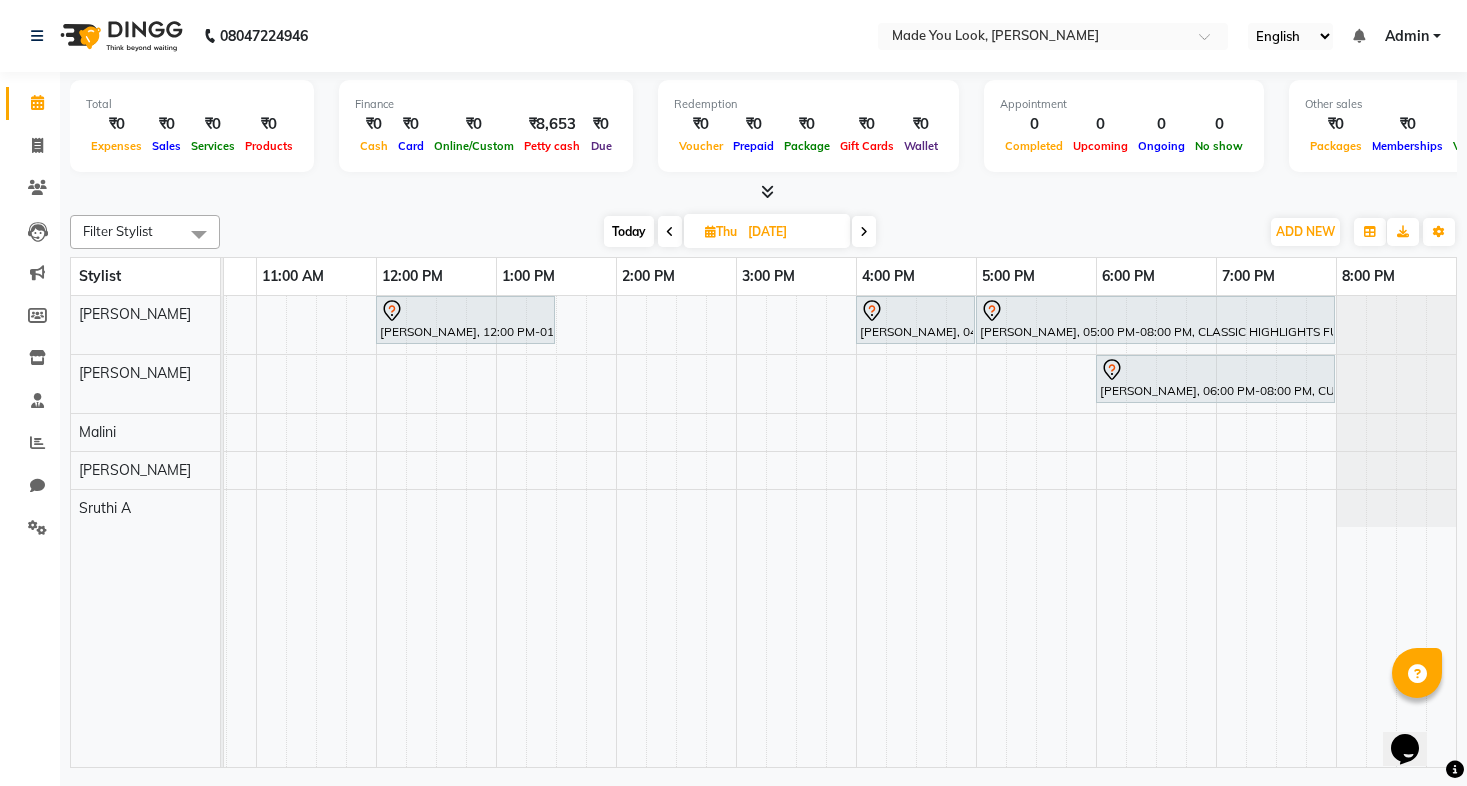 click at bounding box center [670, 231] 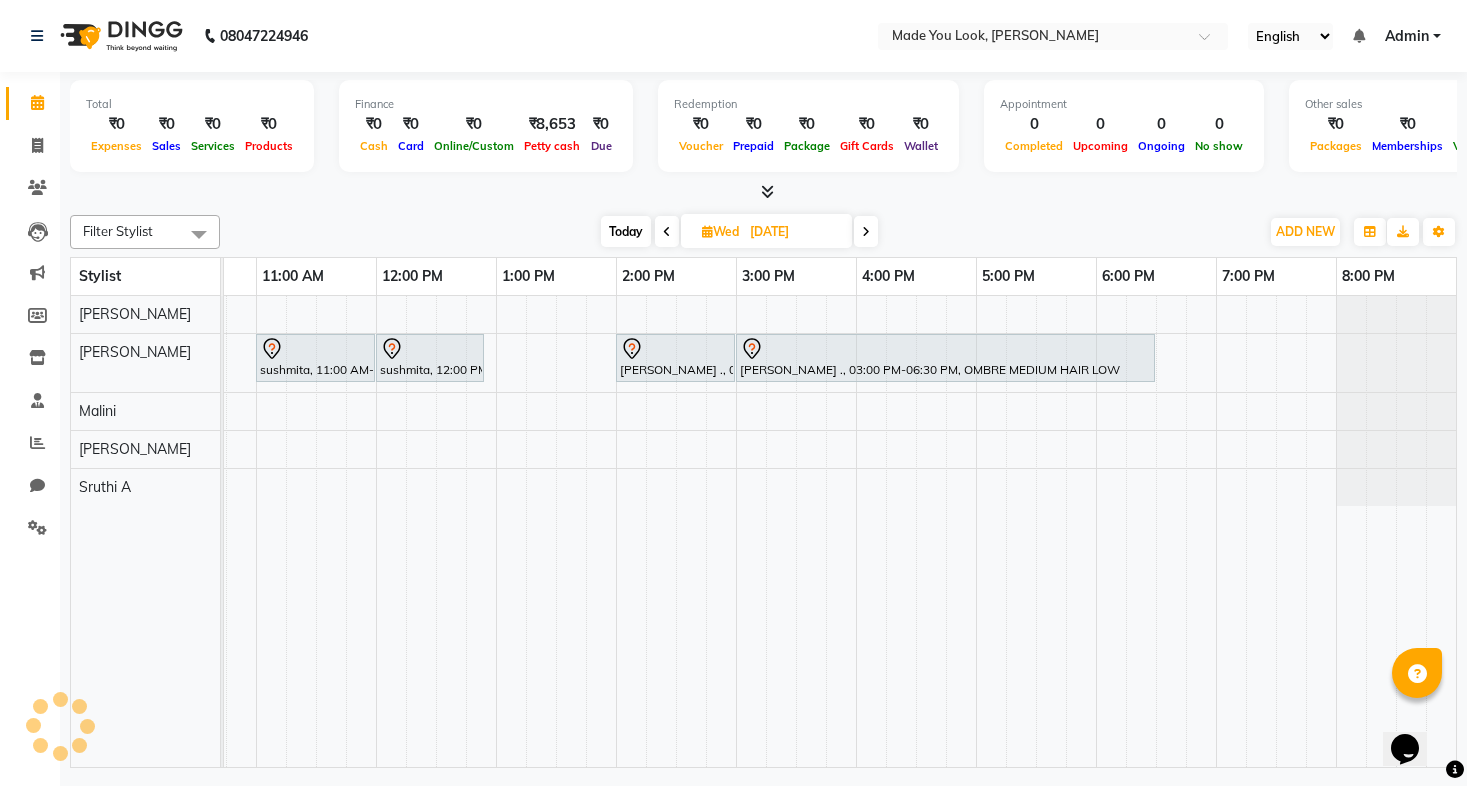 click at bounding box center (667, 231) 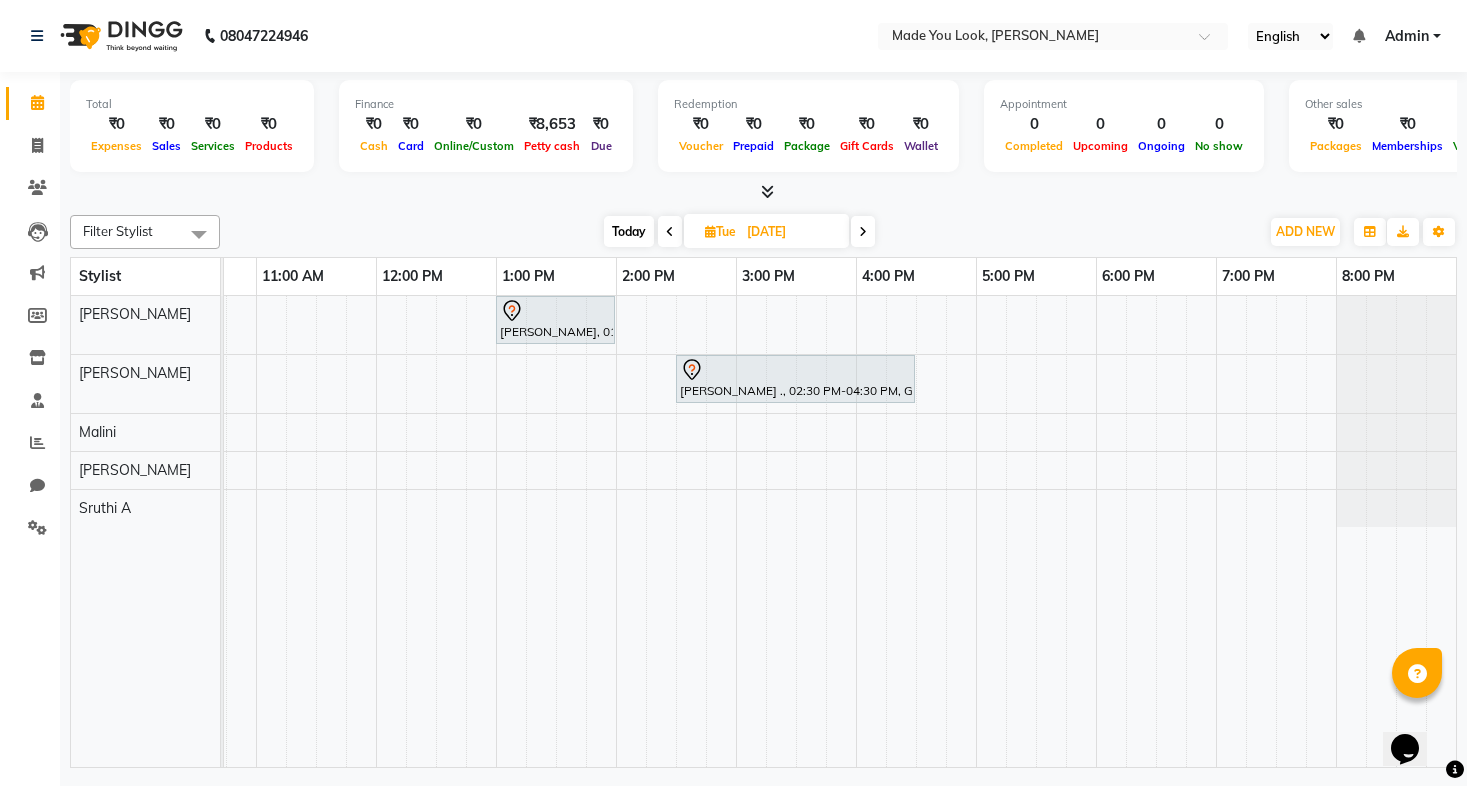 click on "[PERSON_NAME], 01:00 PM-02:00 PM, HAIRCUT [PERSON_NAME] ., 02:30 PM-04:30 PM, GLOBAL SHORT HAIR MEDIUM" at bounding box center [676, 531] 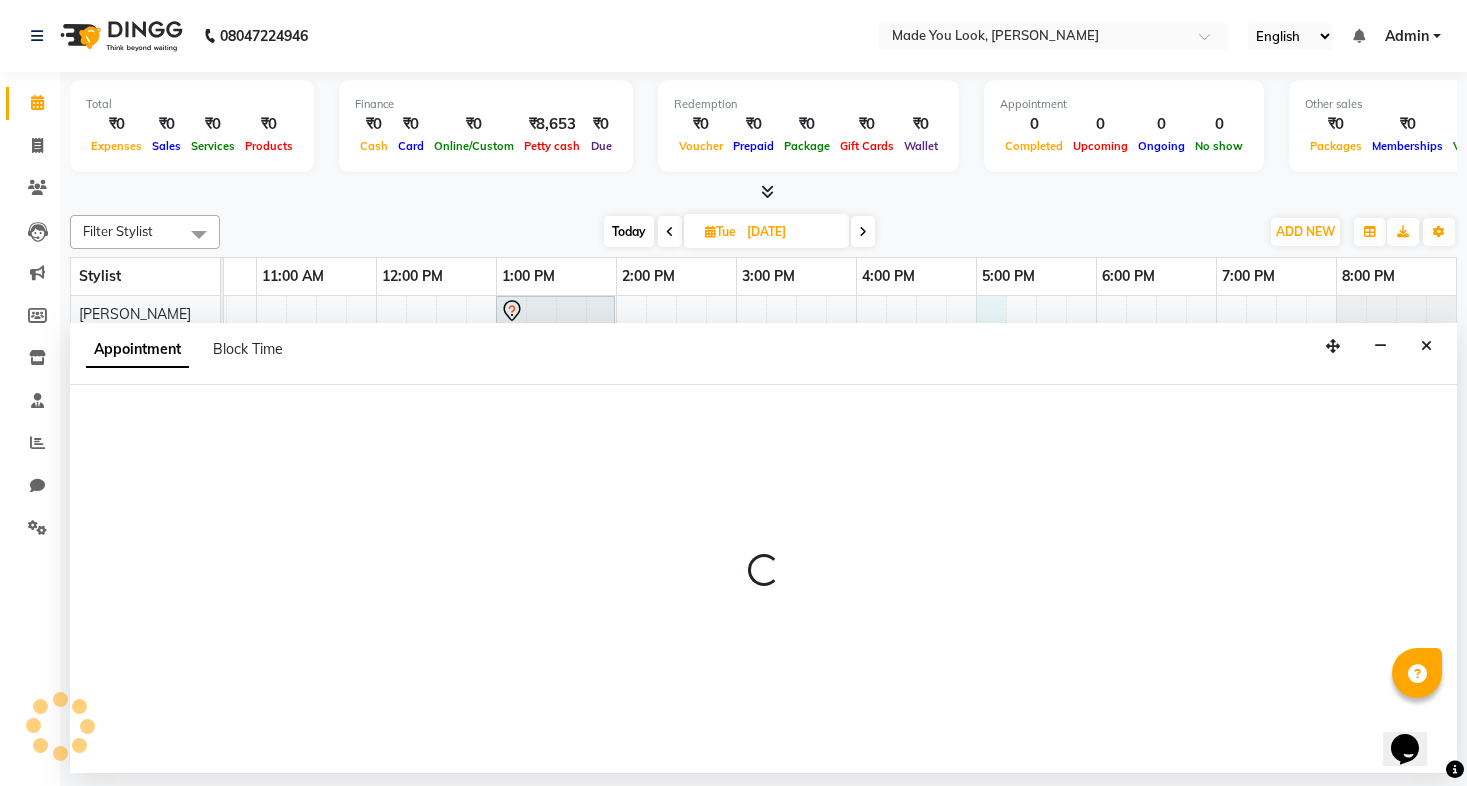 select on "83312" 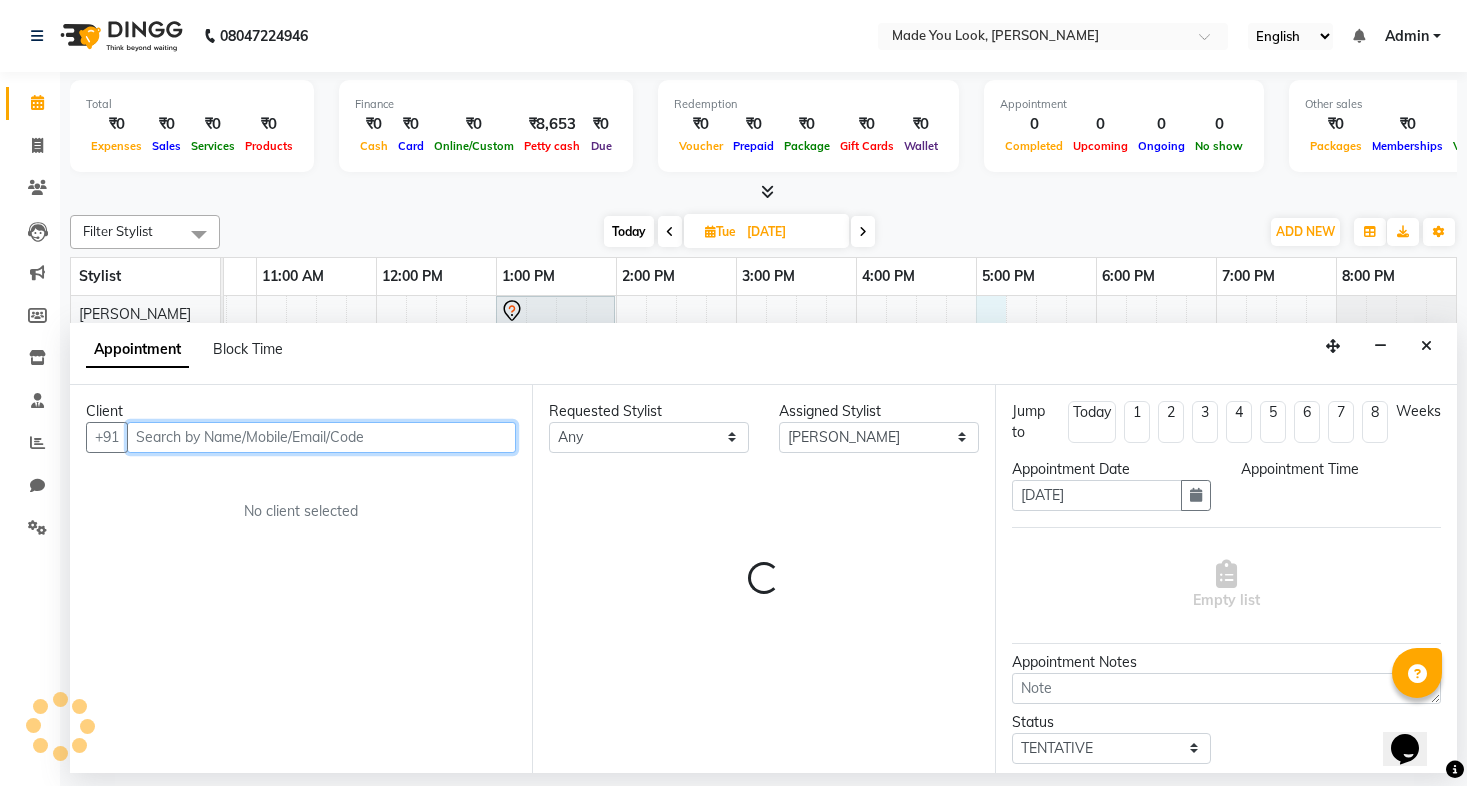 select on "1020" 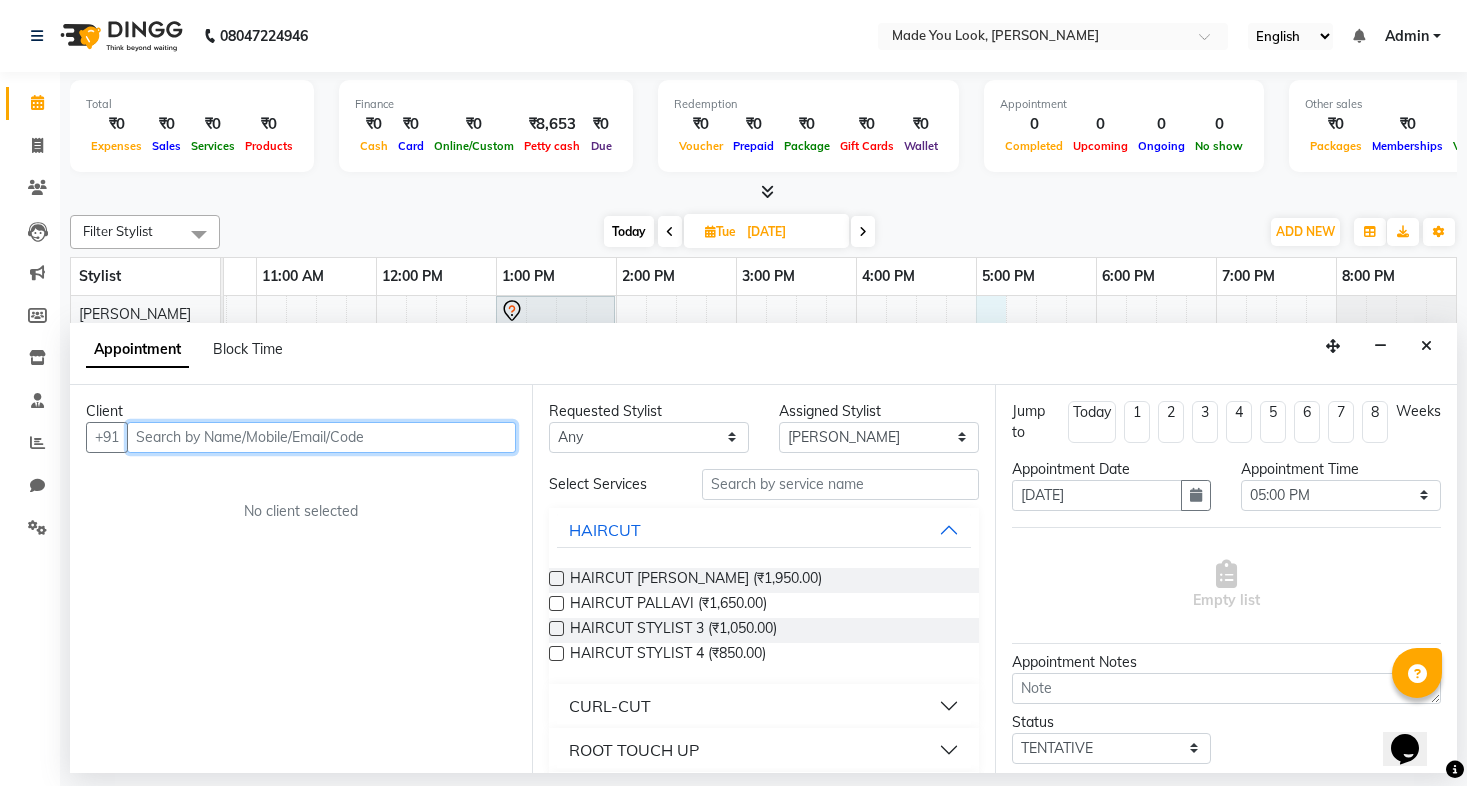 click at bounding box center [321, 437] 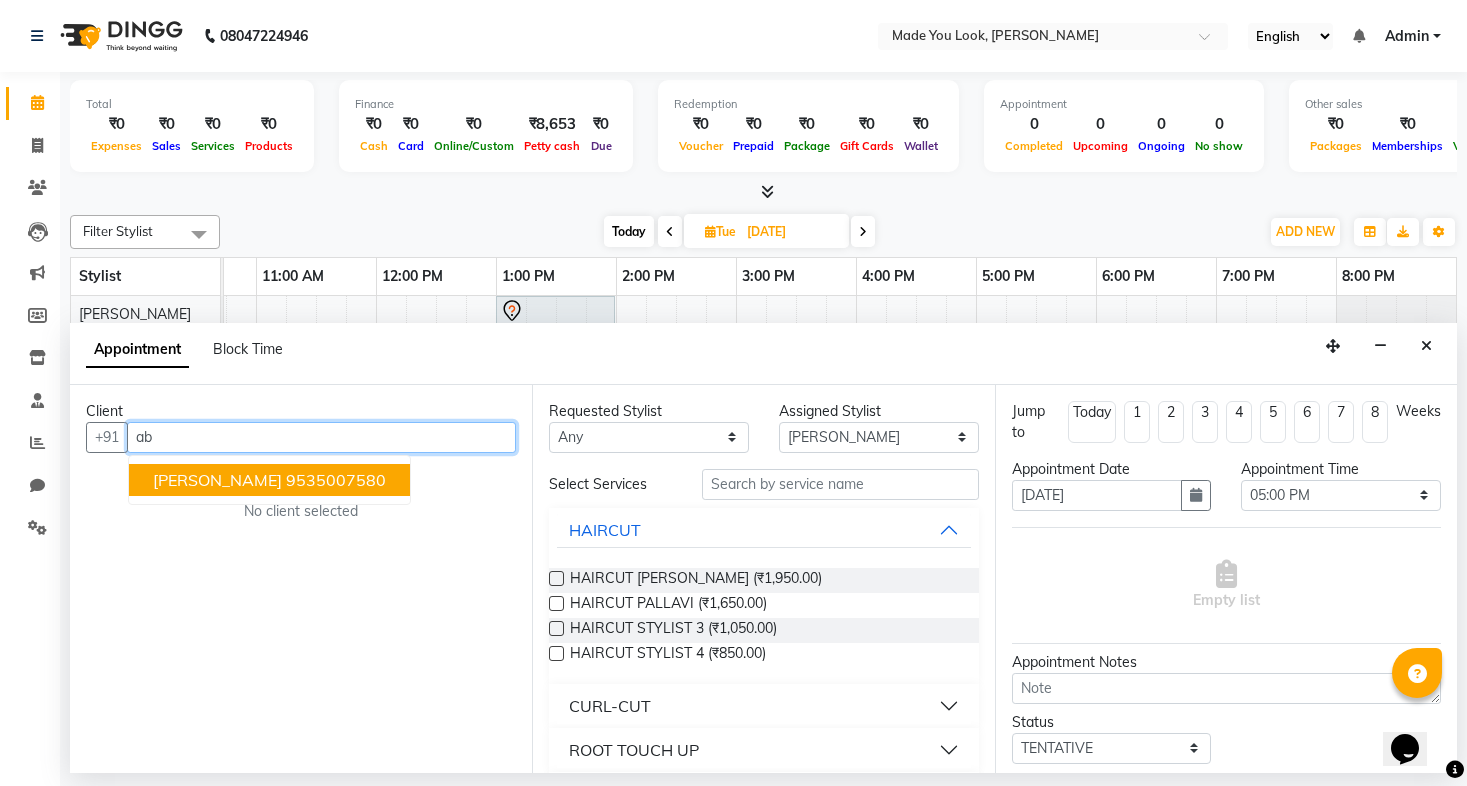 type on "a" 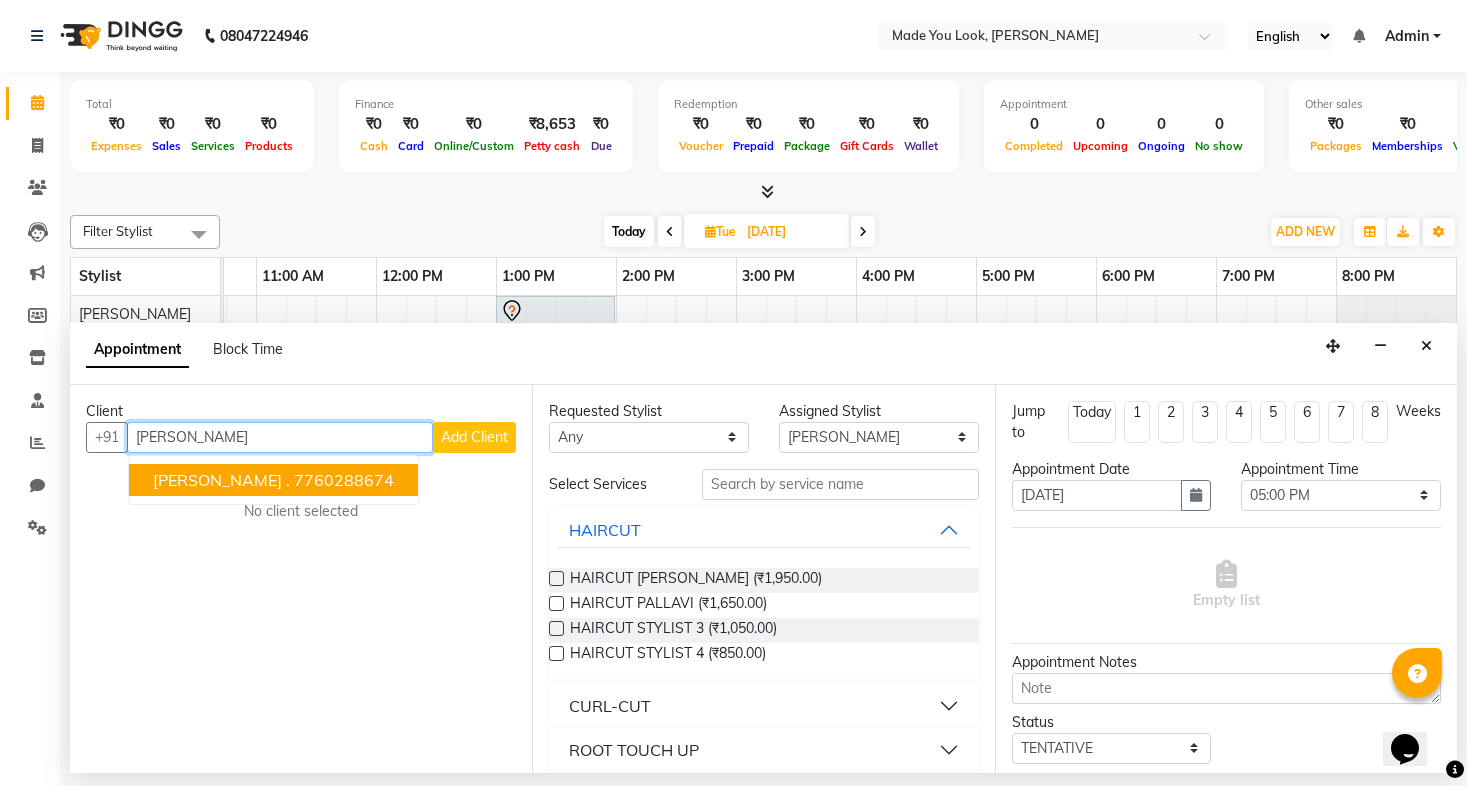 type on "[PERSON_NAME]" 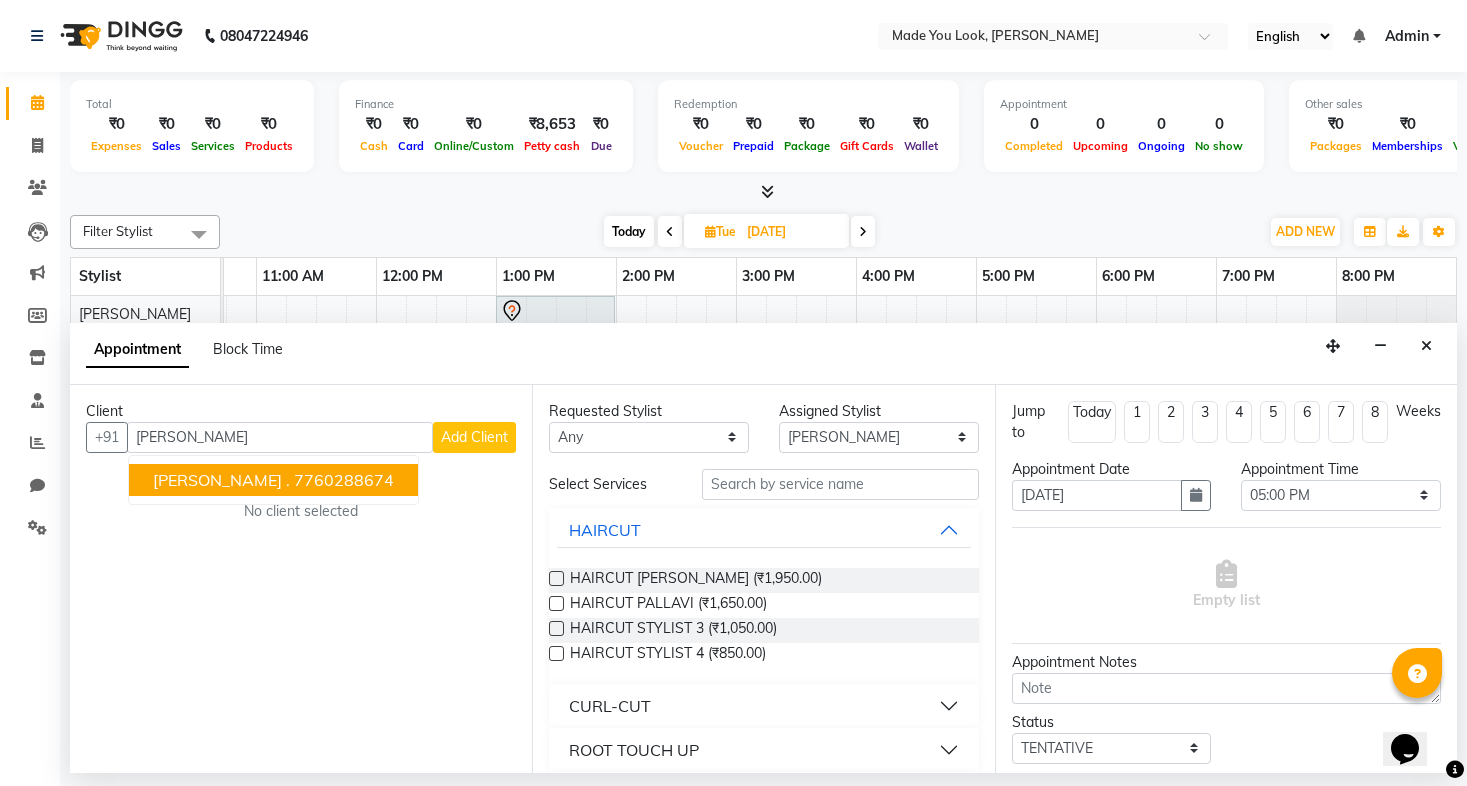 click on "Add Client" at bounding box center (474, 437) 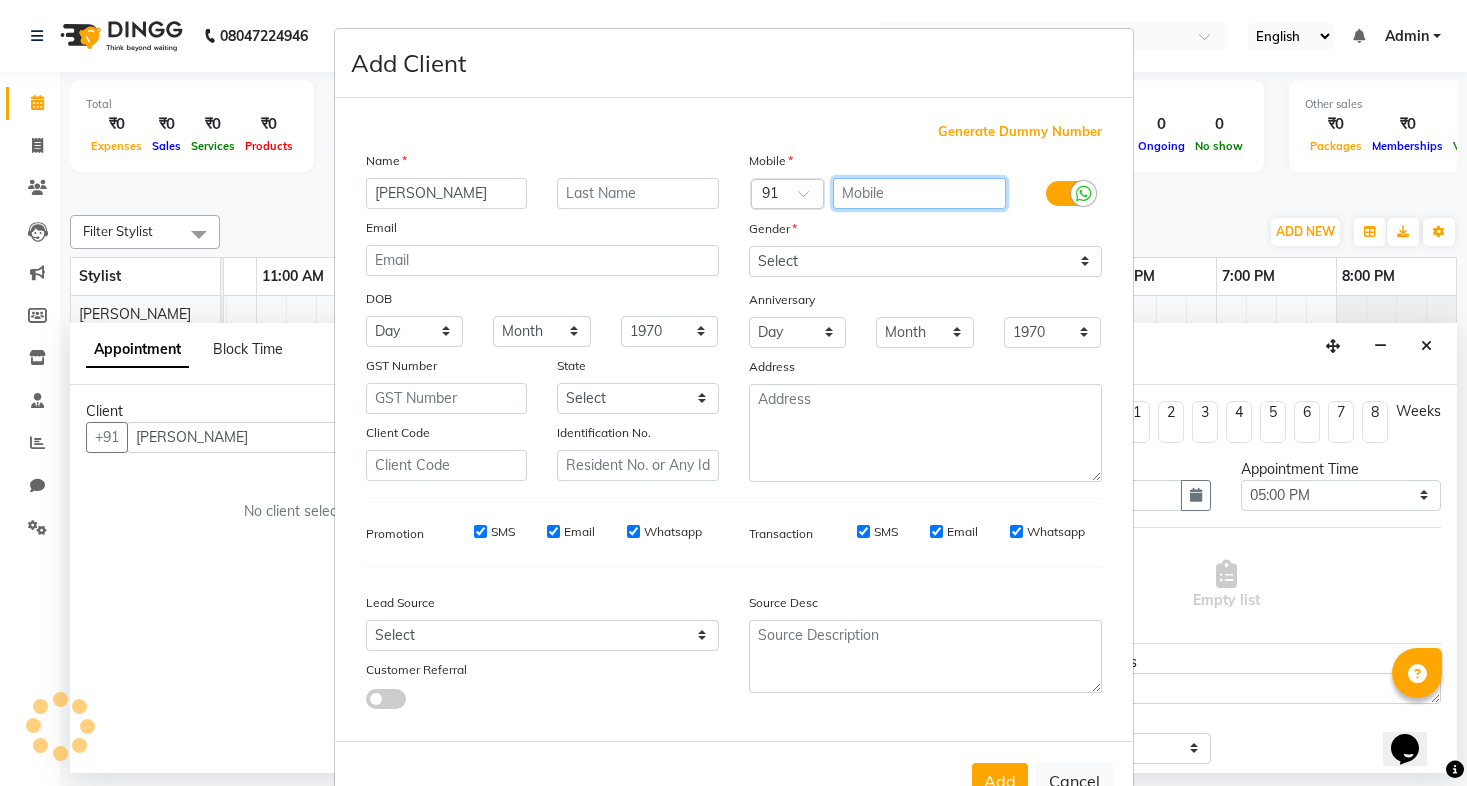 click at bounding box center [919, 193] 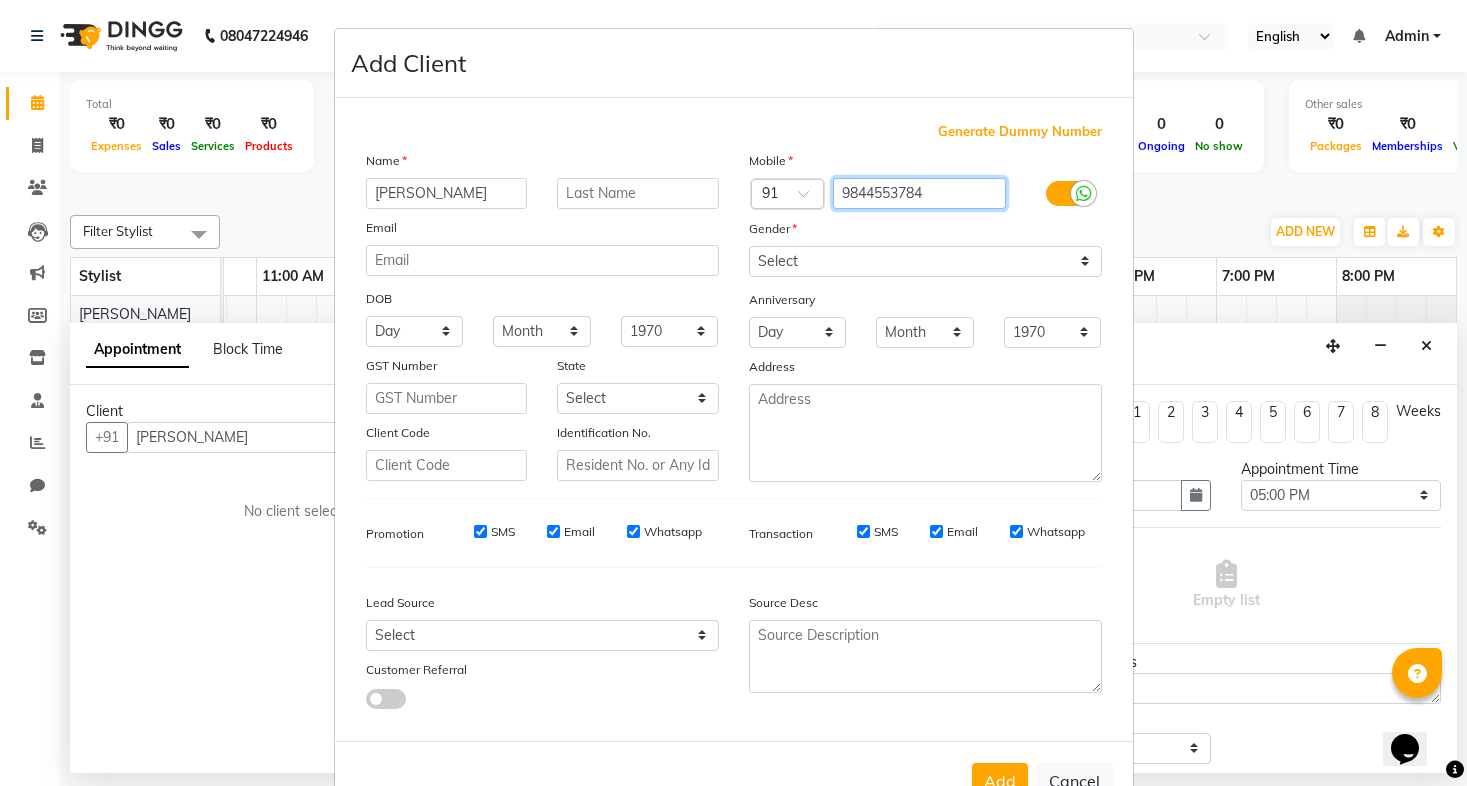 type on "9844553784" 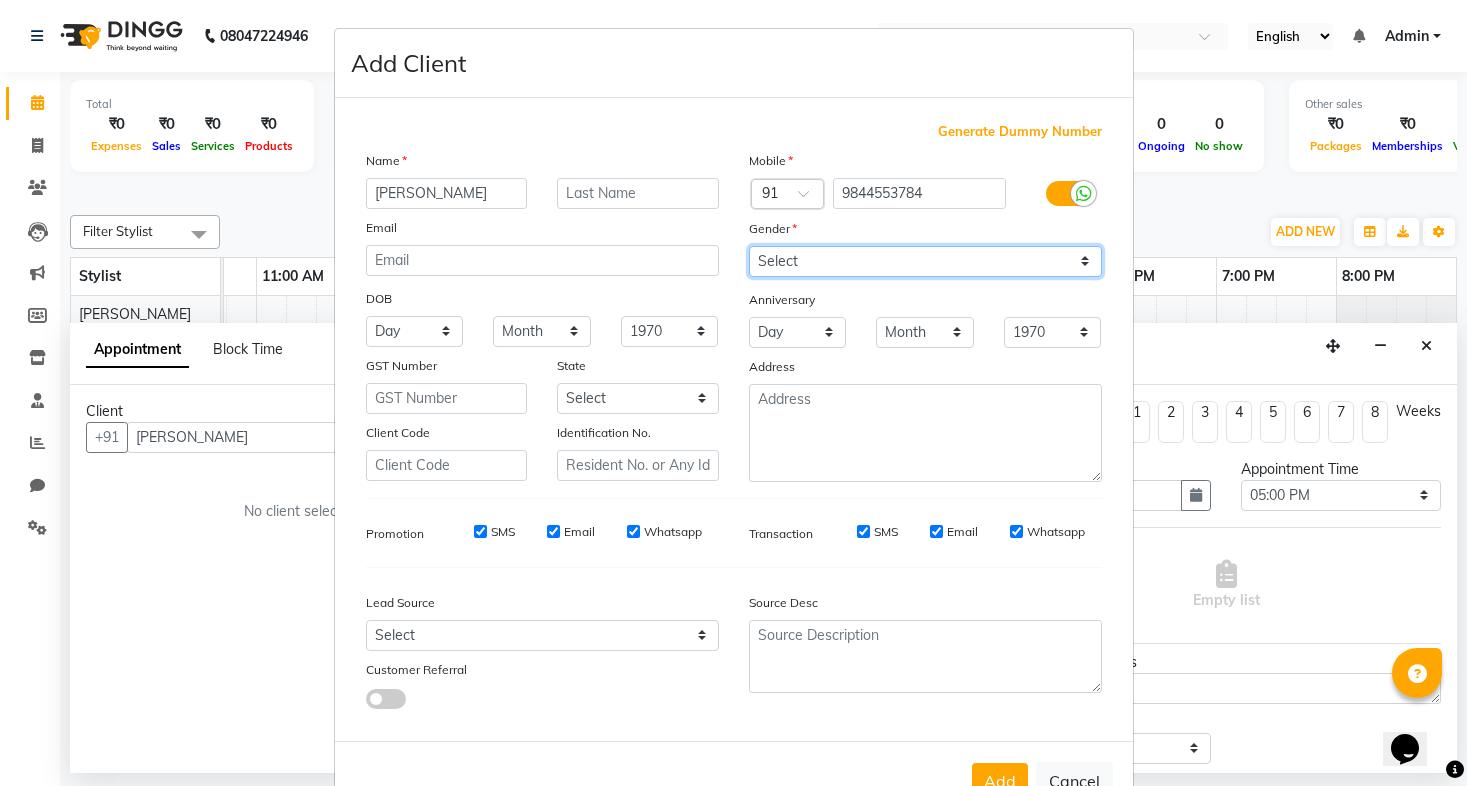 select on "[DEMOGRAPHIC_DATA]" 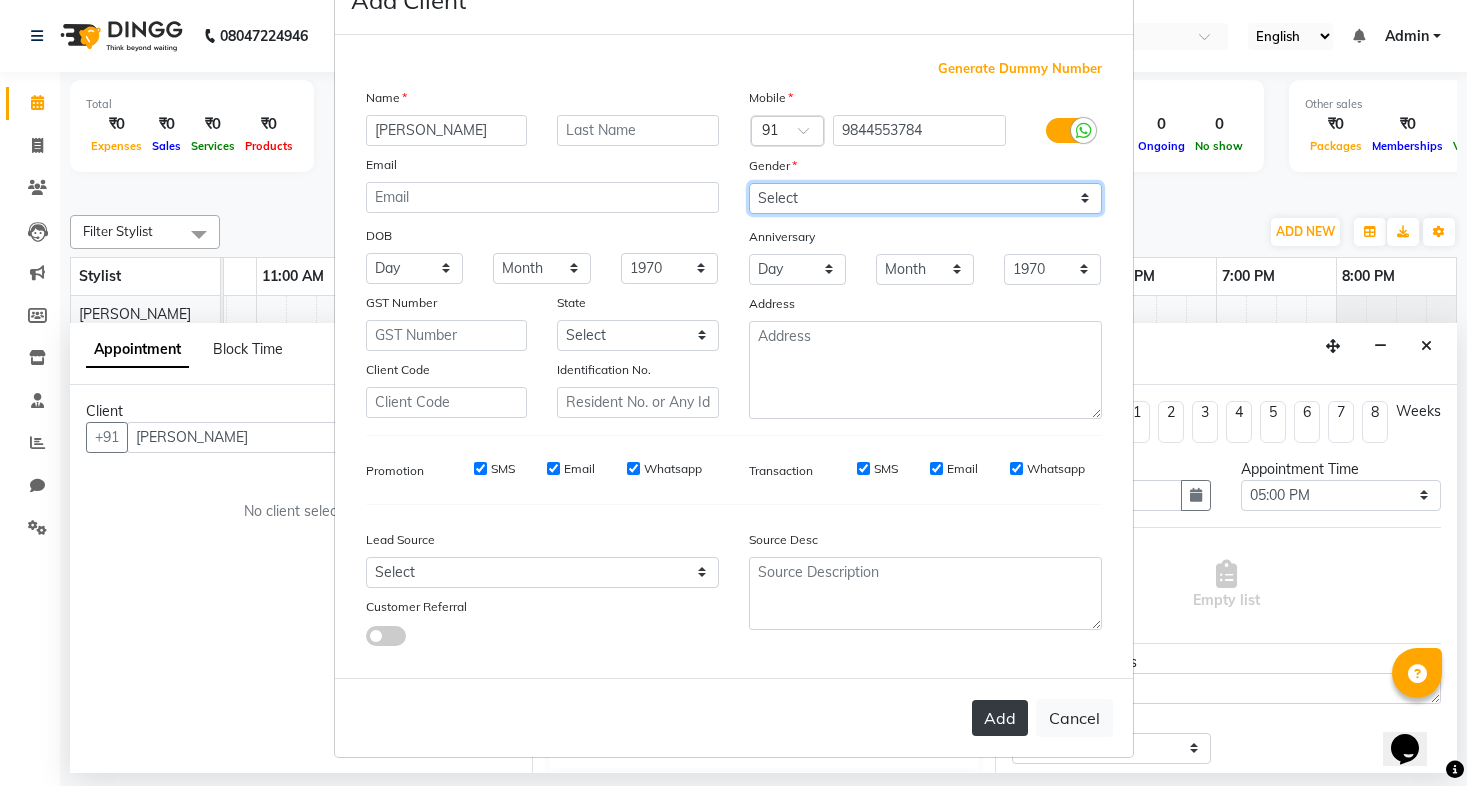 scroll, scrollTop: 62, scrollLeft: 0, axis: vertical 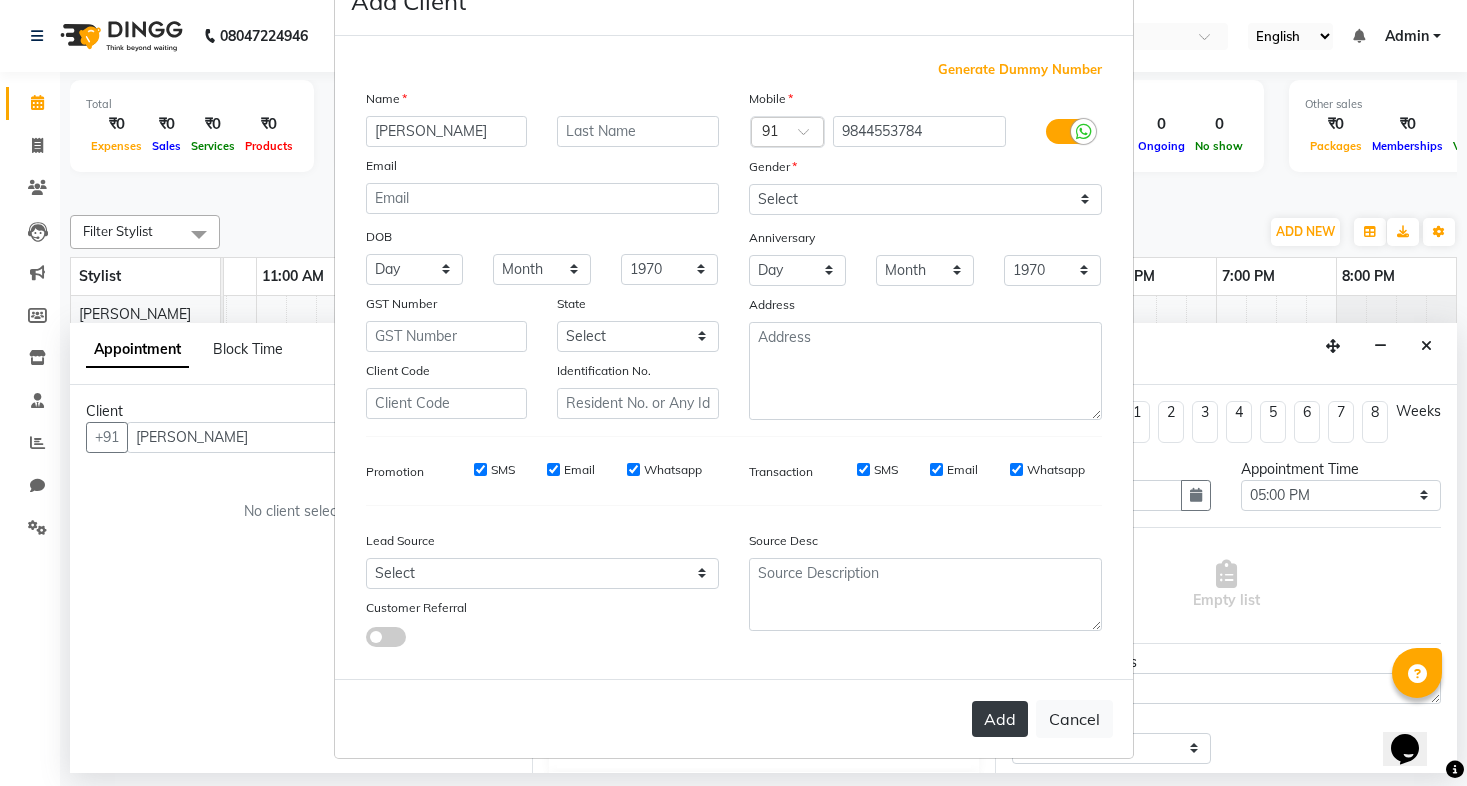 click on "Add" at bounding box center [1000, 719] 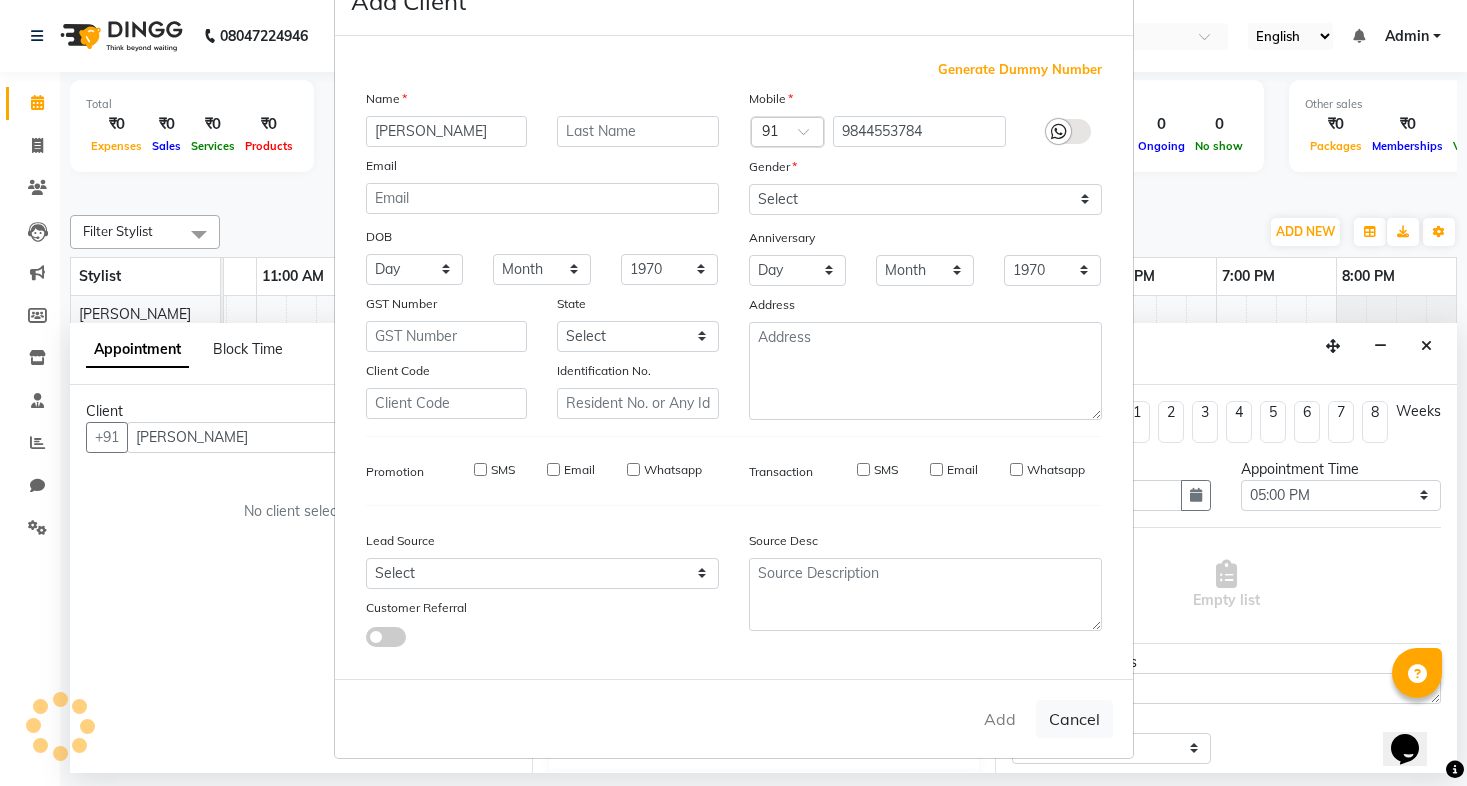 type on "9844553784" 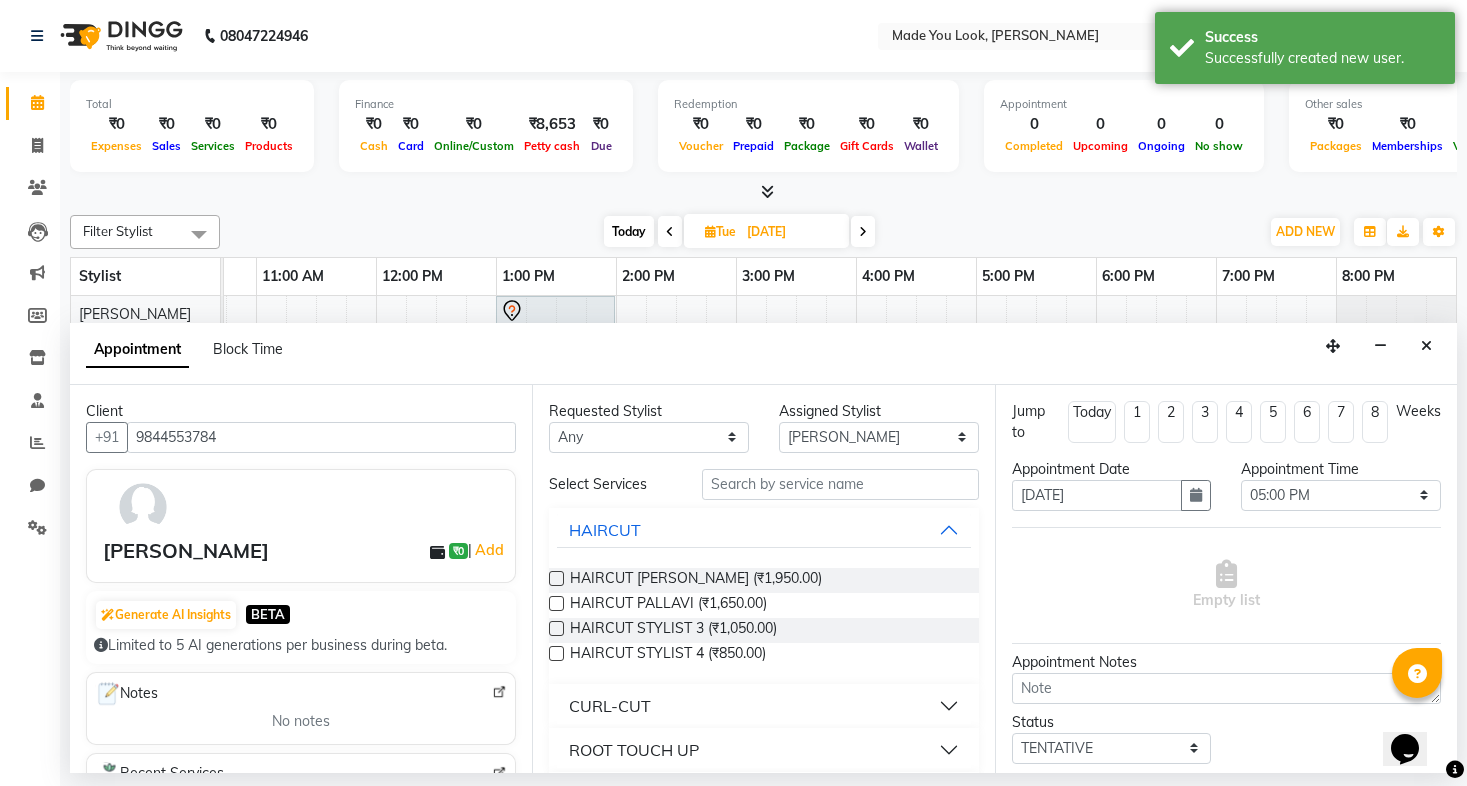 click on "CURL-CUT" at bounding box center [763, 706] 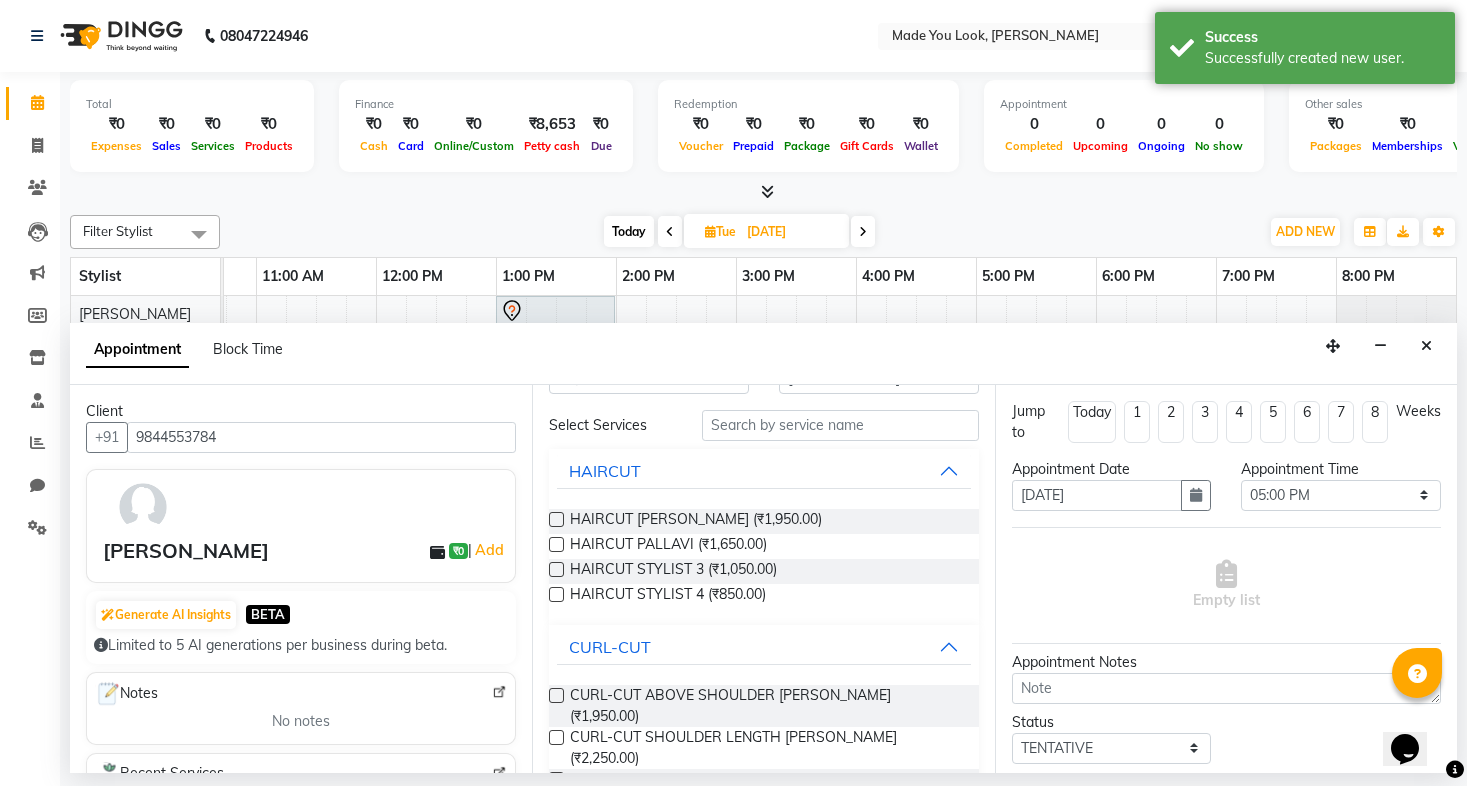 scroll, scrollTop: 77, scrollLeft: 0, axis: vertical 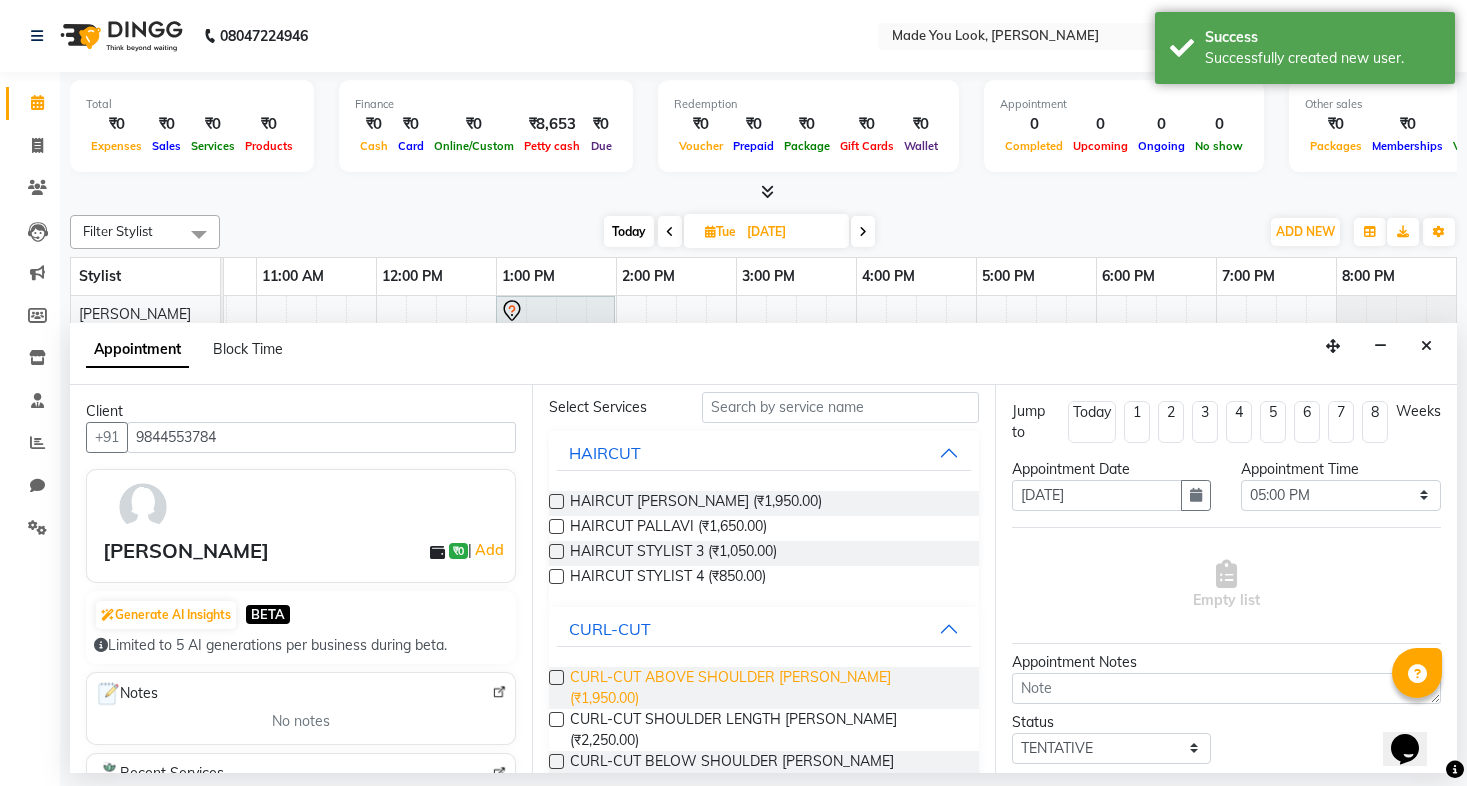 click on "CURL-CUT ABOVE SHOULDER [PERSON_NAME] (₹1,950.00)" at bounding box center [766, 688] 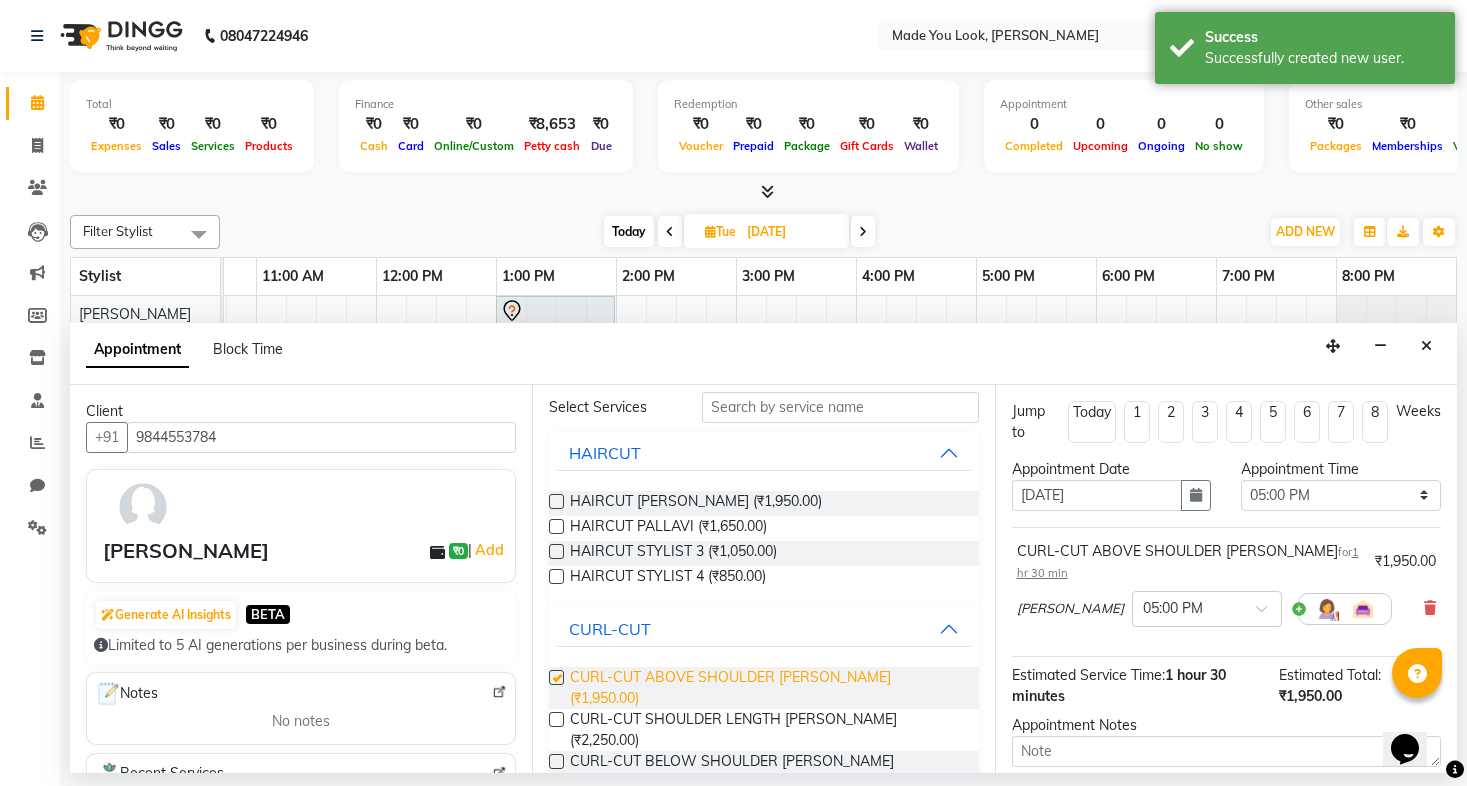 checkbox on "false" 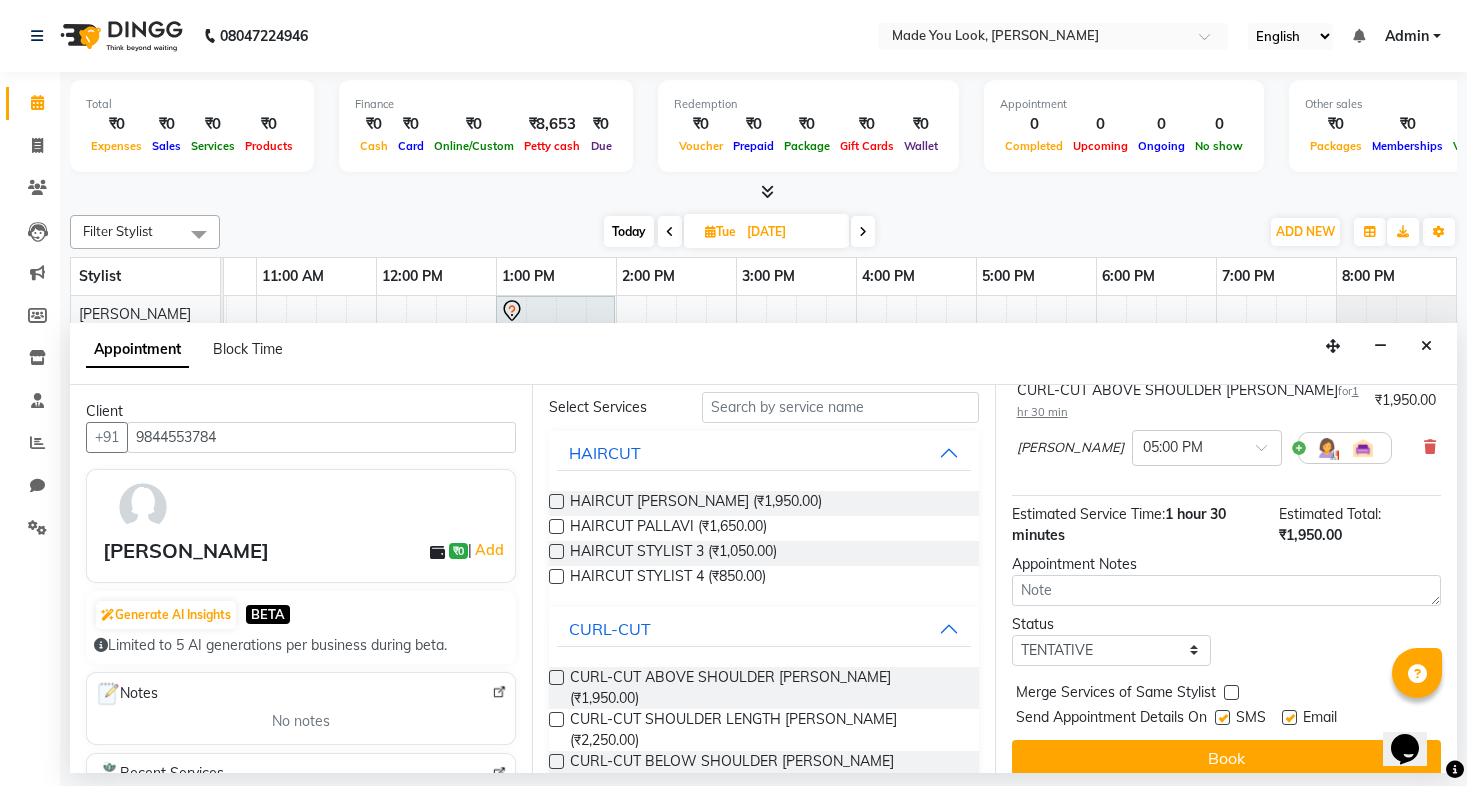 scroll, scrollTop: 159, scrollLeft: 0, axis: vertical 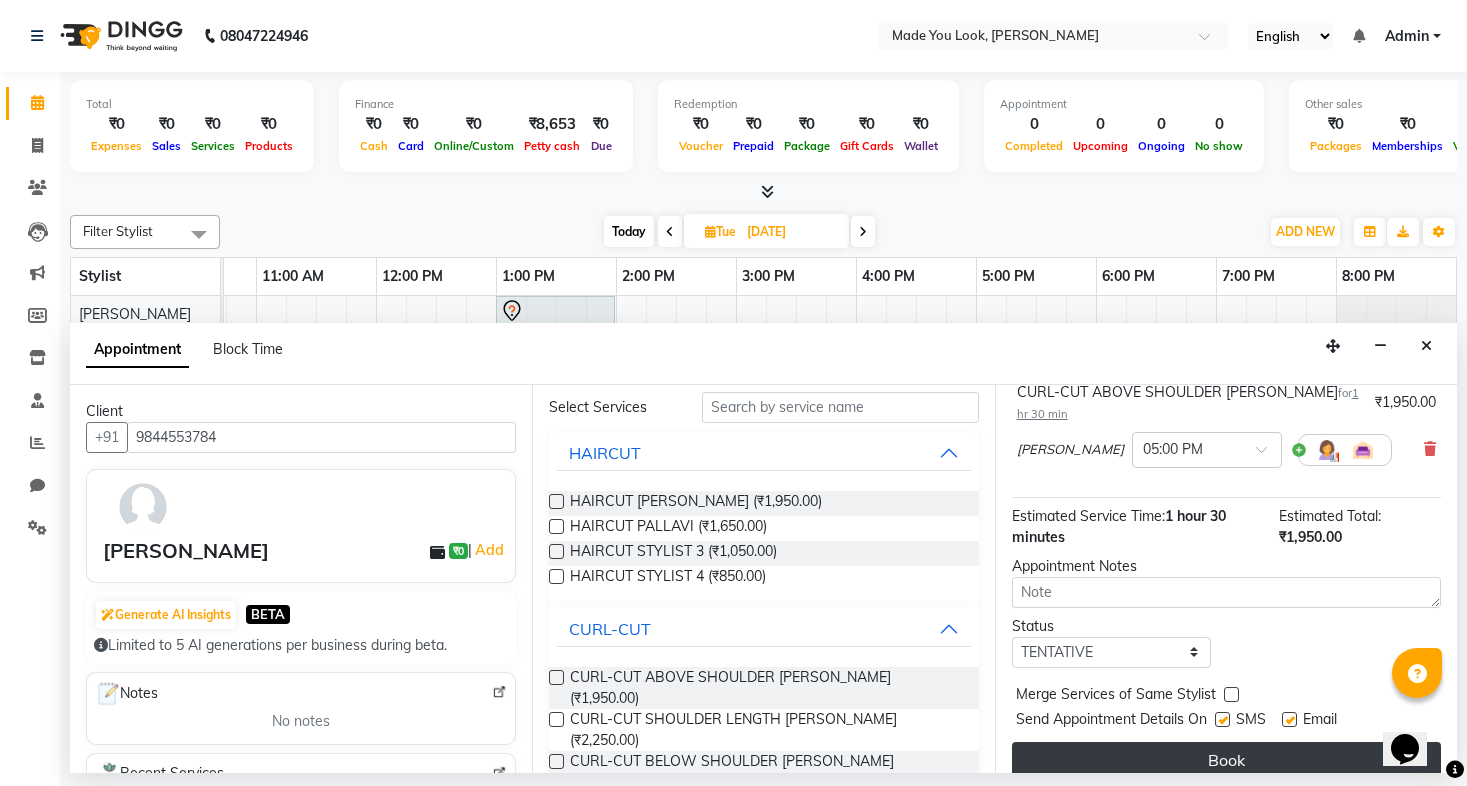 click on "Book" at bounding box center (1226, 760) 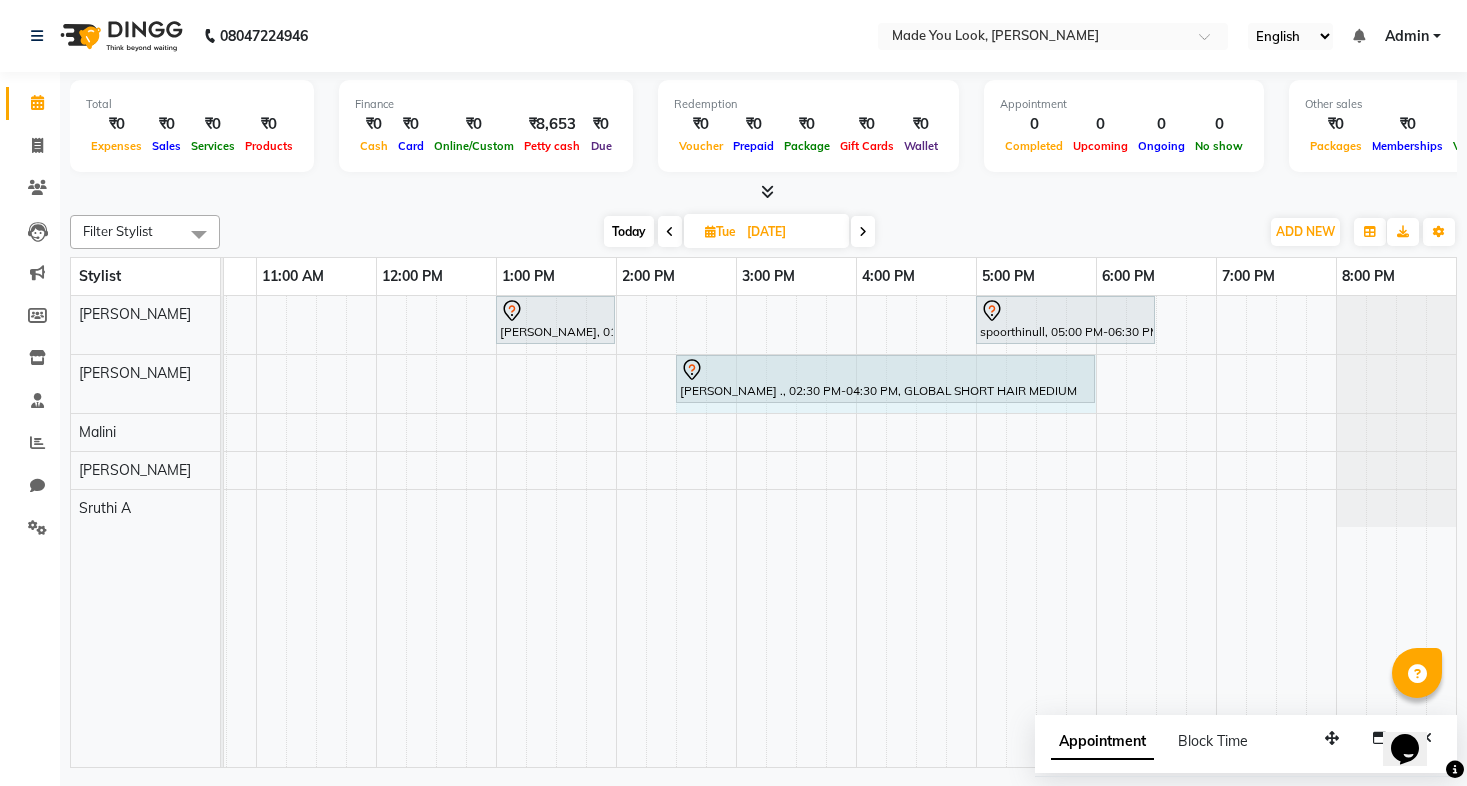 drag, startPoint x: 914, startPoint y: 381, endPoint x: 1072, endPoint y: 374, distance: 158.15498 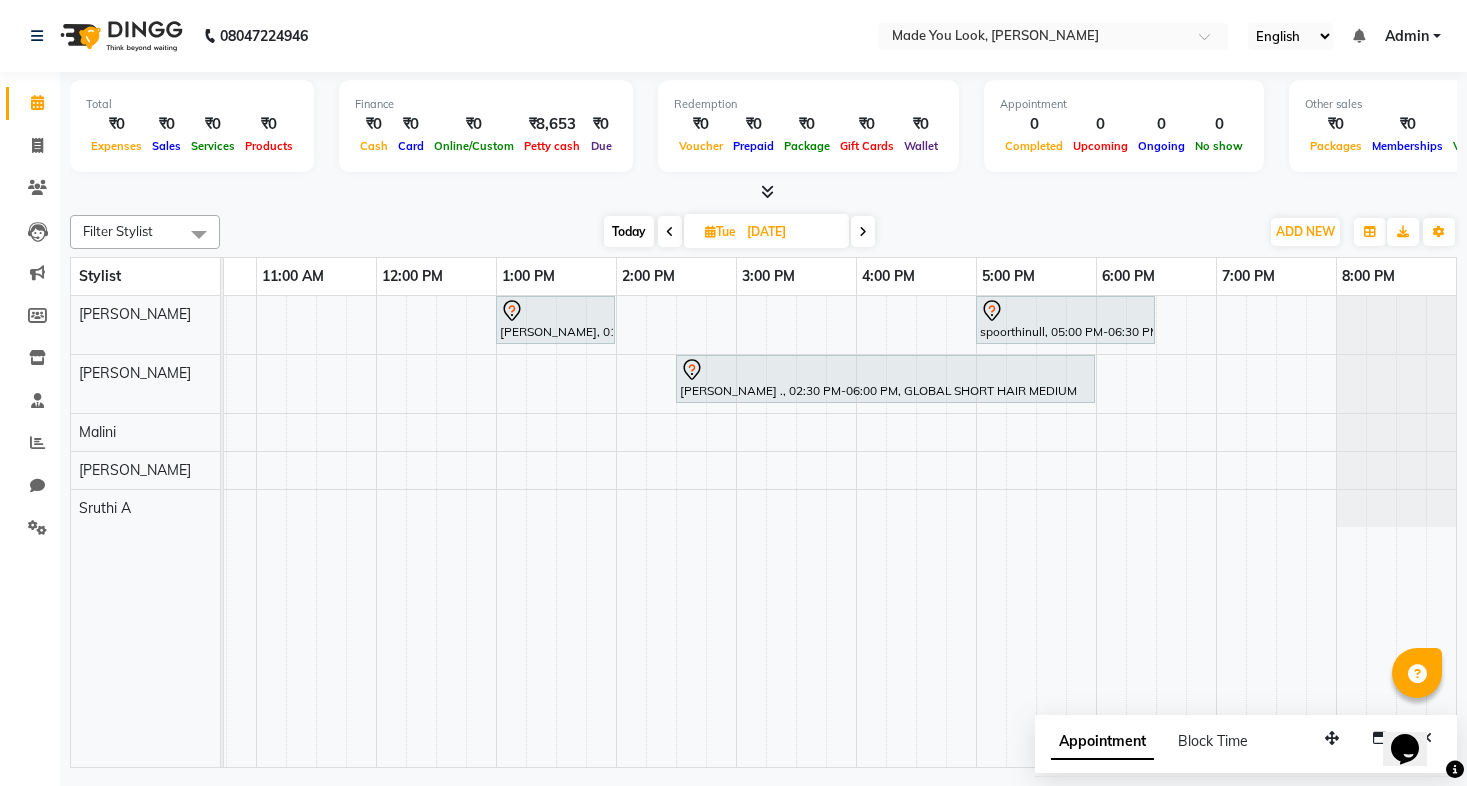 click at bounding box center [863, 231] 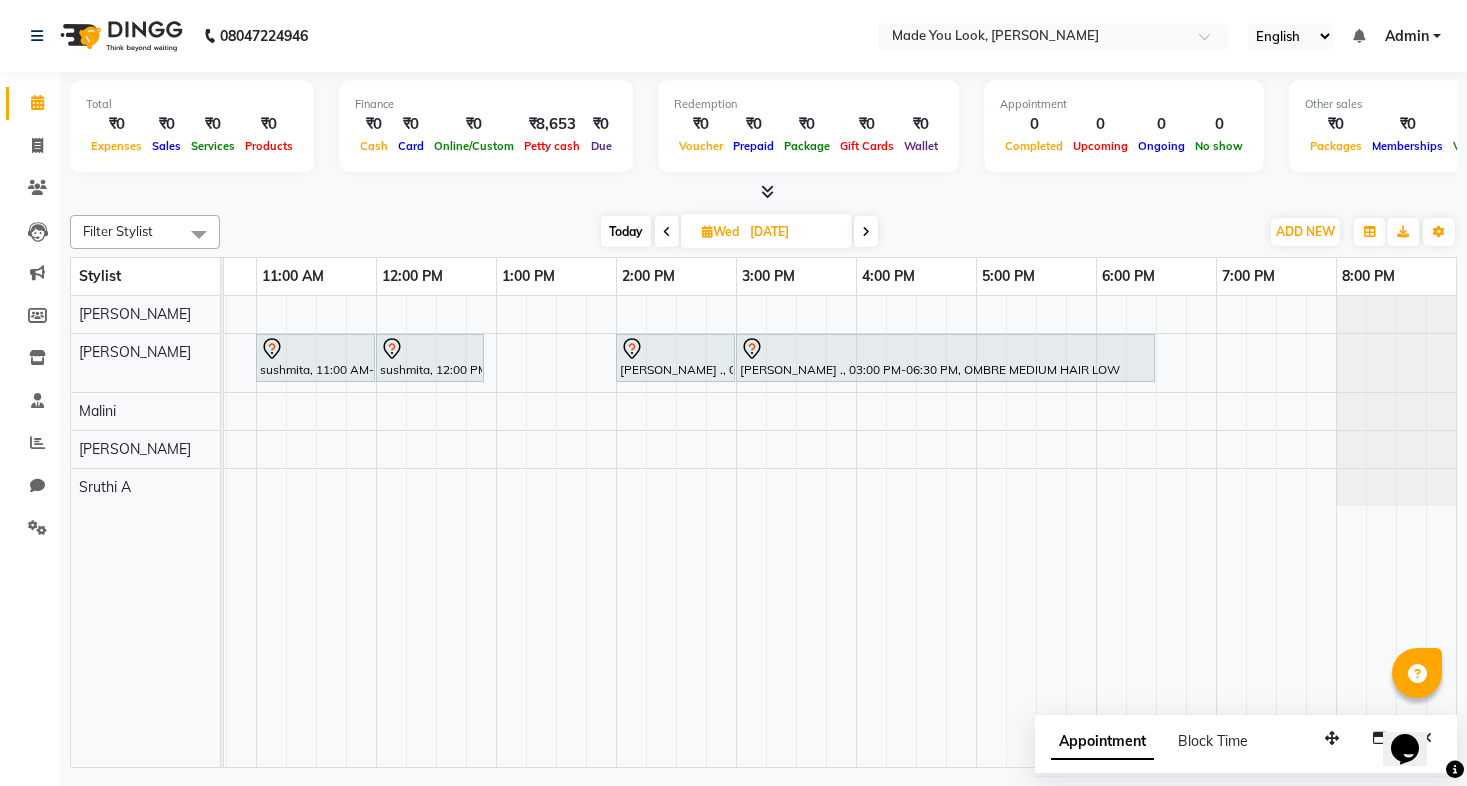 click at bounding box center [866, 232] 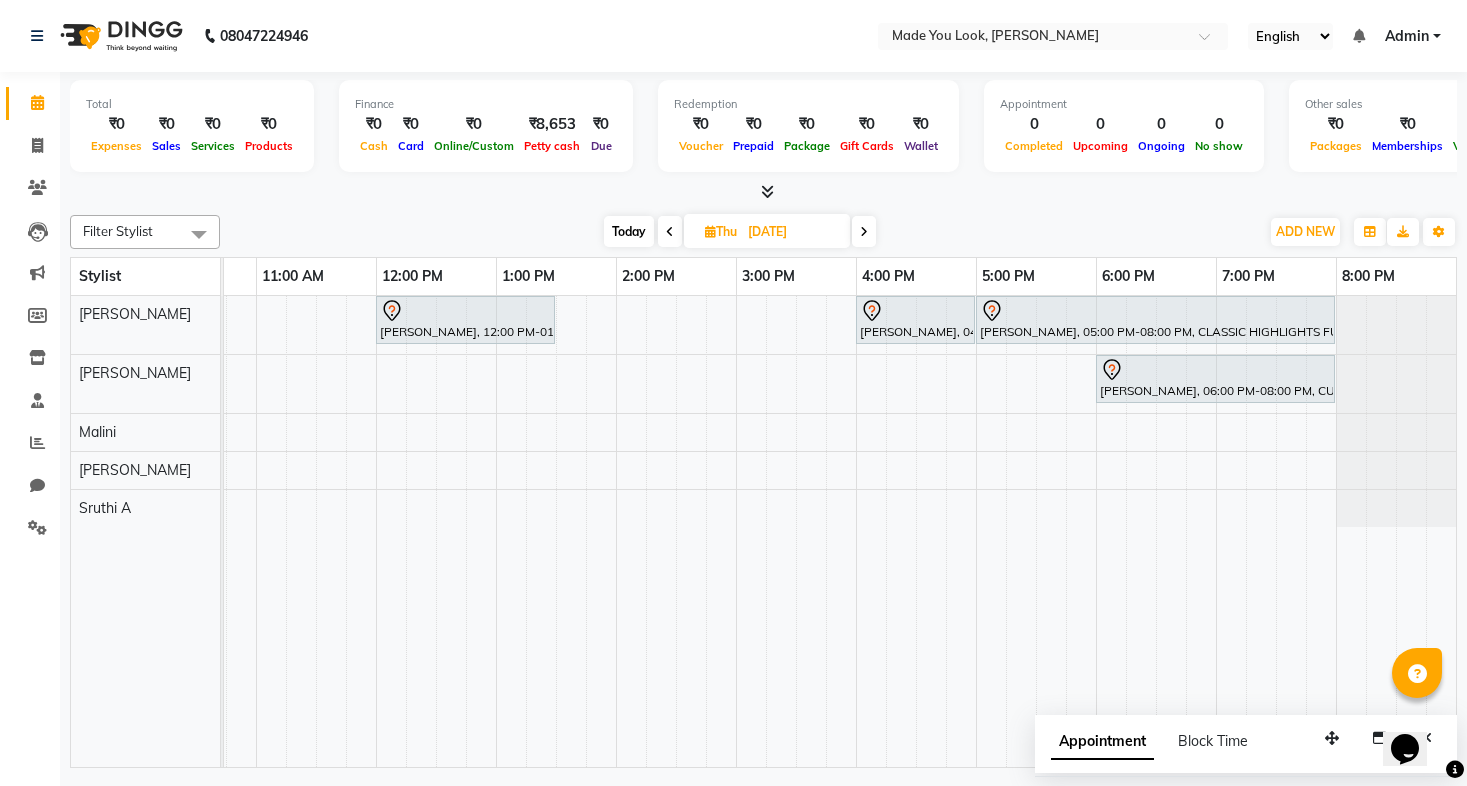 click at bounding box center (864, 231) 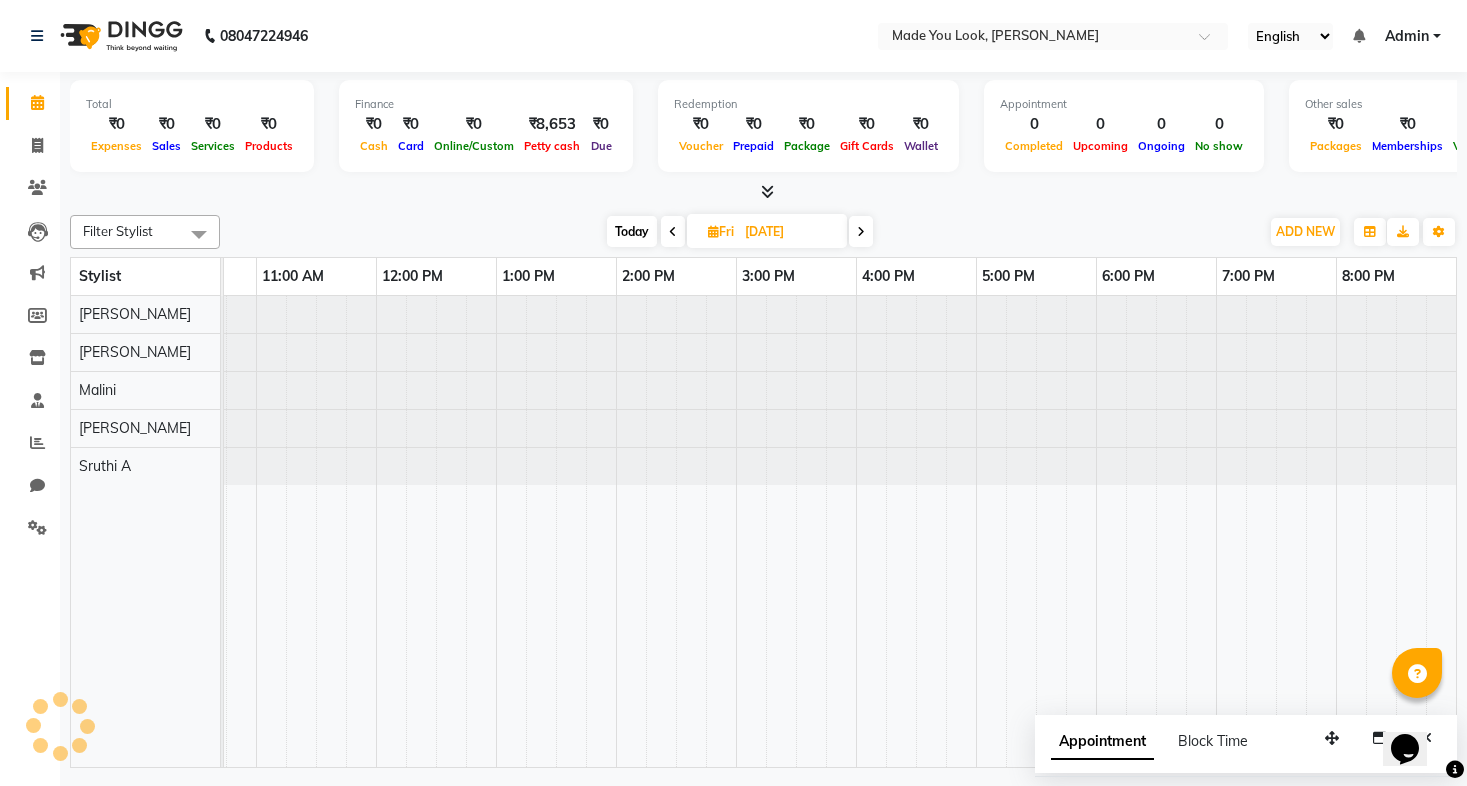 scroll, scrollTop: 0, scrollLeft: 328, axis: horizontal 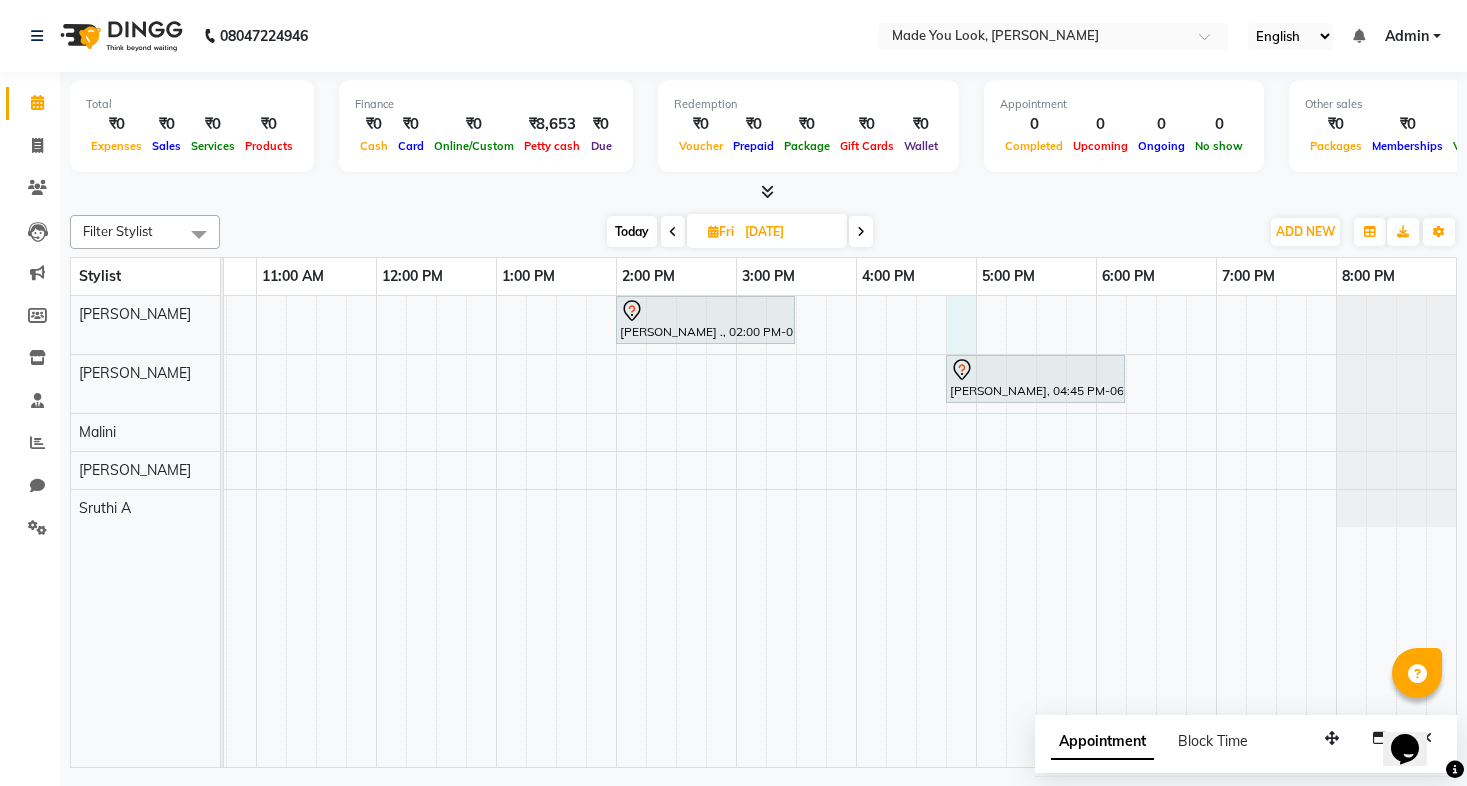 click on "[PERSON_NAME] ., 02:00 PM-03:30 PM, CURL-CUT SHOULDER LENGTH [PERSON_NAME]             [PERSON_NAME], 04:45 PM-06:15 PM, CURL-CUT ABOVE SHOULDER PALLAVI" at bounding box center [676, 531] 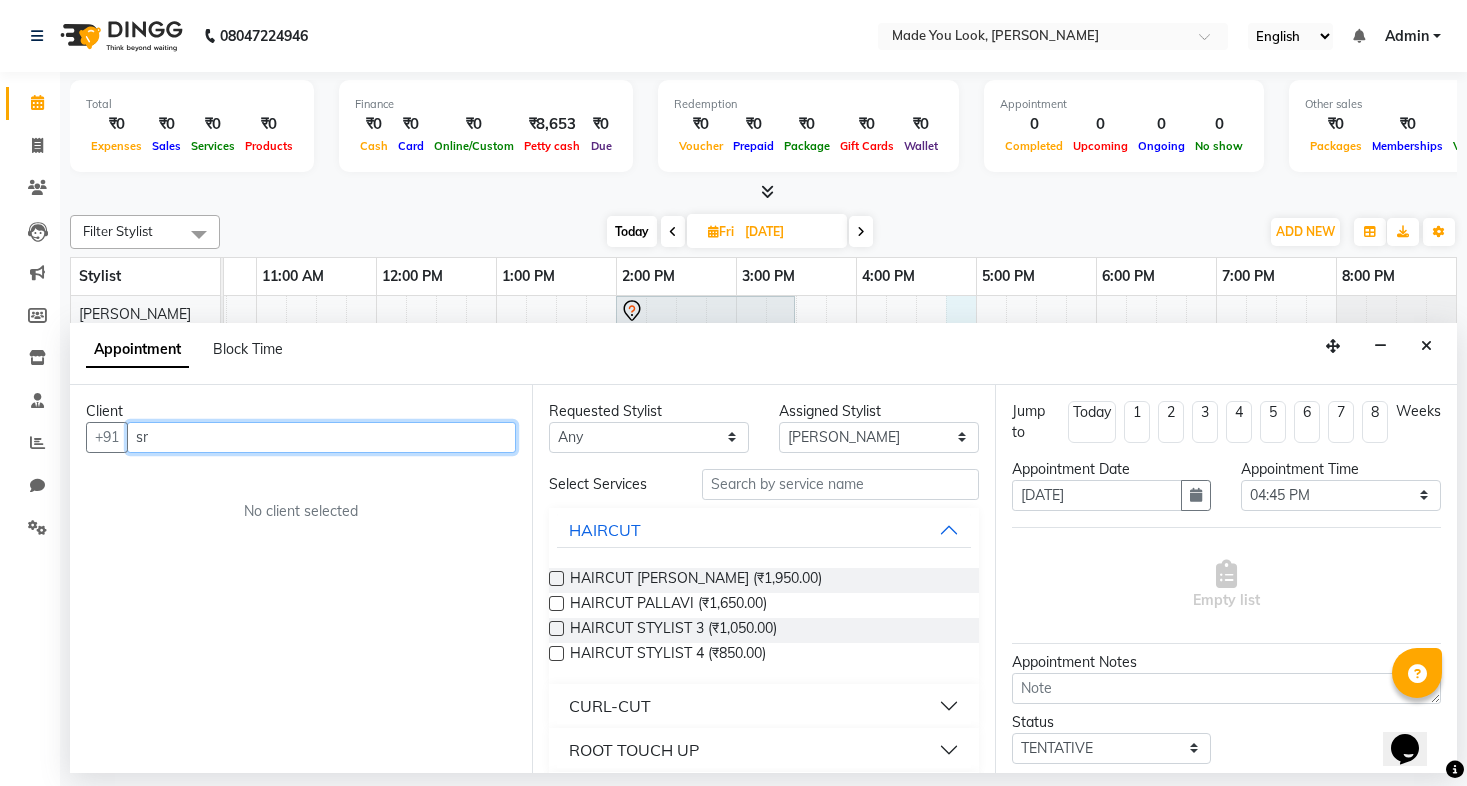 type on "s" 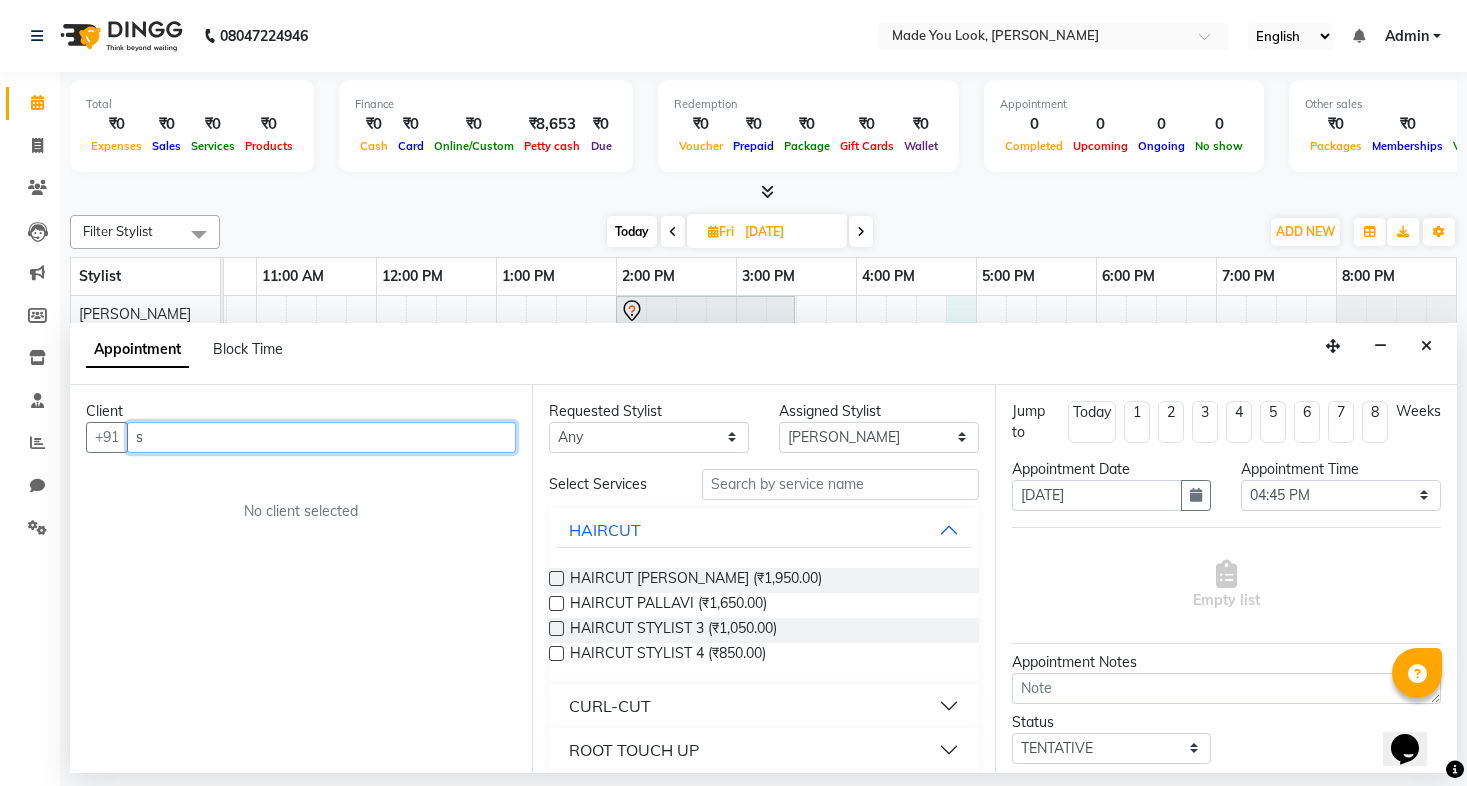 type 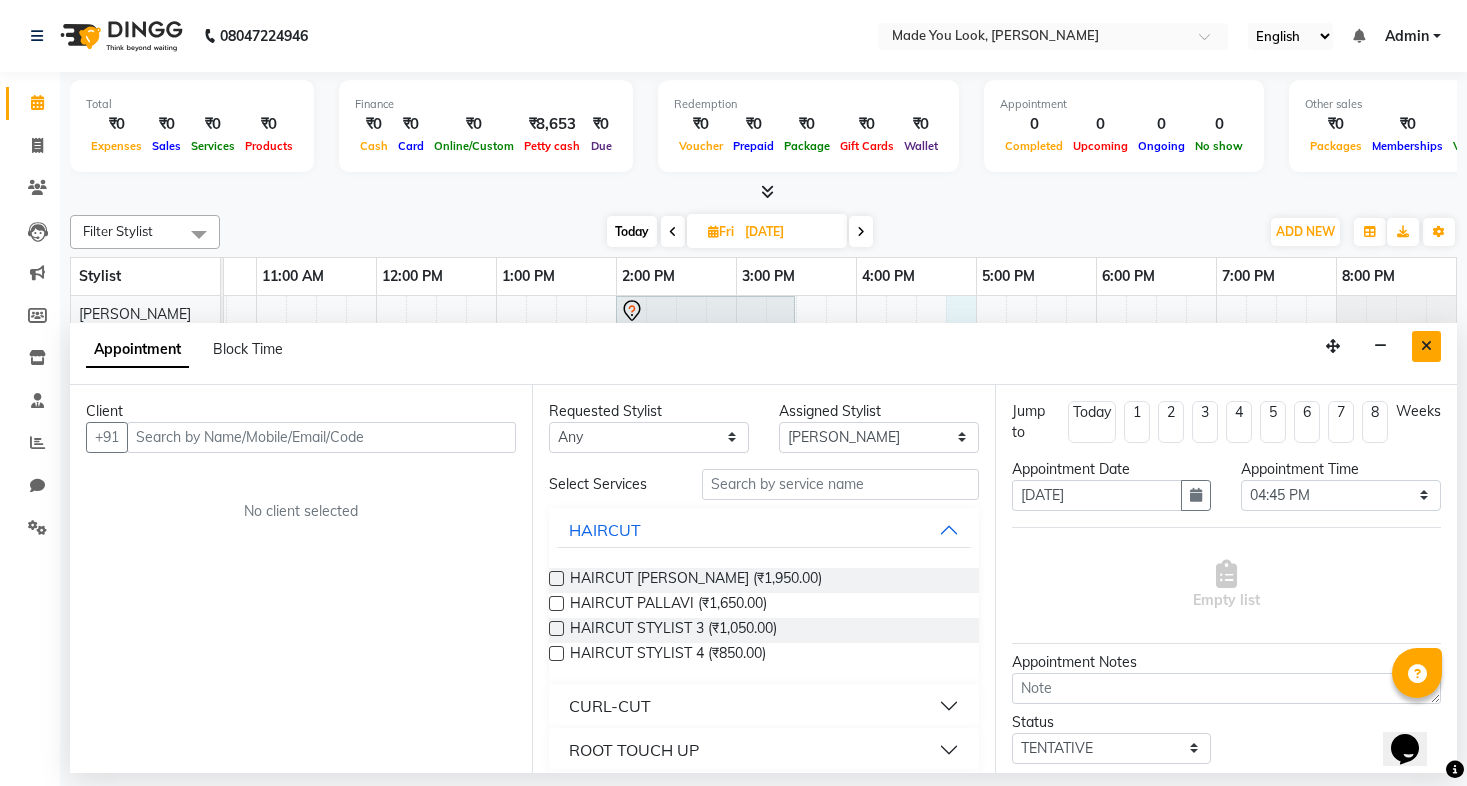 click at bounding box center [1426, 346] 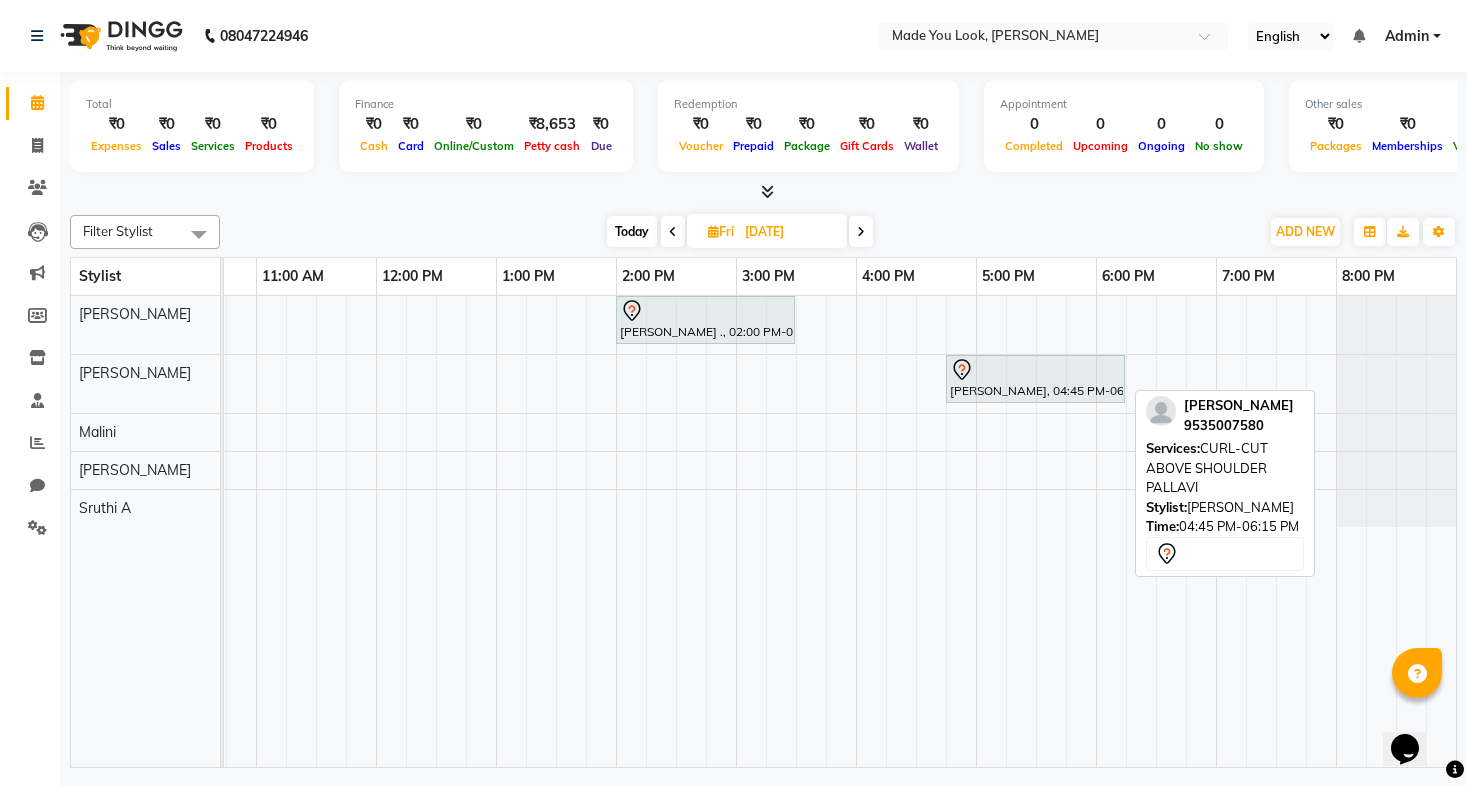 click at bounding box center (1035, 370) 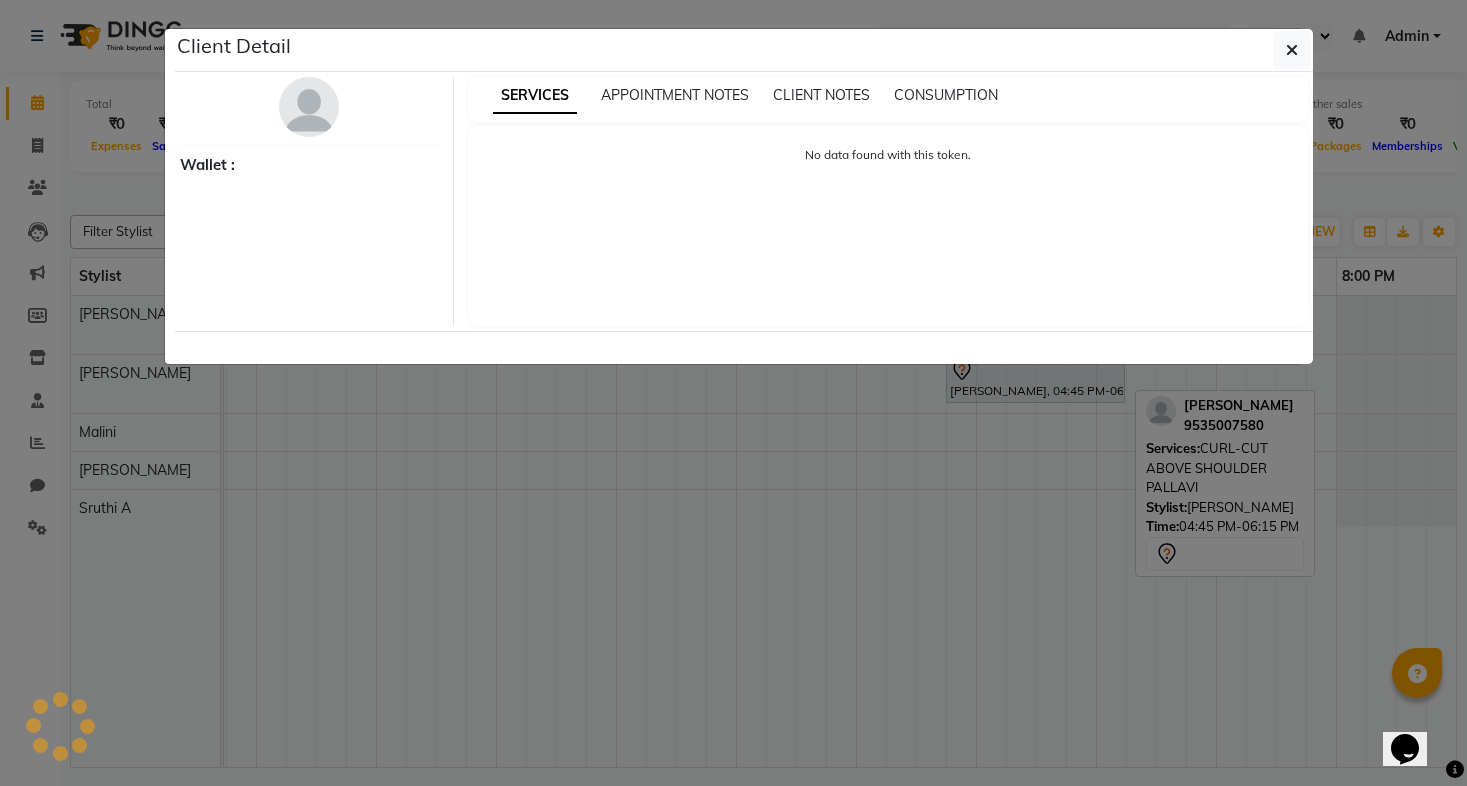 select on "7" 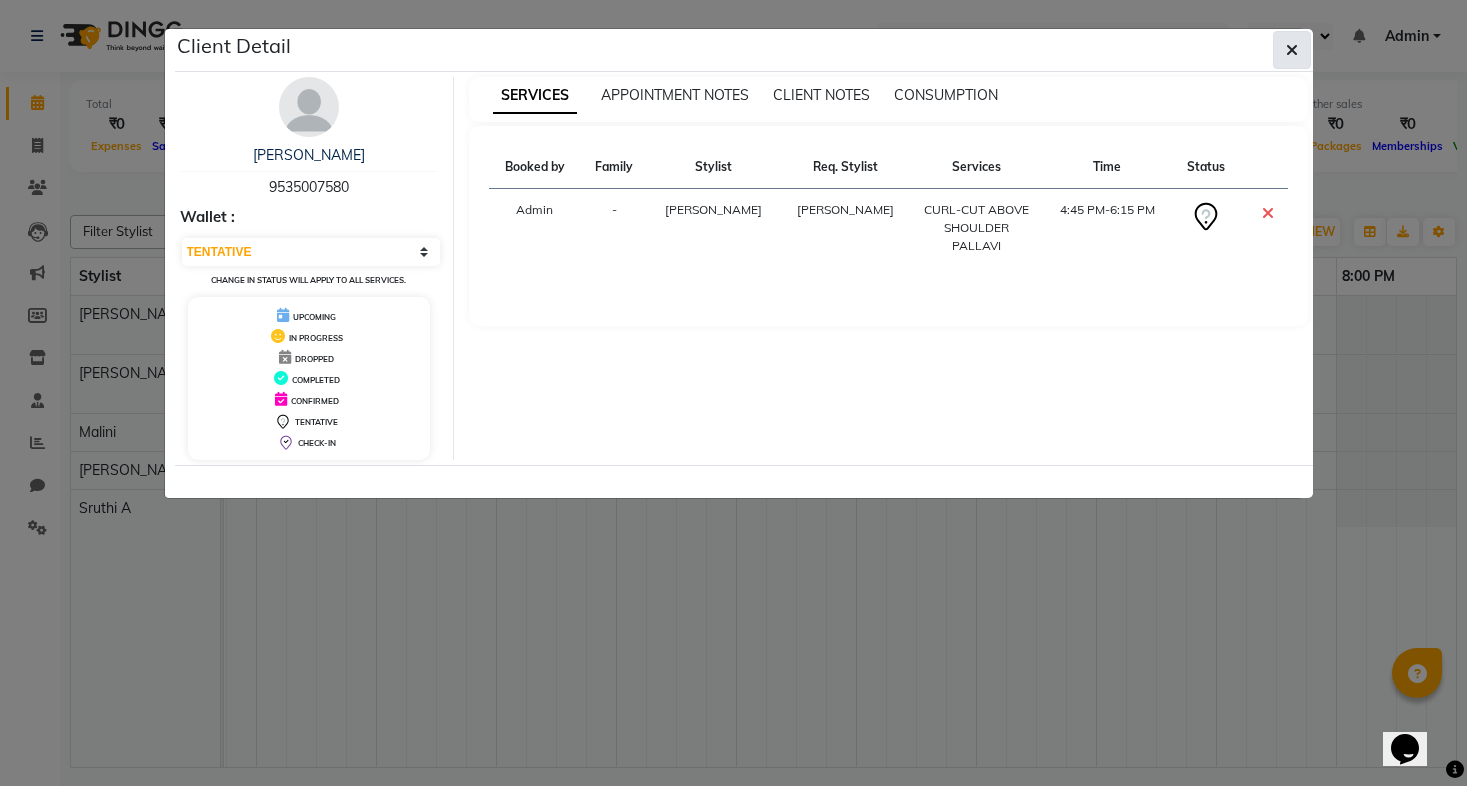 click 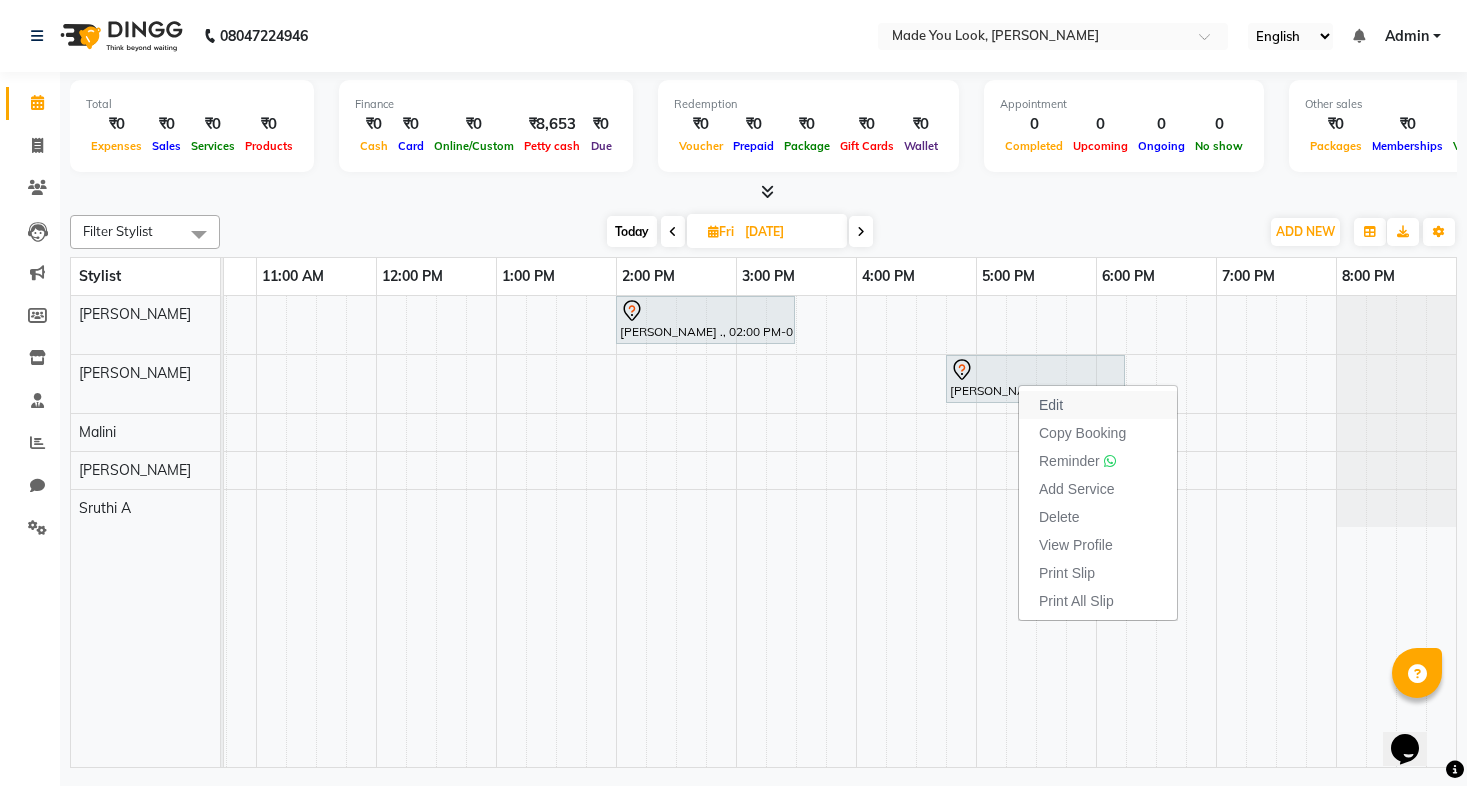 click on "Edit" at bounding box center [1051, 405] 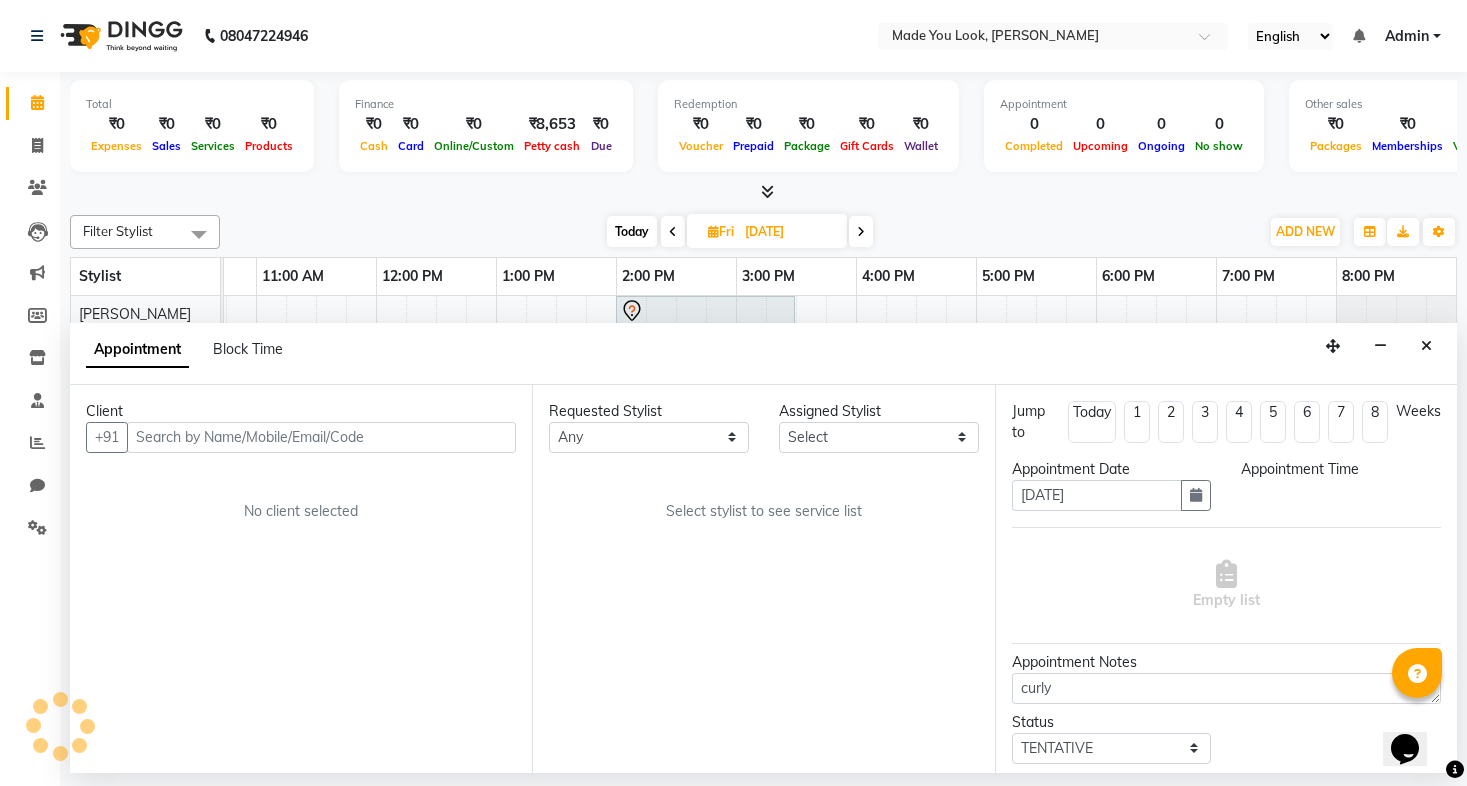 scroll, scrollTop: 0, scrollLeft: 328, axis: horizontal 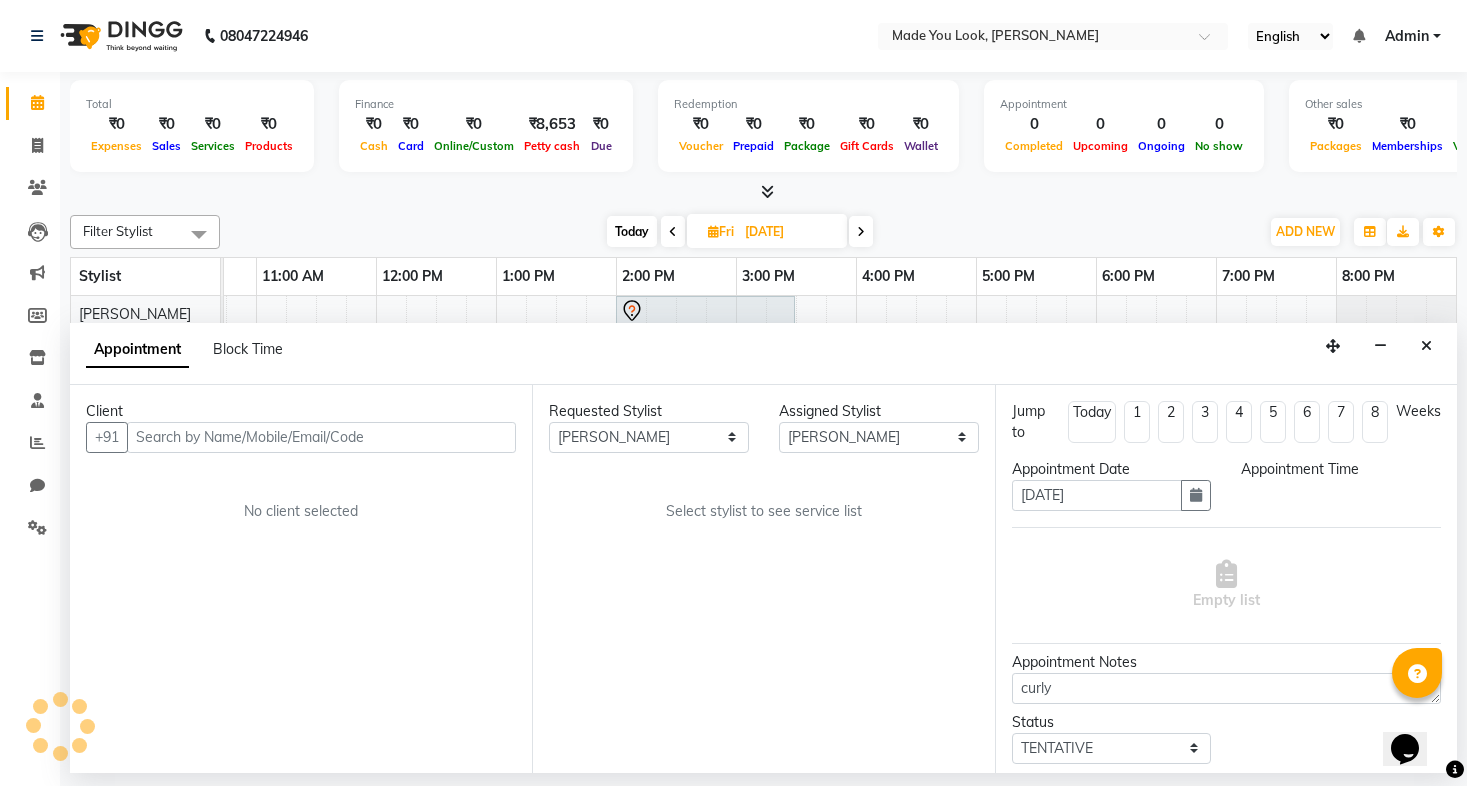 select on "1005" 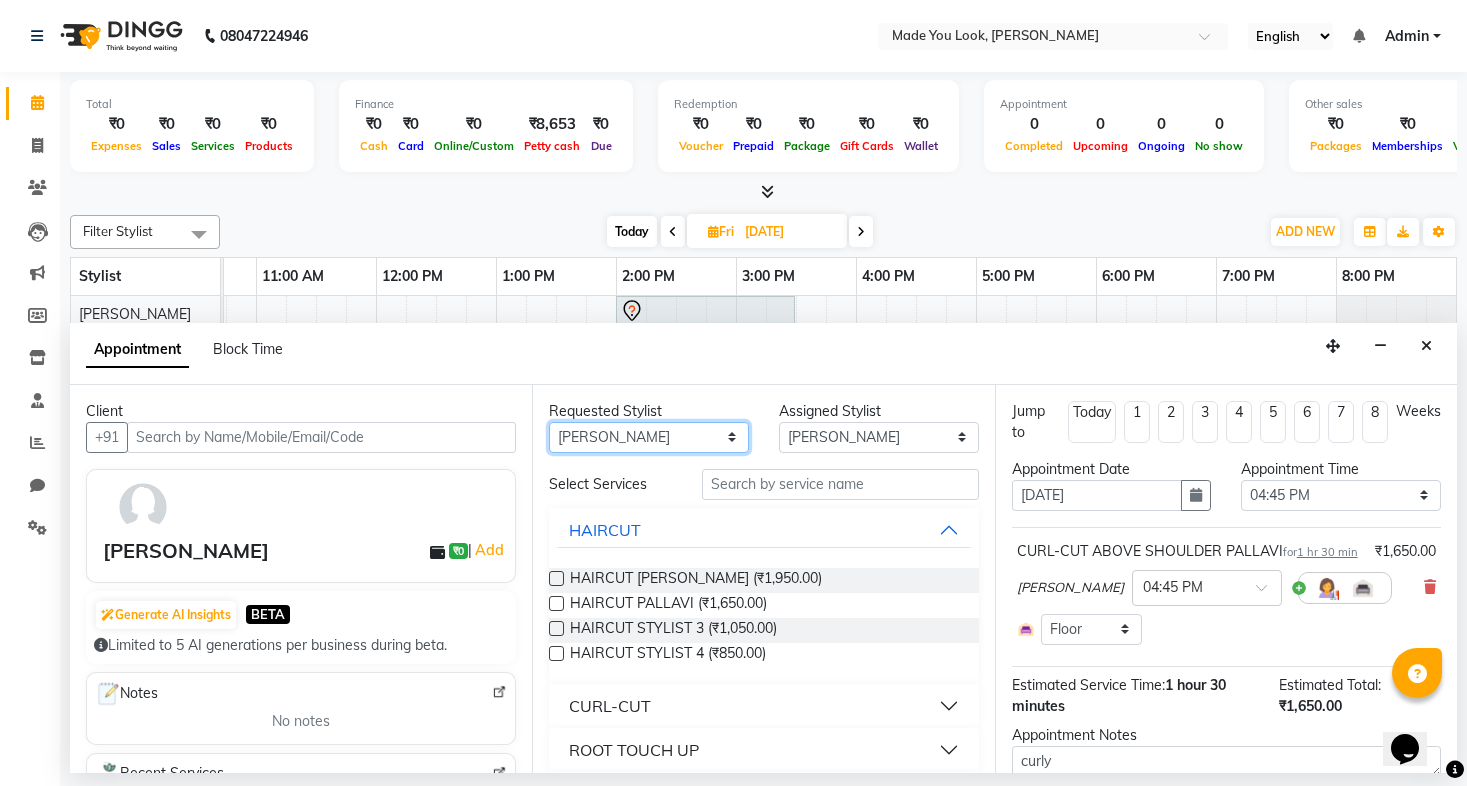select on "83312" 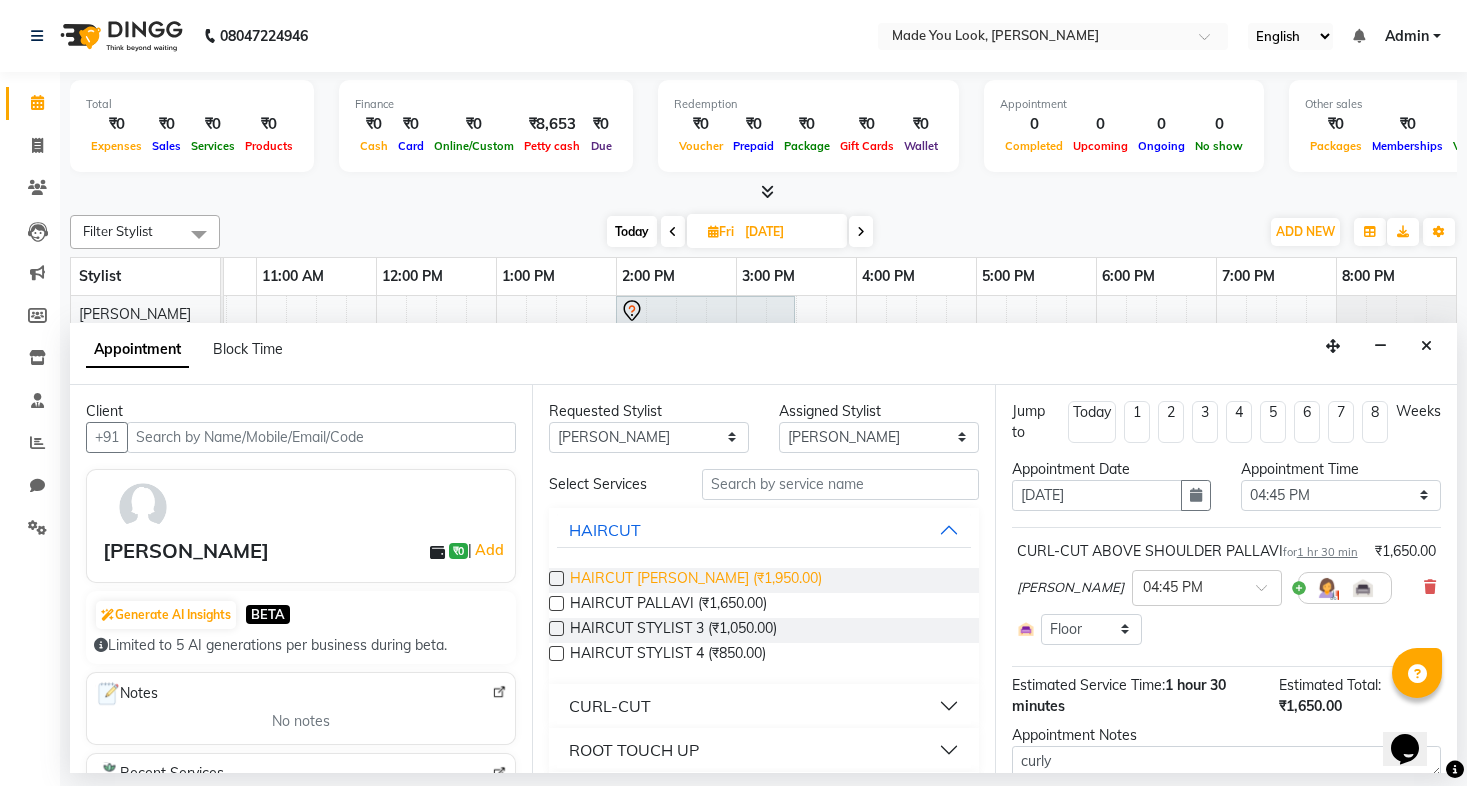 click on "HAIRCUT [PERSON_NAME] (₹1,950.00)" at bounding box center [696, 580] 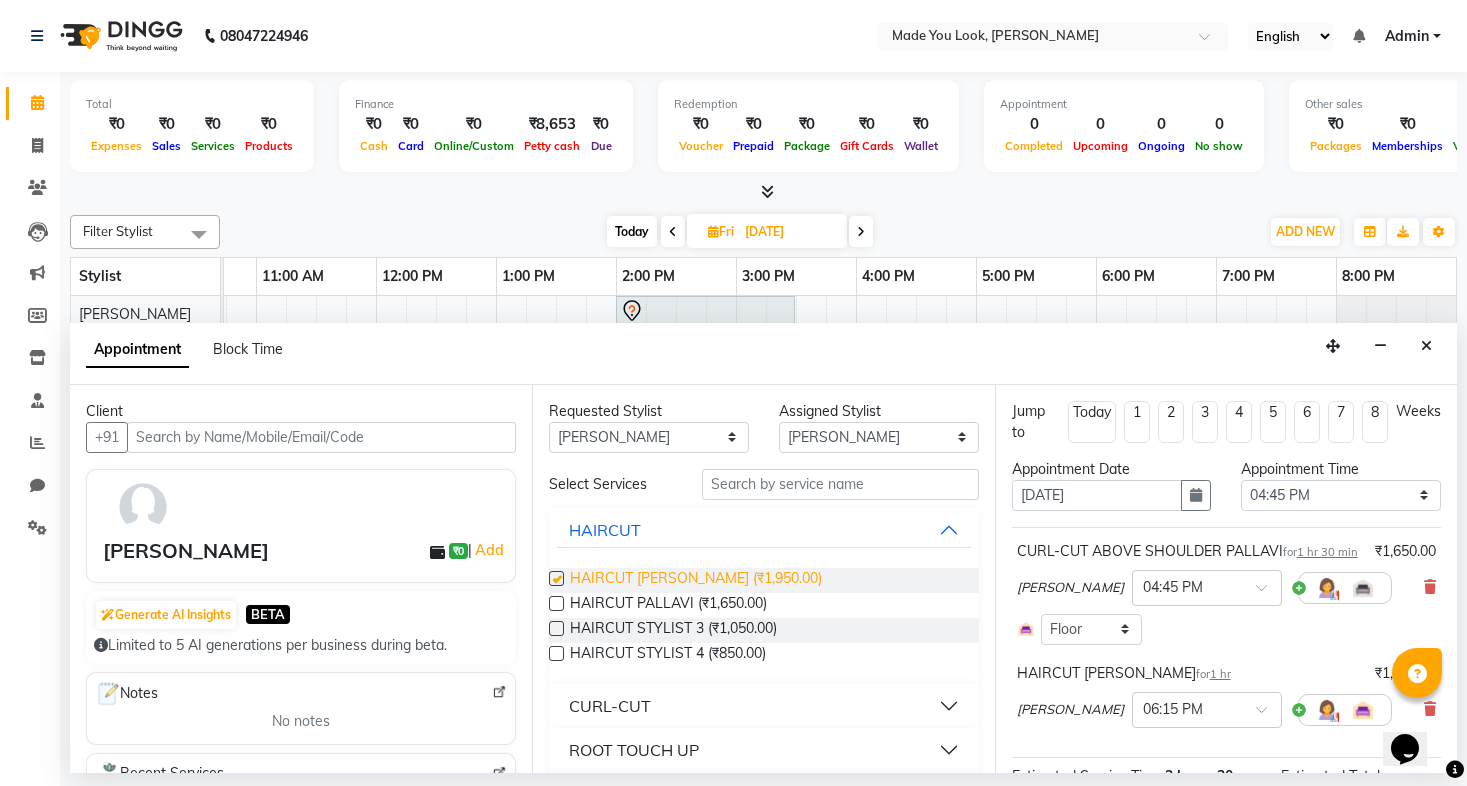 checkbox on "false" 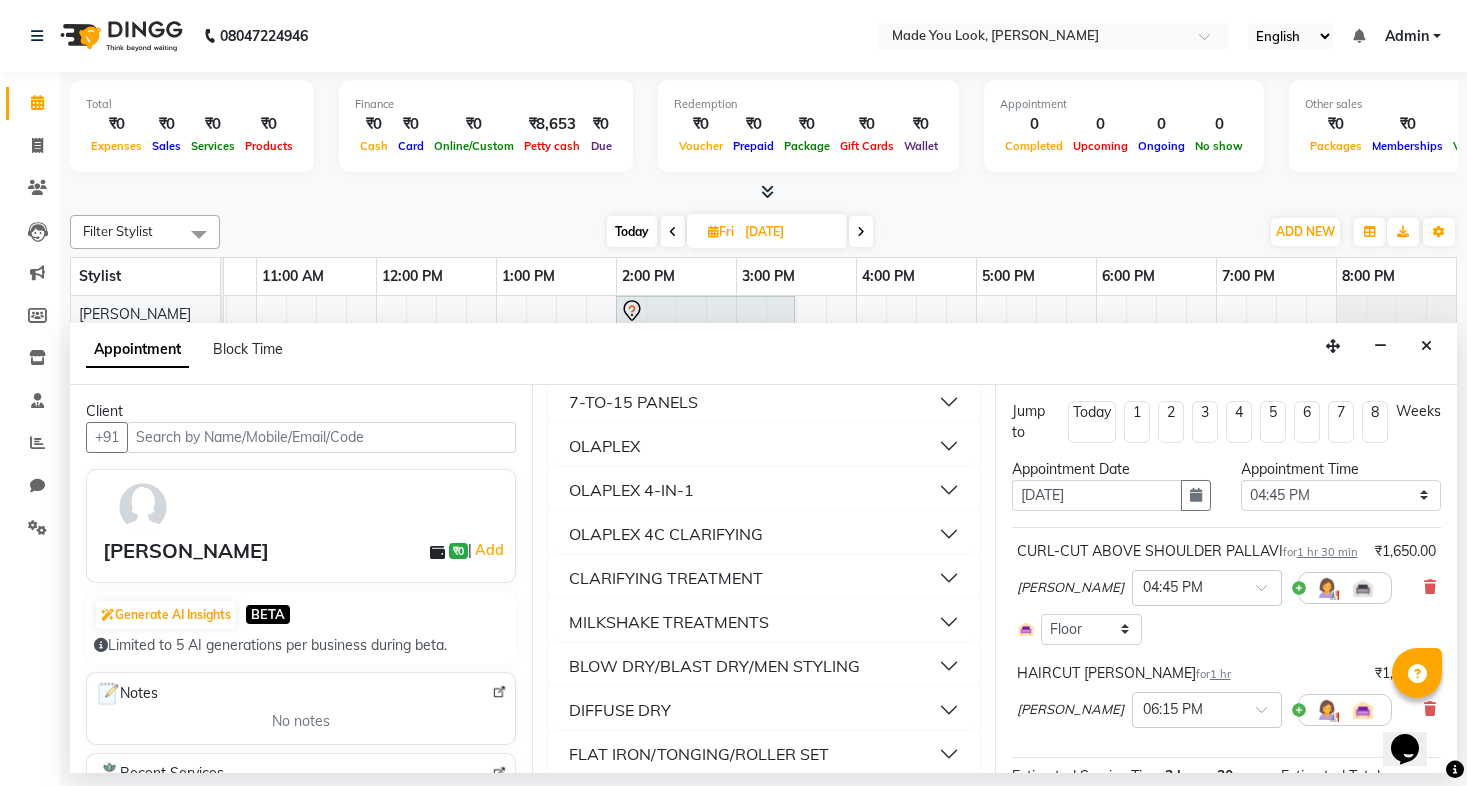 scroll, scrollTop: 953, scrollLeft: 0, axis: vertical 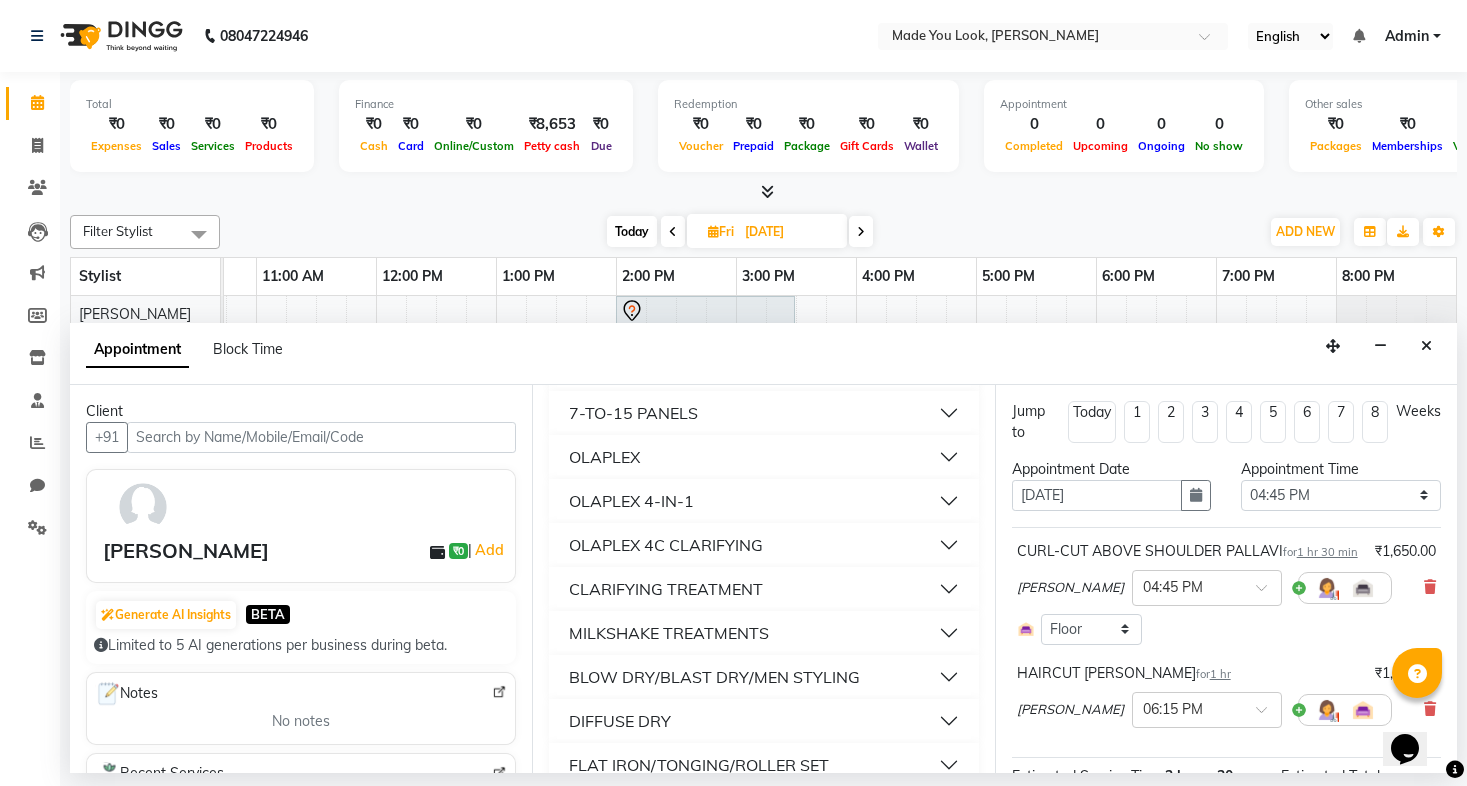 click on "OLAPLEX" at bounding box center (763, 457) 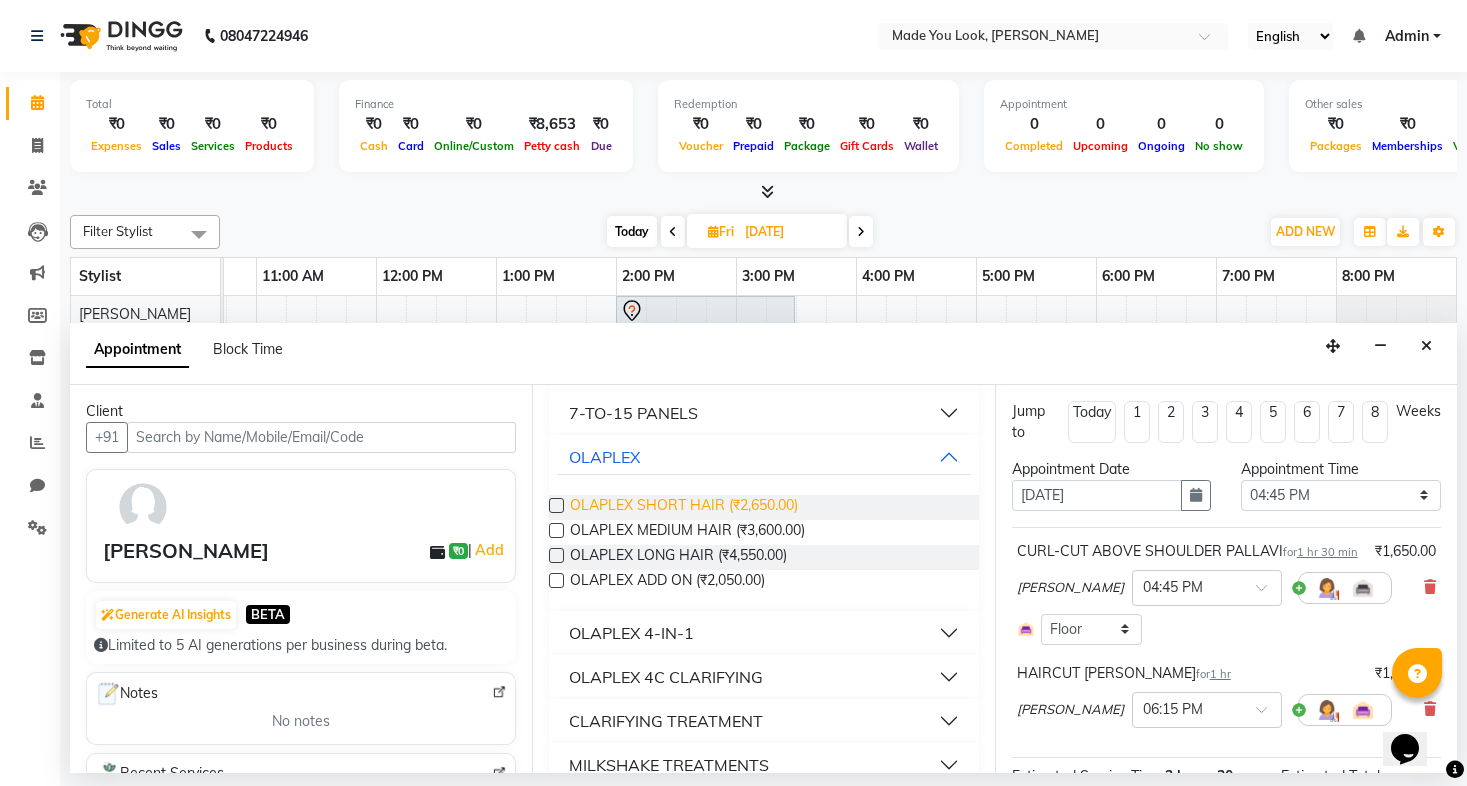 click on "OLAPLEX SHORT HAIR (₹2,650.00)" at bounding box center [684, 507] 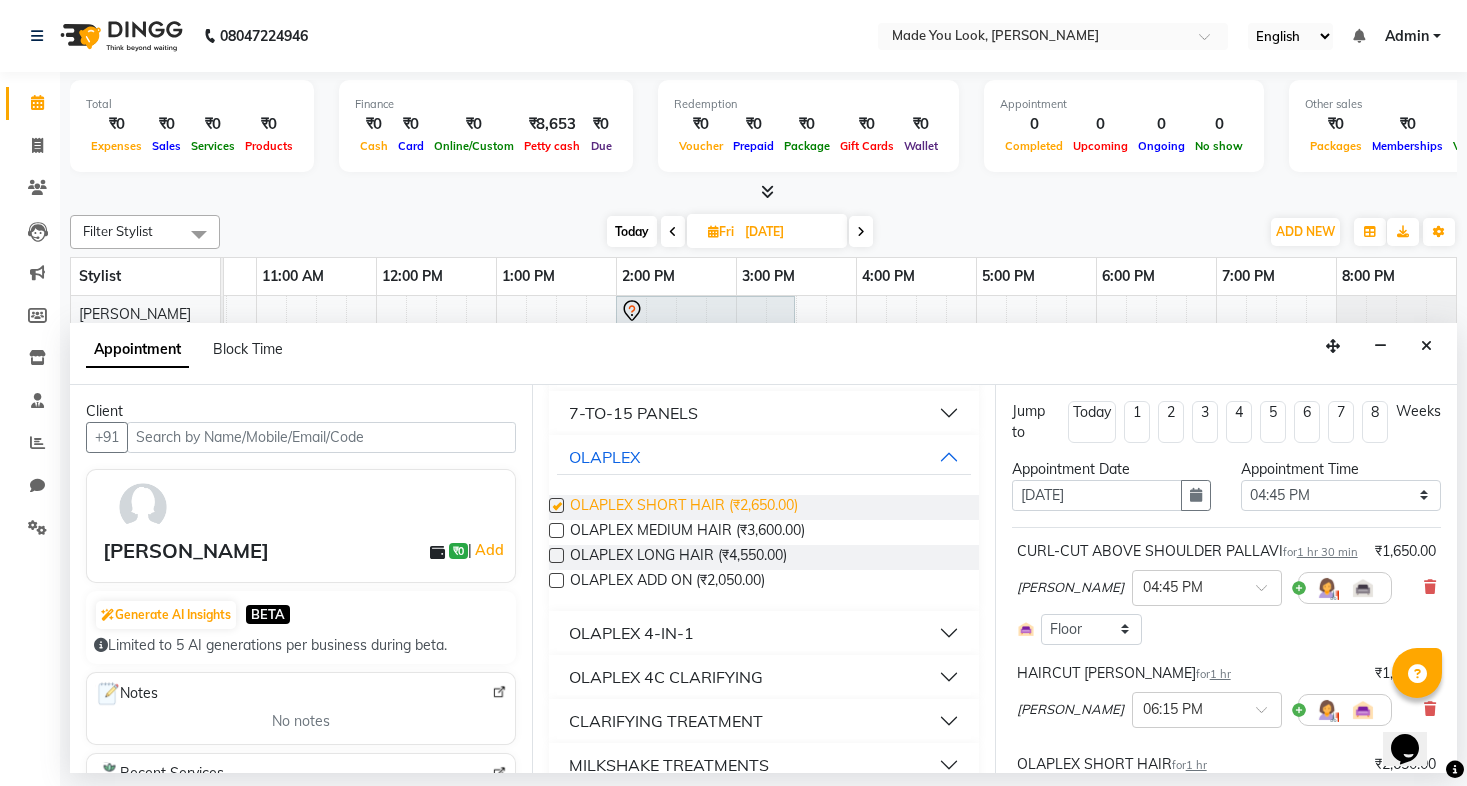 checkbox on "false" 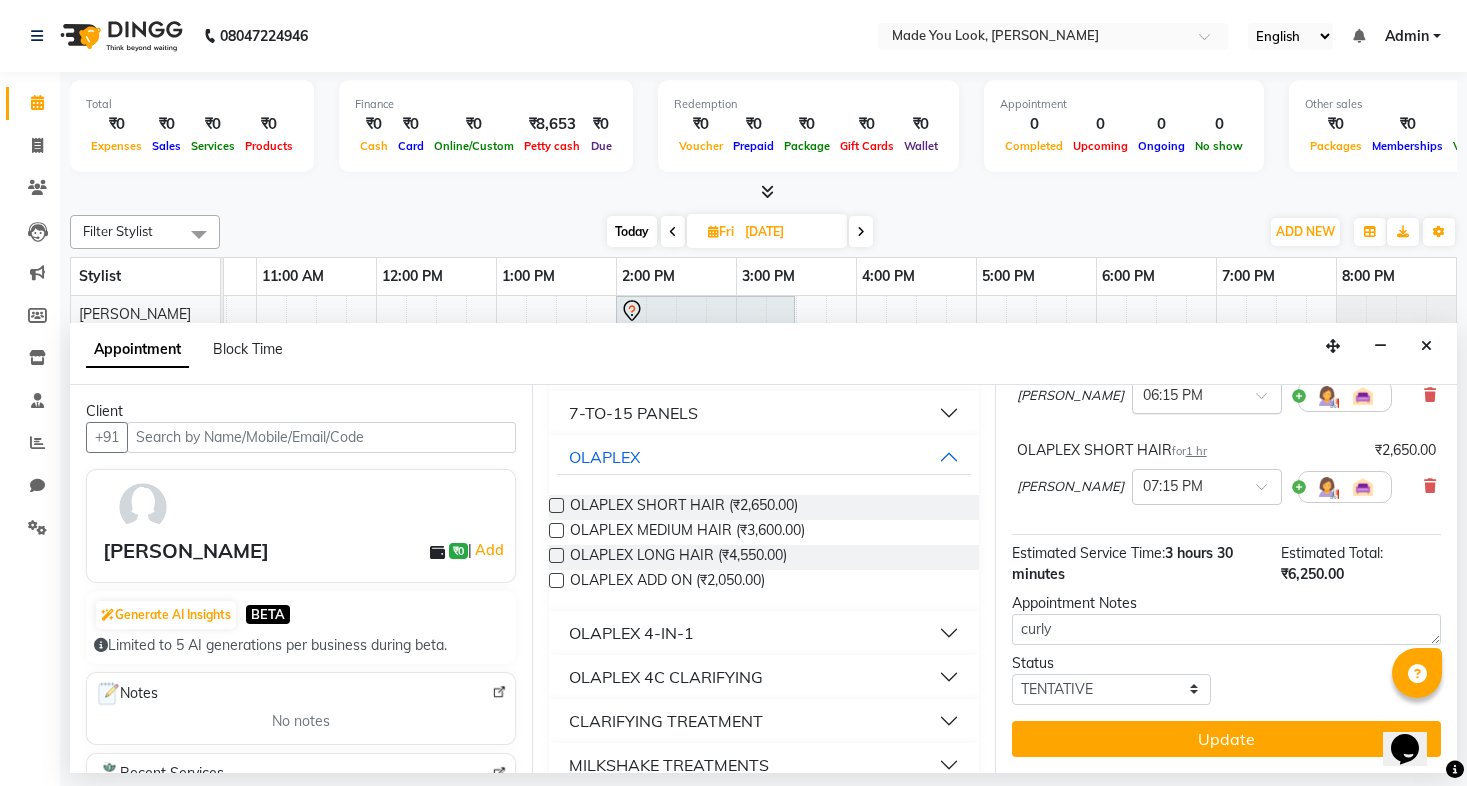 scroll, scrollTop: 314, scrollLeft: 0, axis: vertical 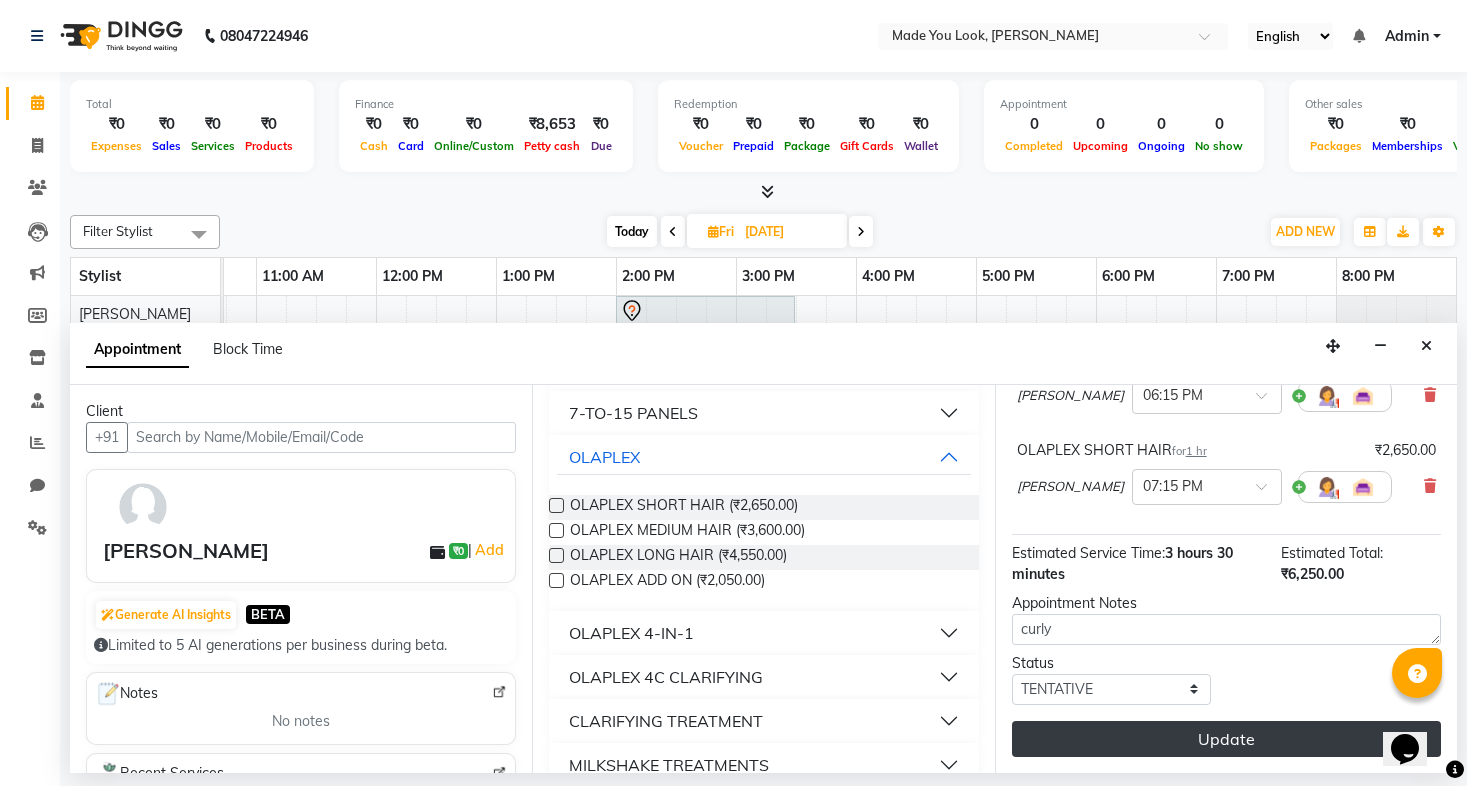 click on "Update" at bounding box center (1226, 739) 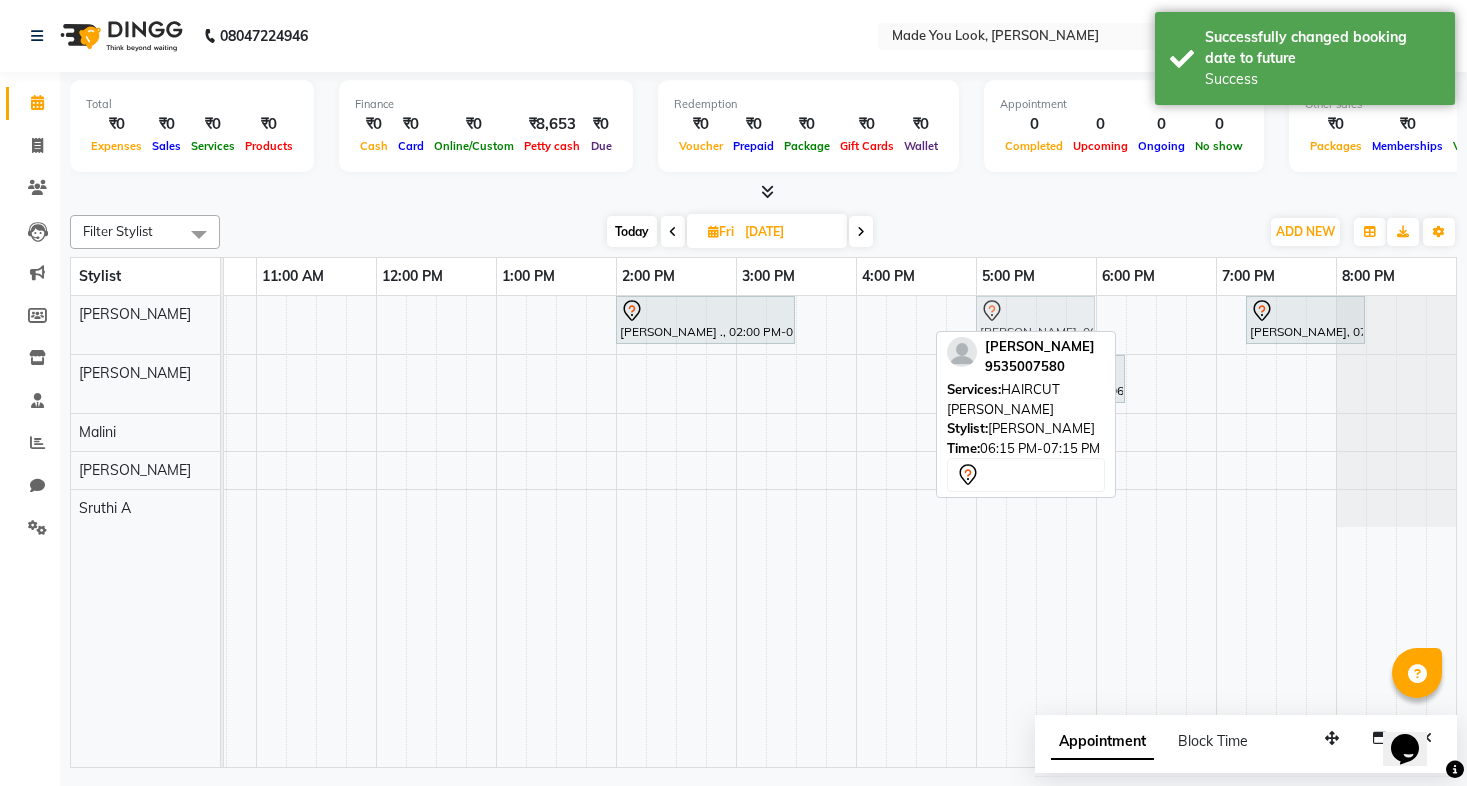 drag, startPoint x: 1158, startPoint y: 318, endPoint x: 1012, endPoint y: 316, distance: 146.0137 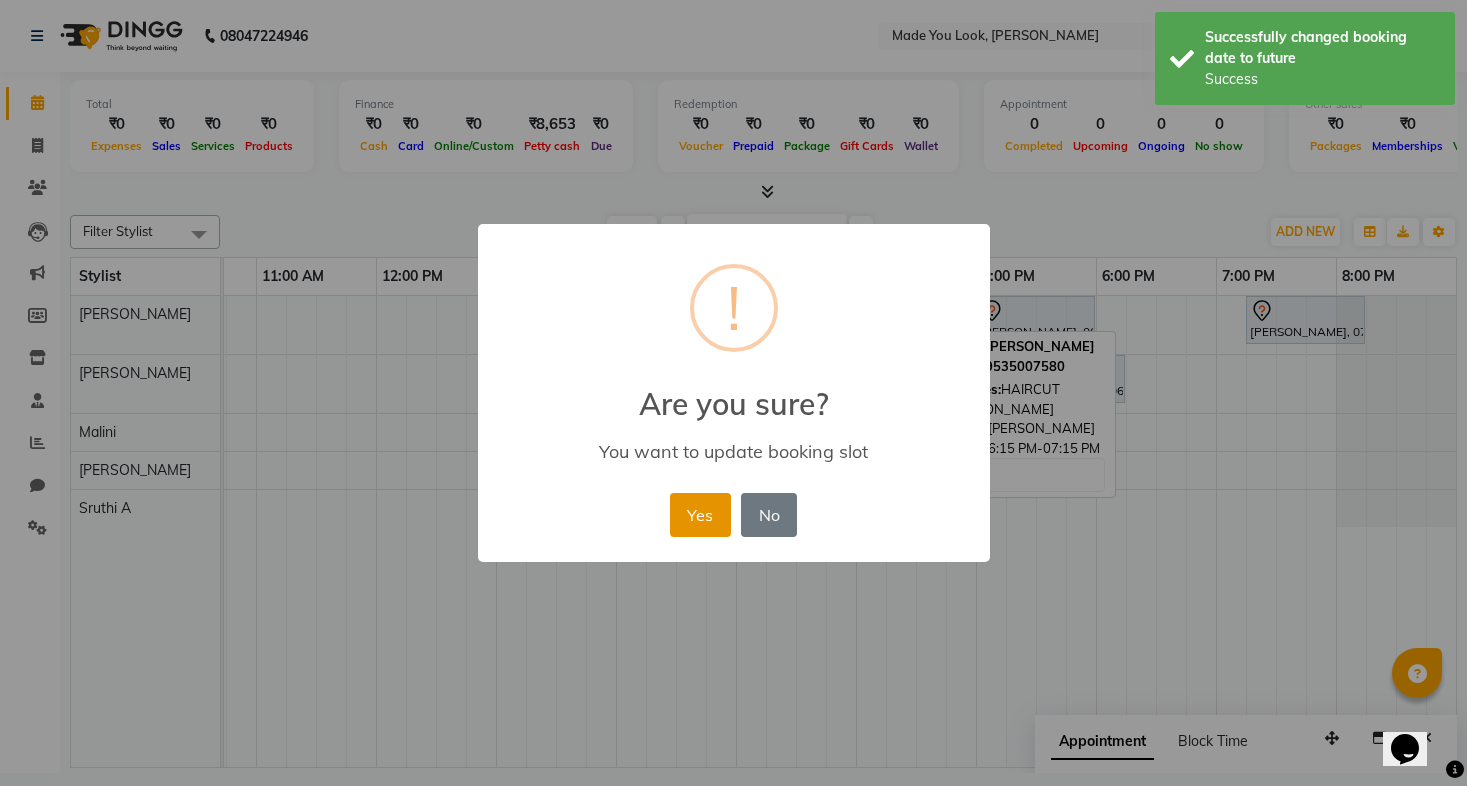 click on "Yes" at bounding box center [700, 515] 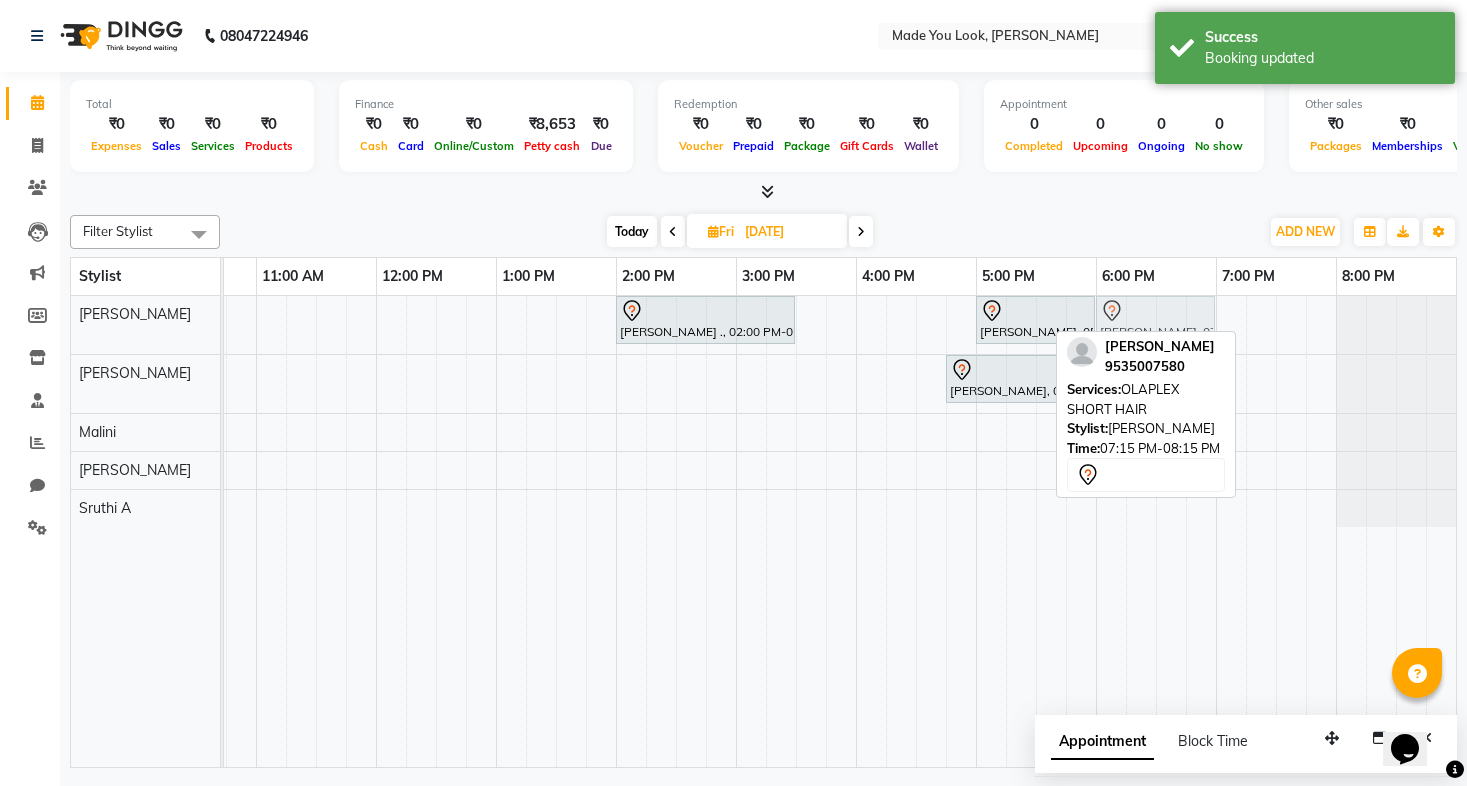 drag, startPoint x: 1260, startPoint y: 316, endPoint x: 1118, endPoint y: 325, distance: 142.28493 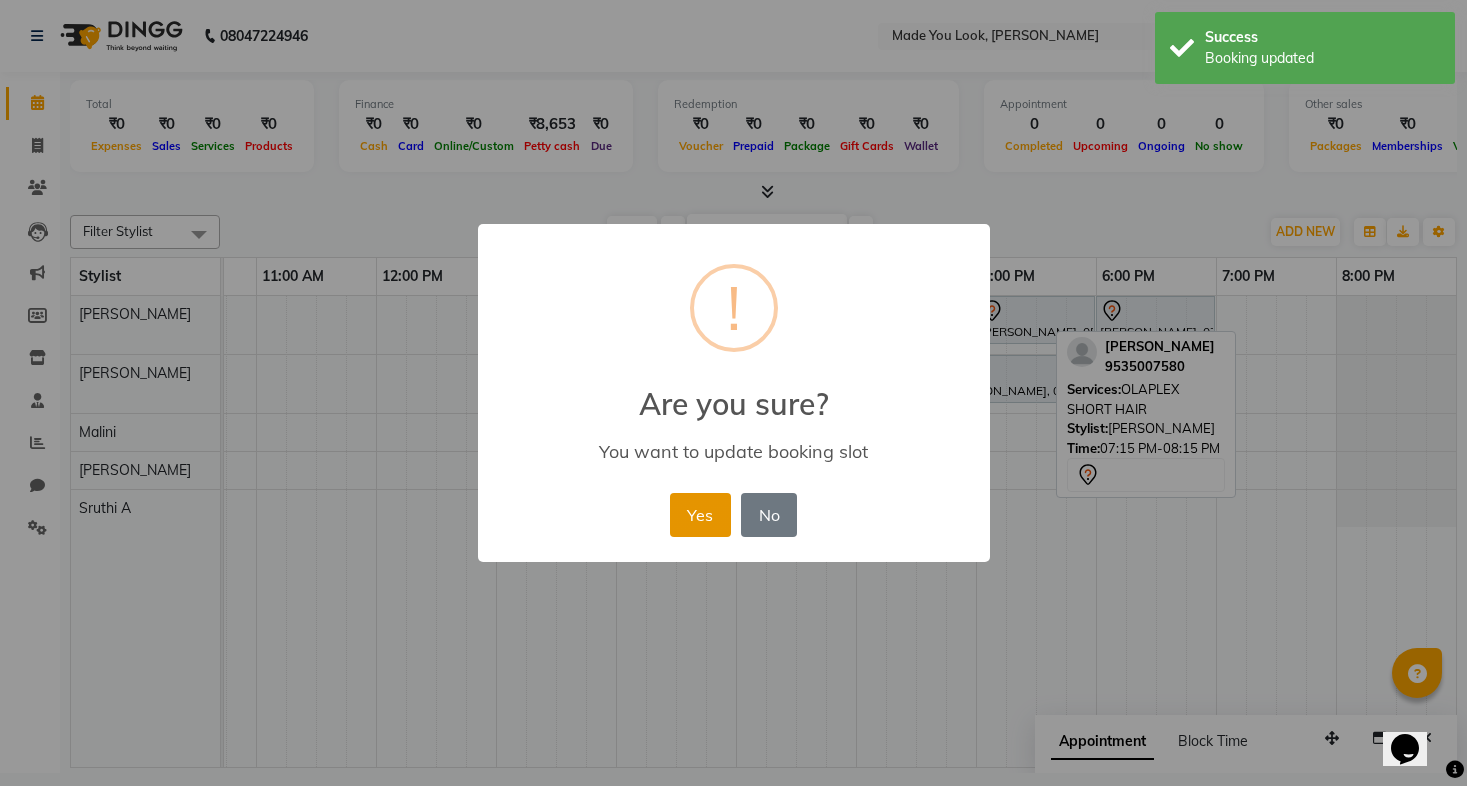 click on "Yes" at bounding box center (700, 515) 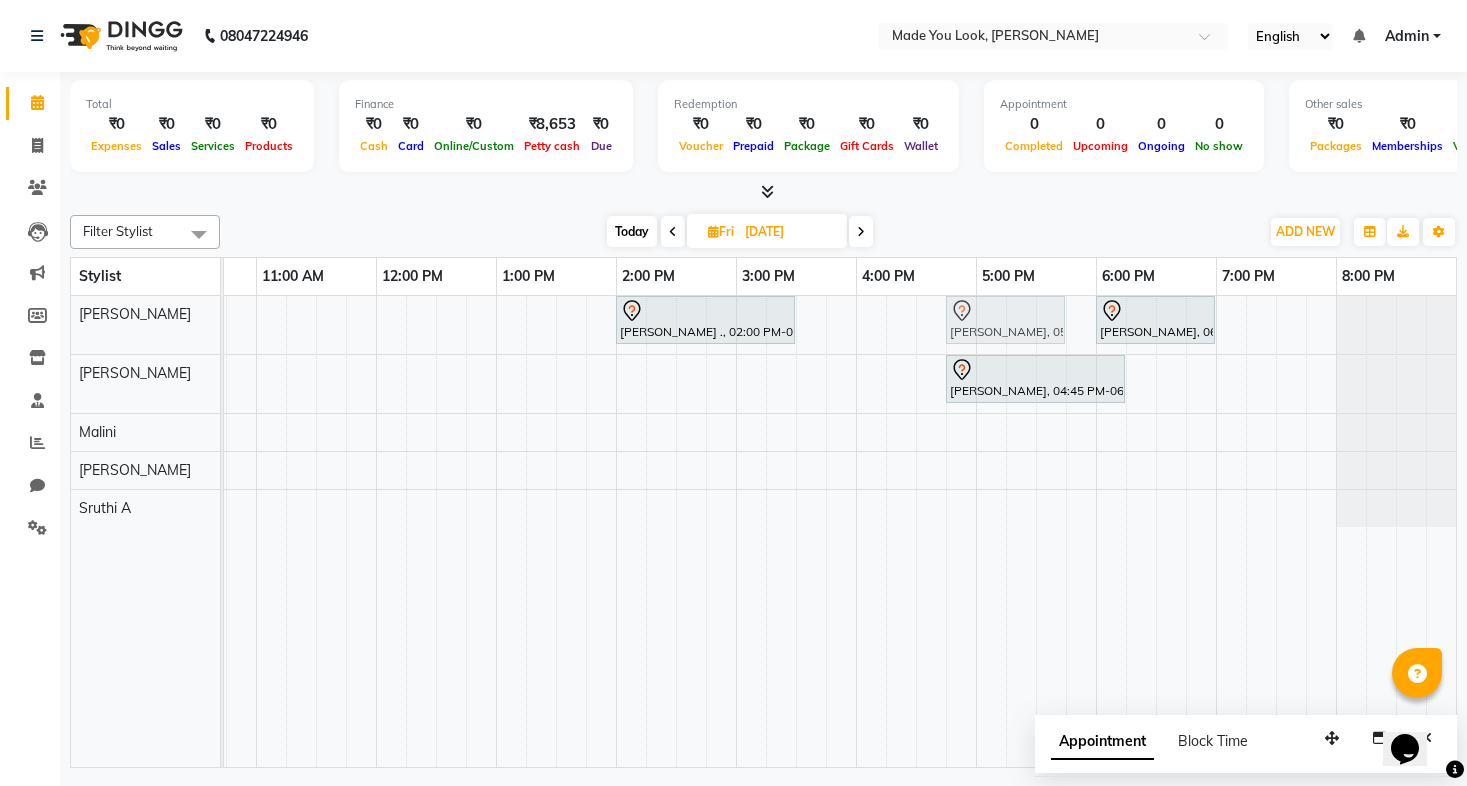 drag, startPoint x: 978, startPoint y: 311, endPoint x: 943, endPoint y: 316, distance: 35.35534 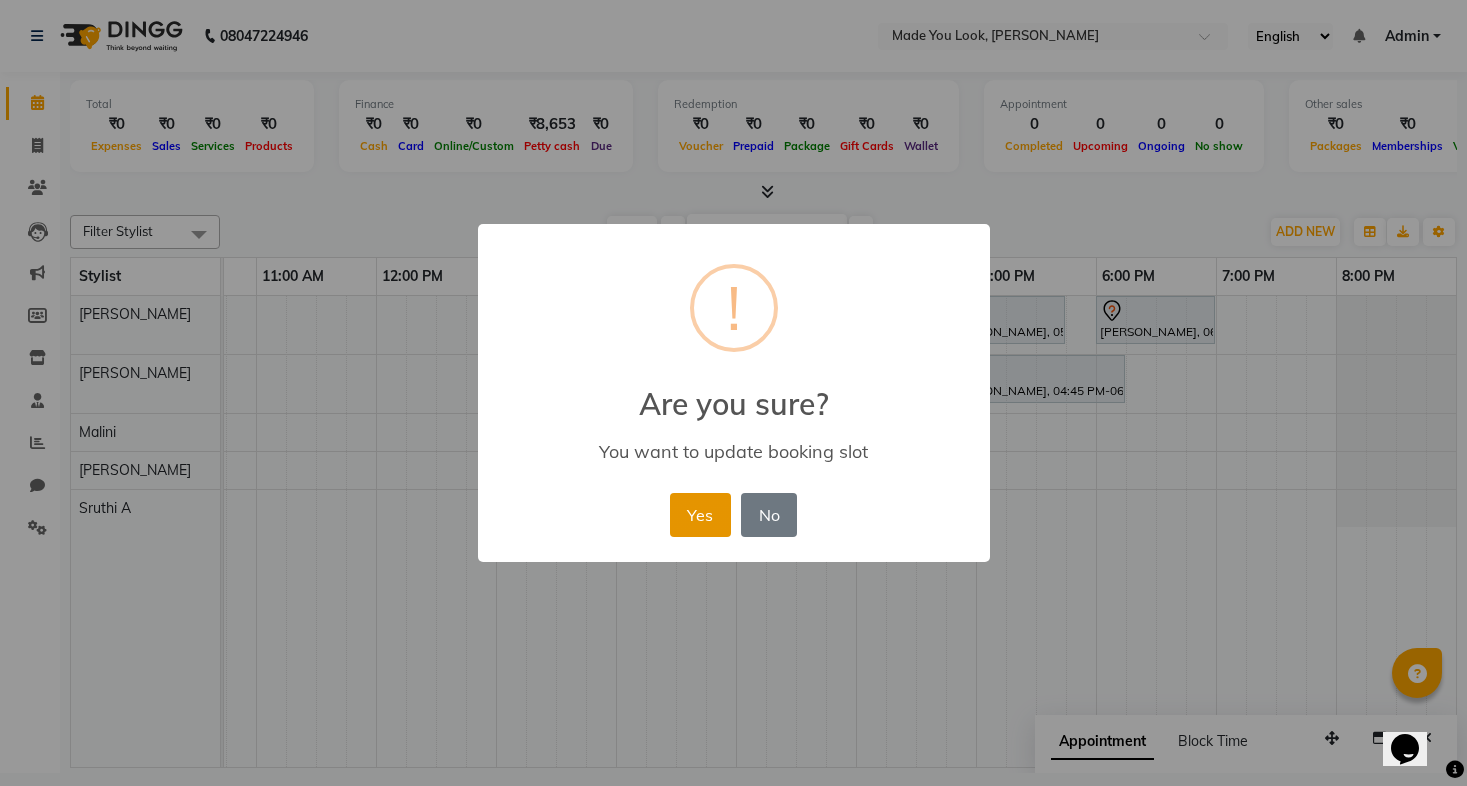 click on "Yes" at bounding box center [700, 515] 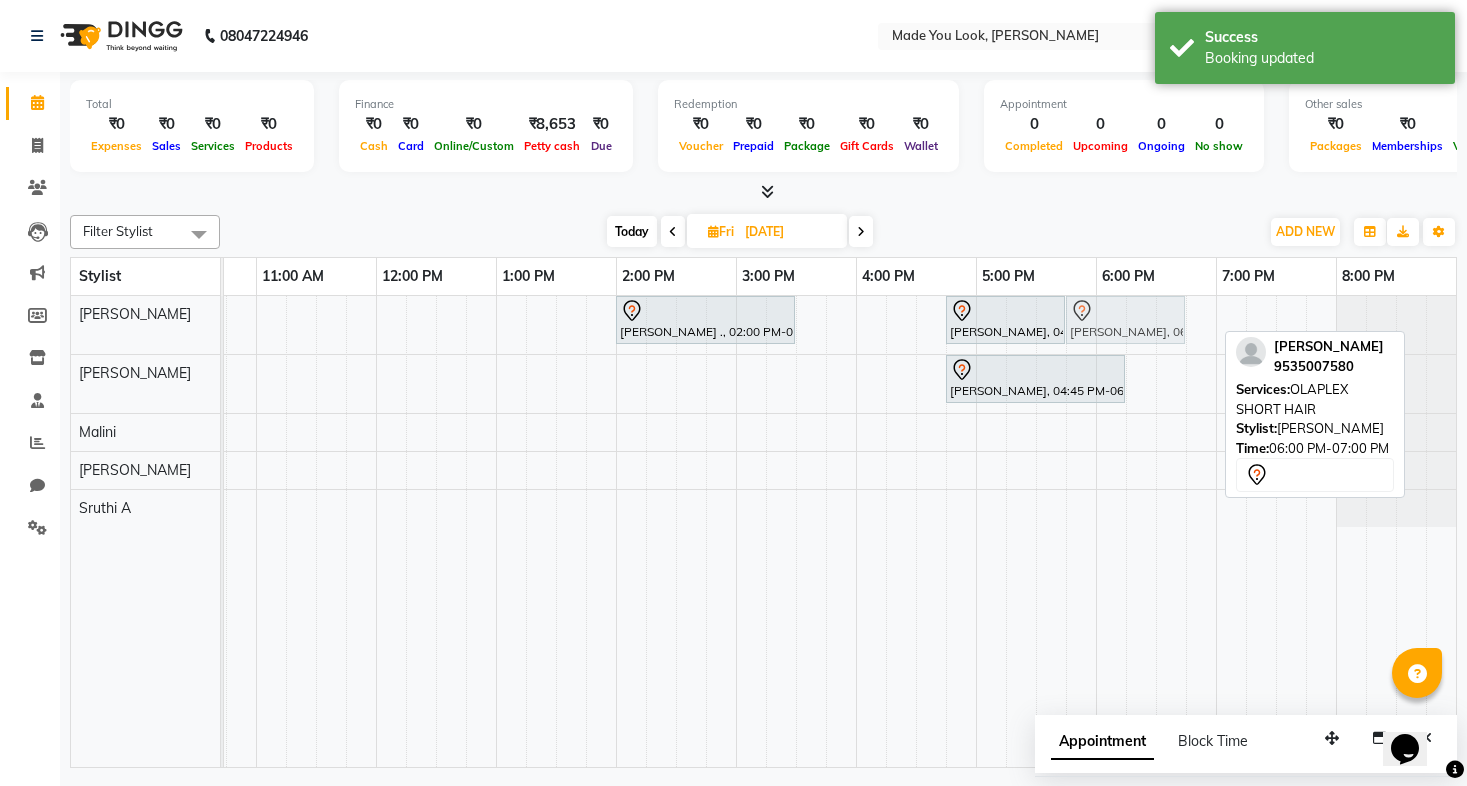 drag, startPoint x: 1196, startPoint y: 311, endPoint x: 1170, endPoint y: 311, distance: 26 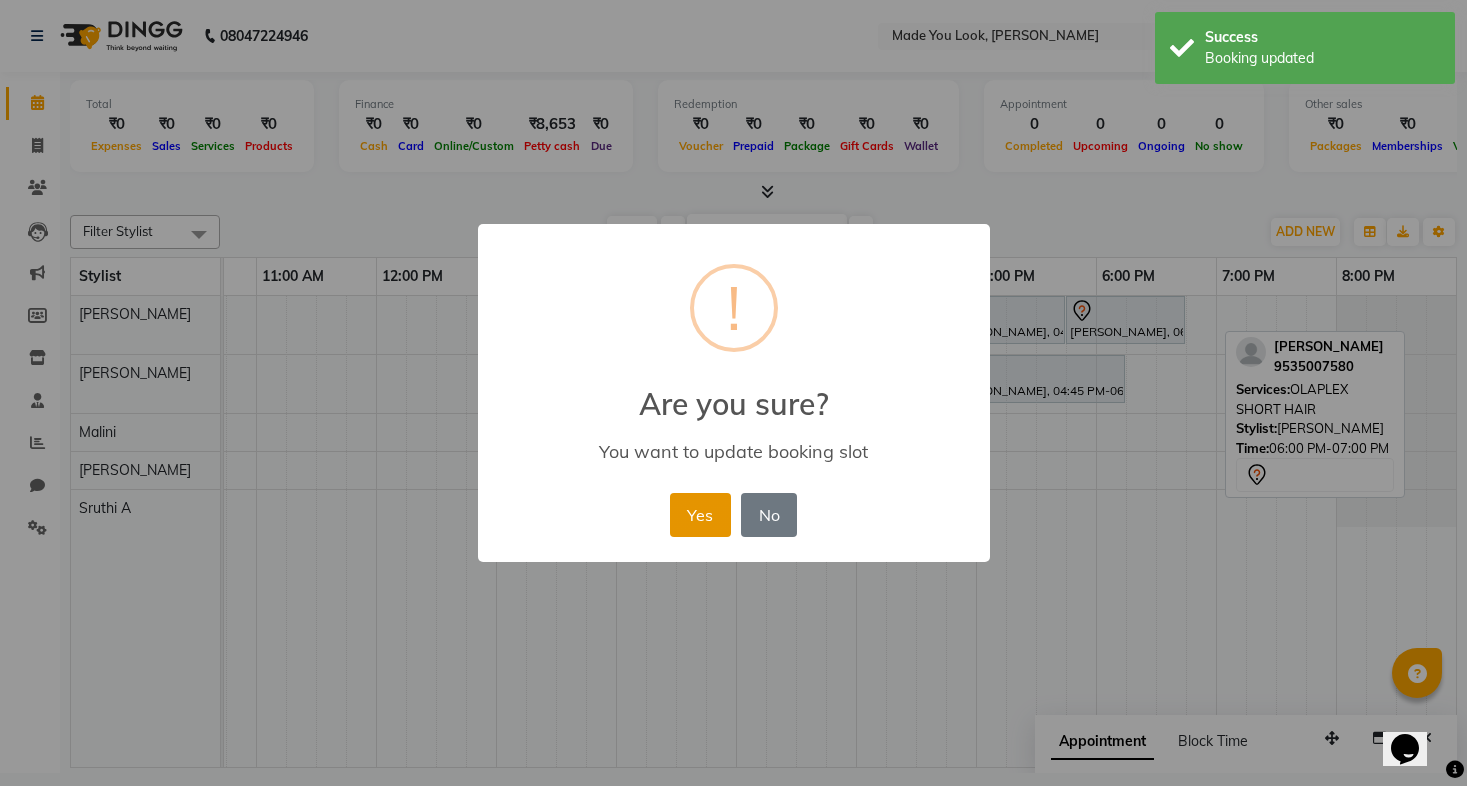 click on "Yes" at bounding box center (700, 515) 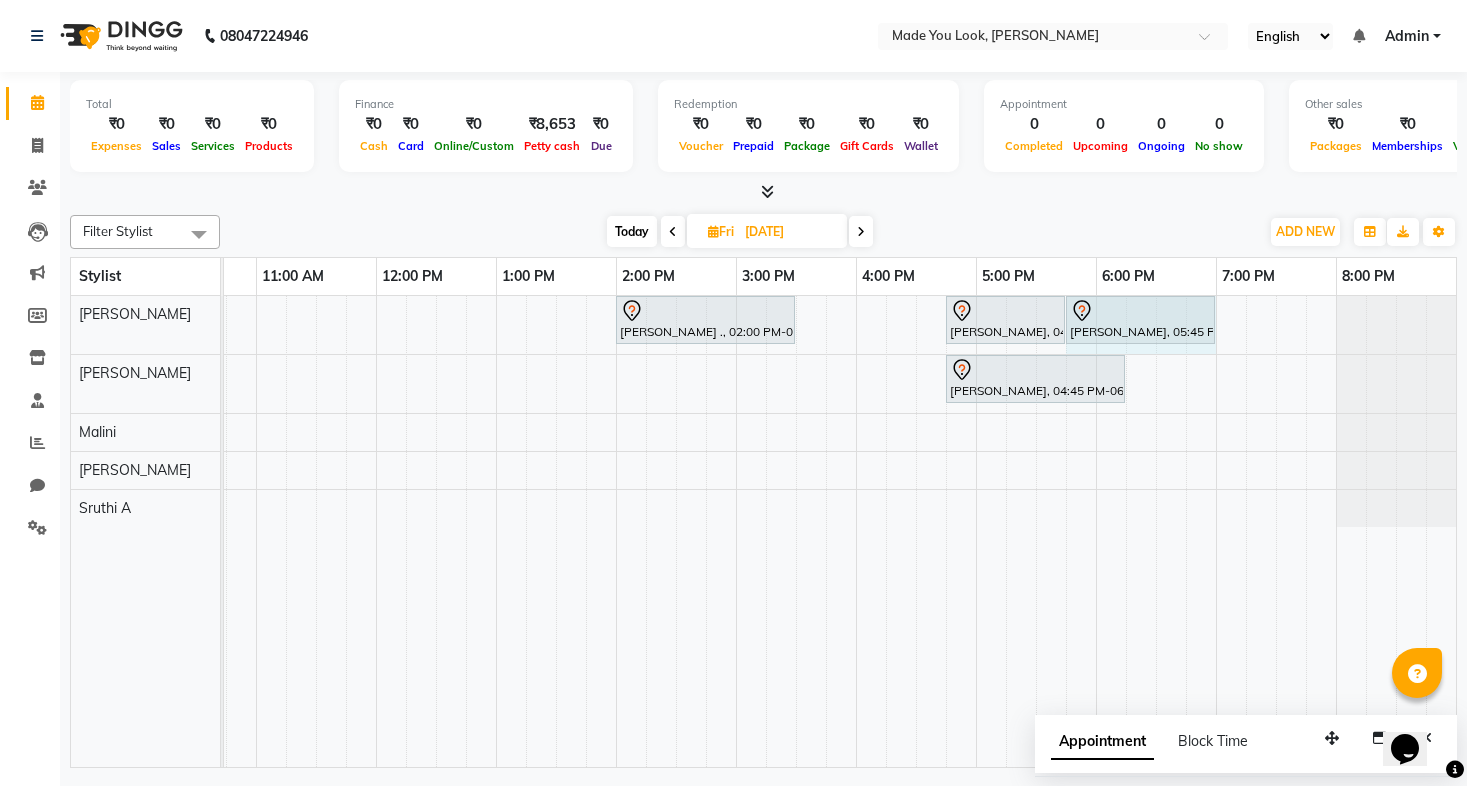 drag, startPoint x: 1182, startPoint y: 316, endPoint x: 1201, endPoint y: 311, distance: 19.646883 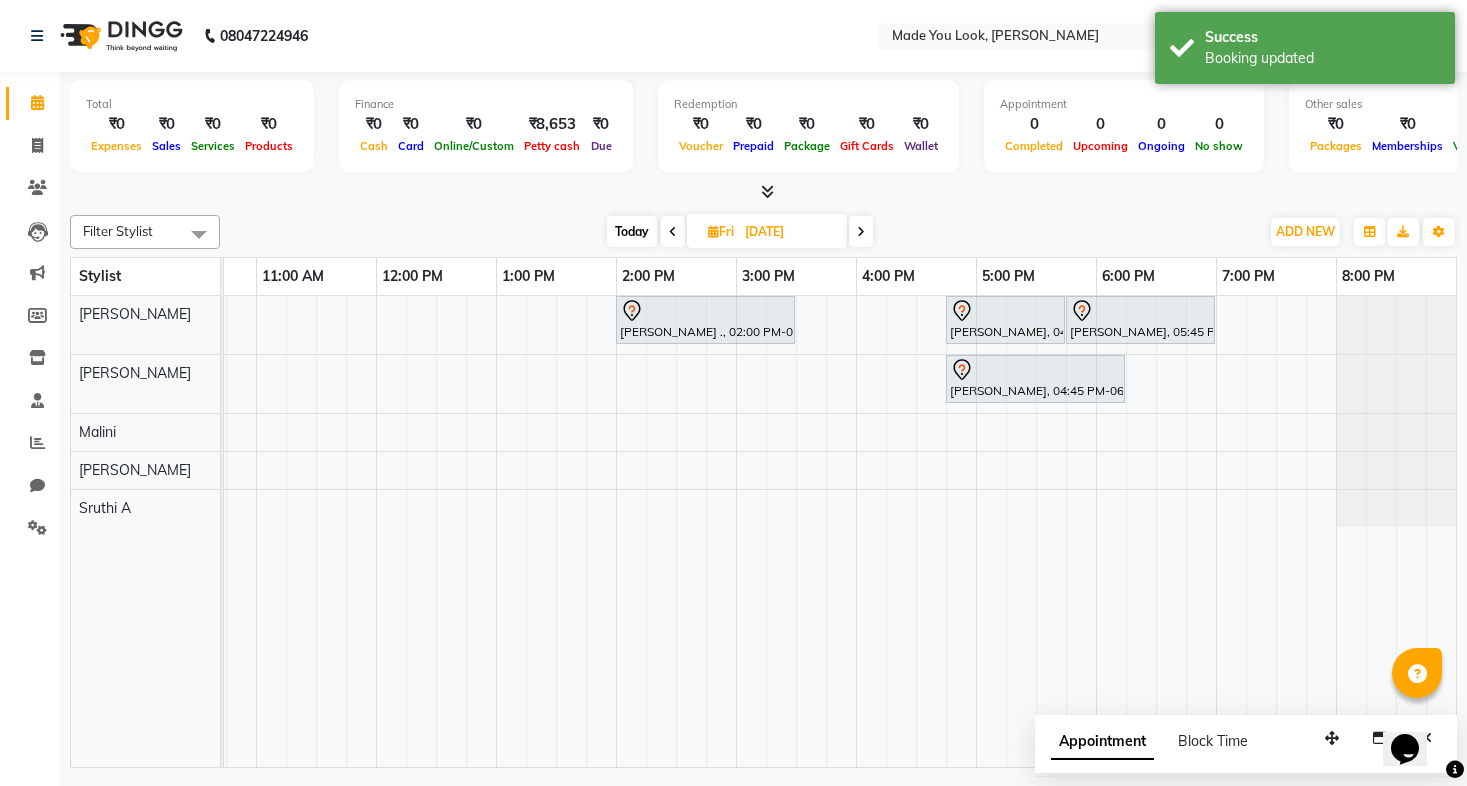 scroll, scrollTop: 0, scrollLeft: 0, axis: both 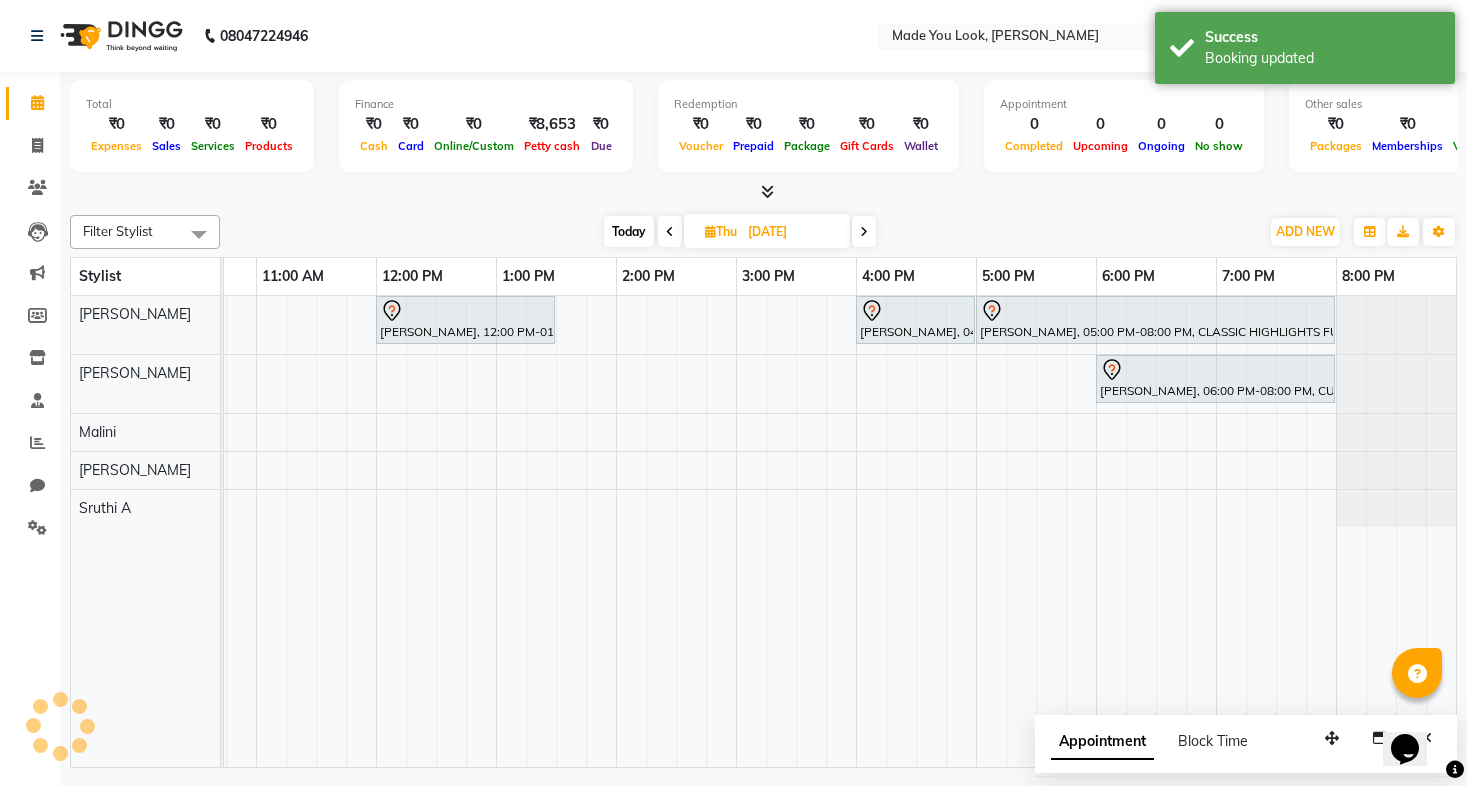 click at bounding box center (670, 232) 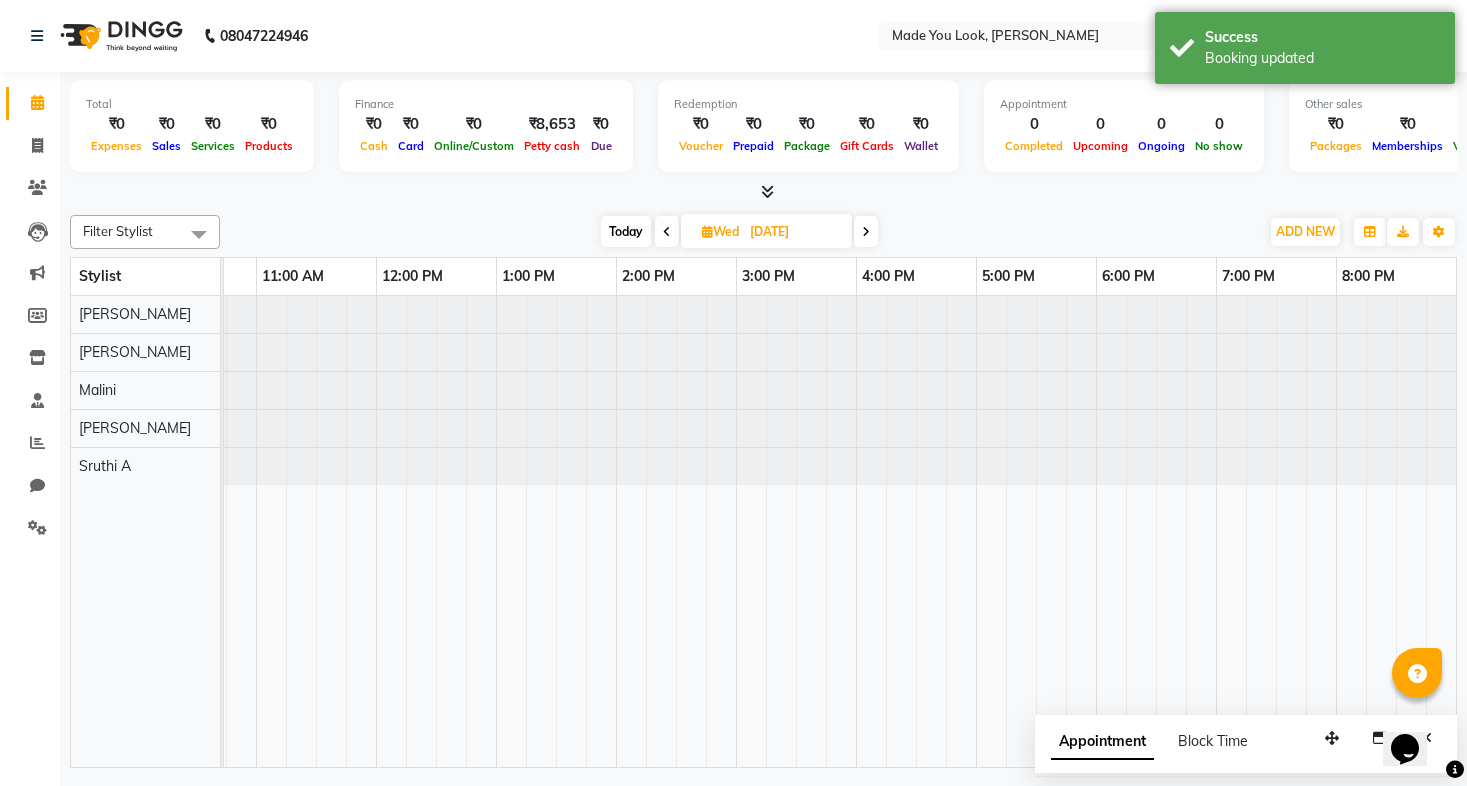 scroll, scrollTop: 0, scrollLeft: 328, axis: horizontal 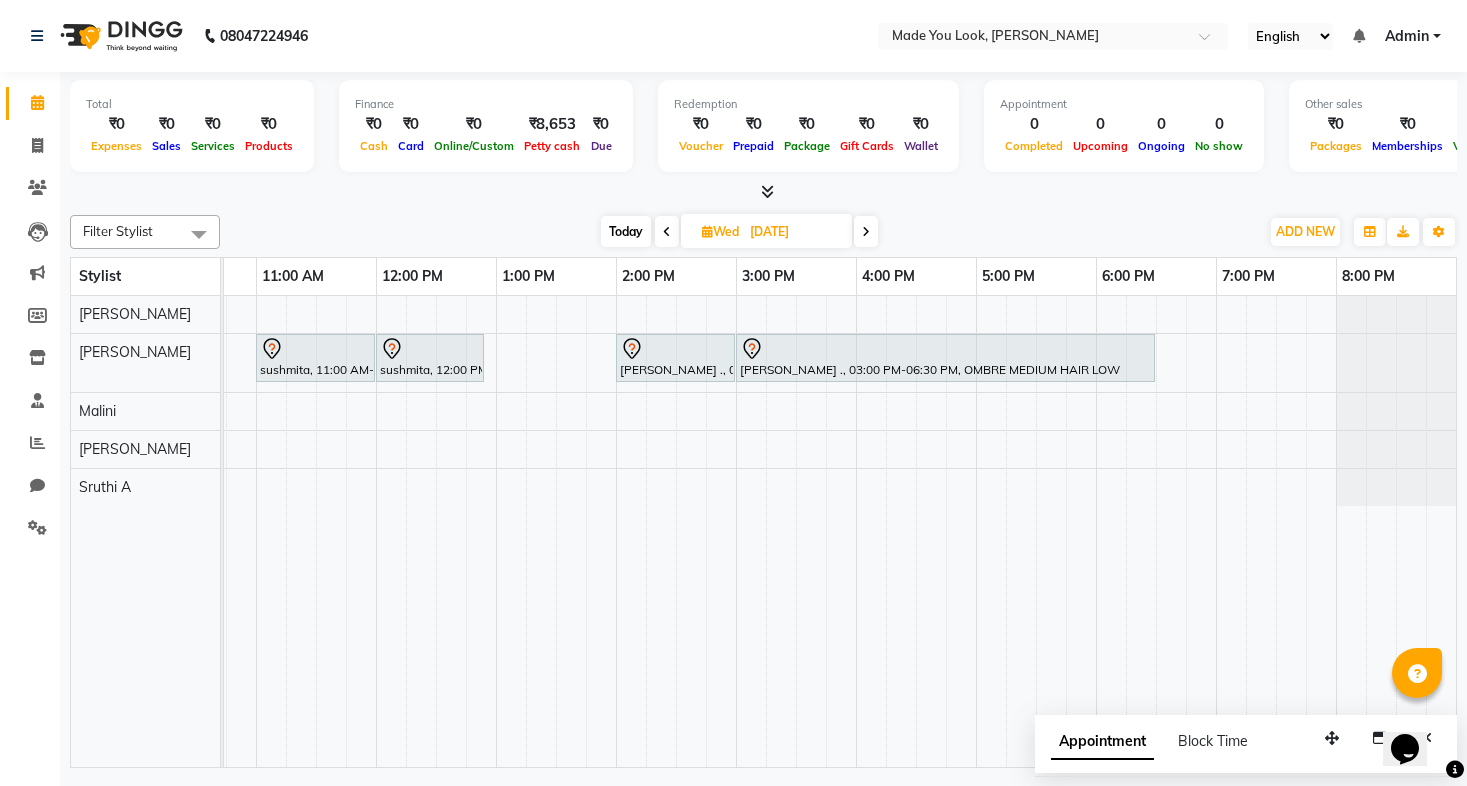 click on "sushmita, 11:00 AM-12:00 PM, CURL-CUT SHOULDER LENGTH PALLAVI             sushmita, 12:00 PM-12:55 PM, MILKSHAKE MOISTURE&MORE TREATMENT             [PERSON_NAME] ., 02:00 PM-03:00 PM, CURL-CUT SHOULDER LENGTH PALLAVI             [PERSON_NAME] ., 03:00 PM-06:30 PM, OMBRE MEDIUM HAIR LOW" at bounding box center [676, 531] 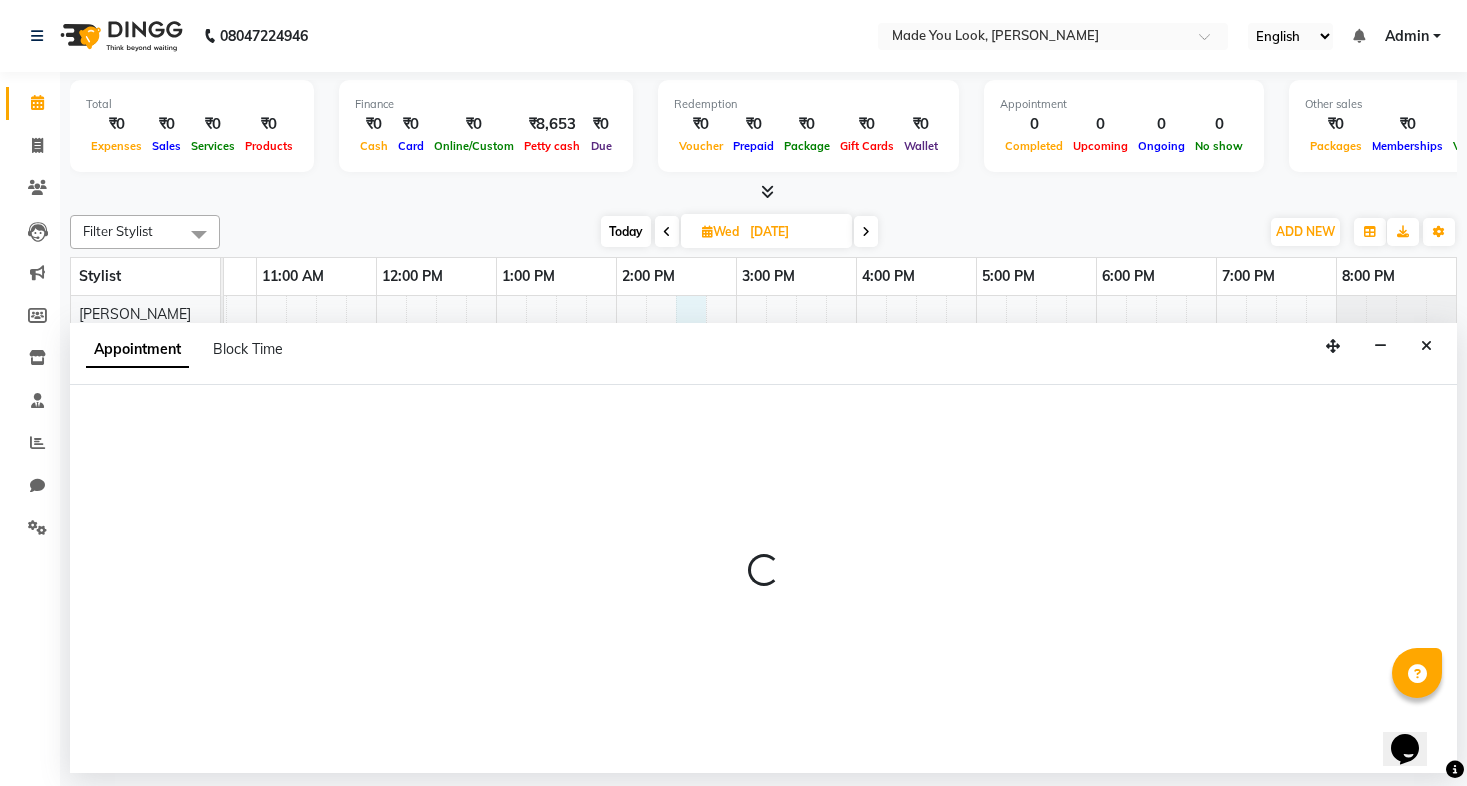 select on "83312" 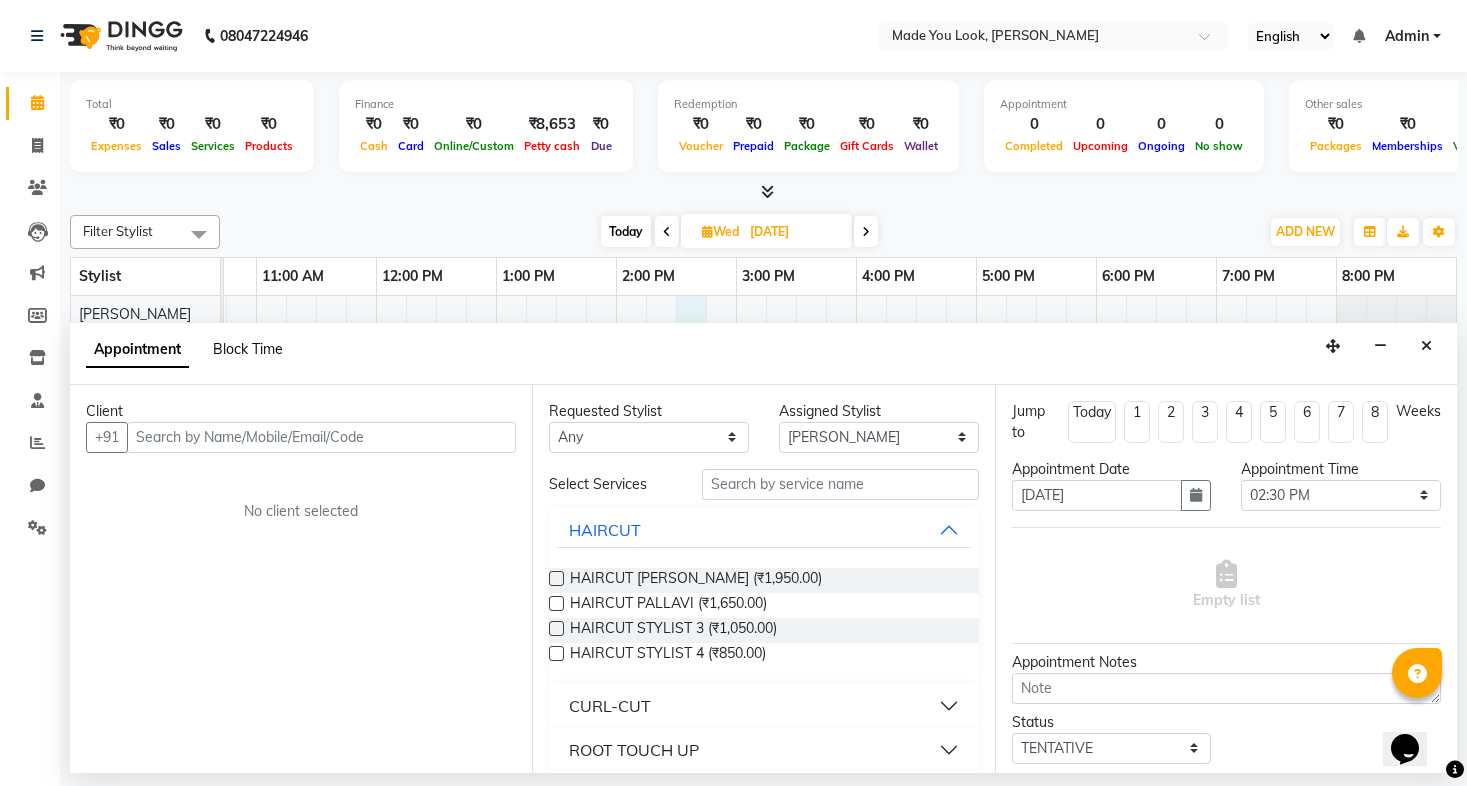 click on "Block Time" at bounding box center [248, 349] 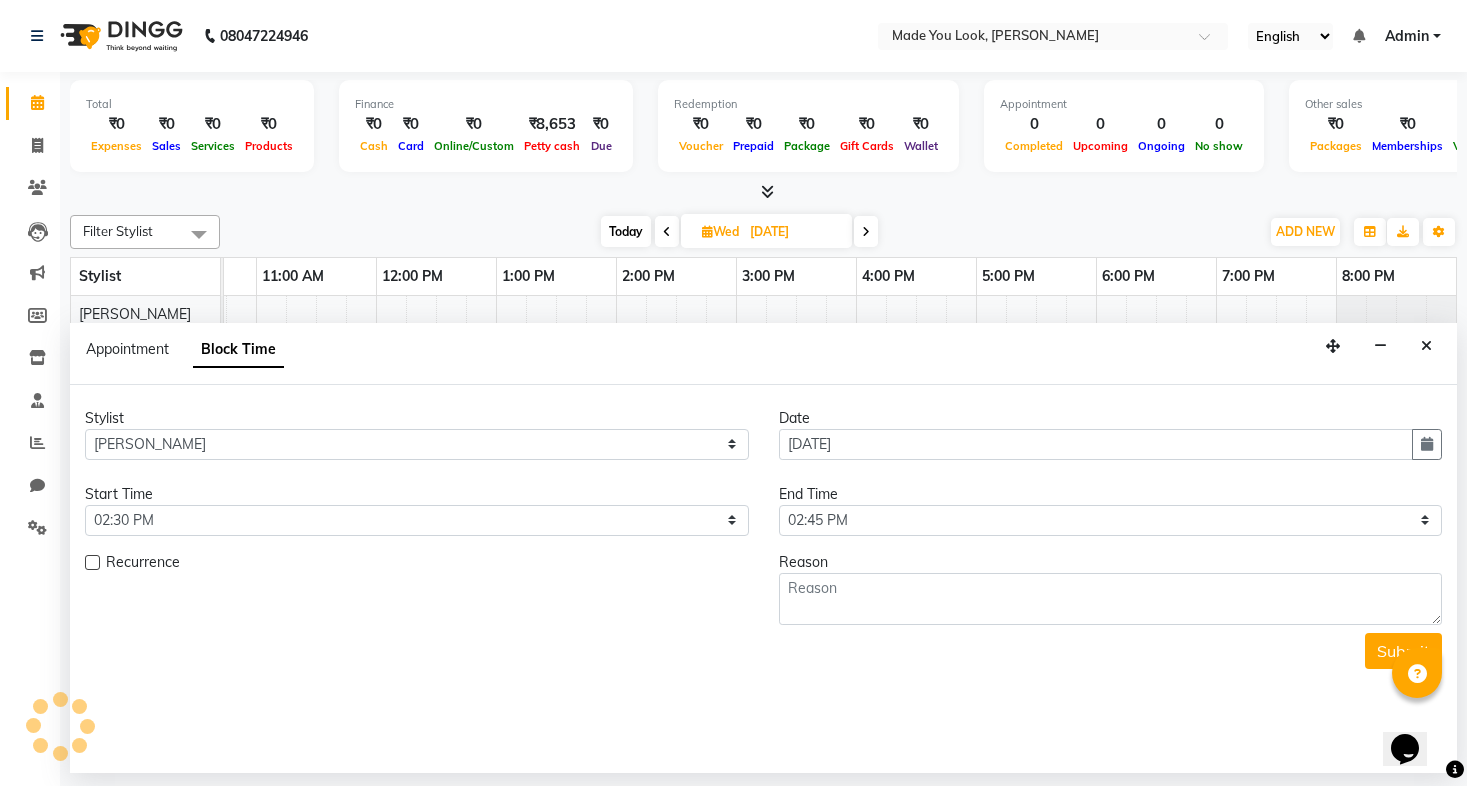 scroll, scrollTop: 0, scrollLeft: 328, axis: horizontal 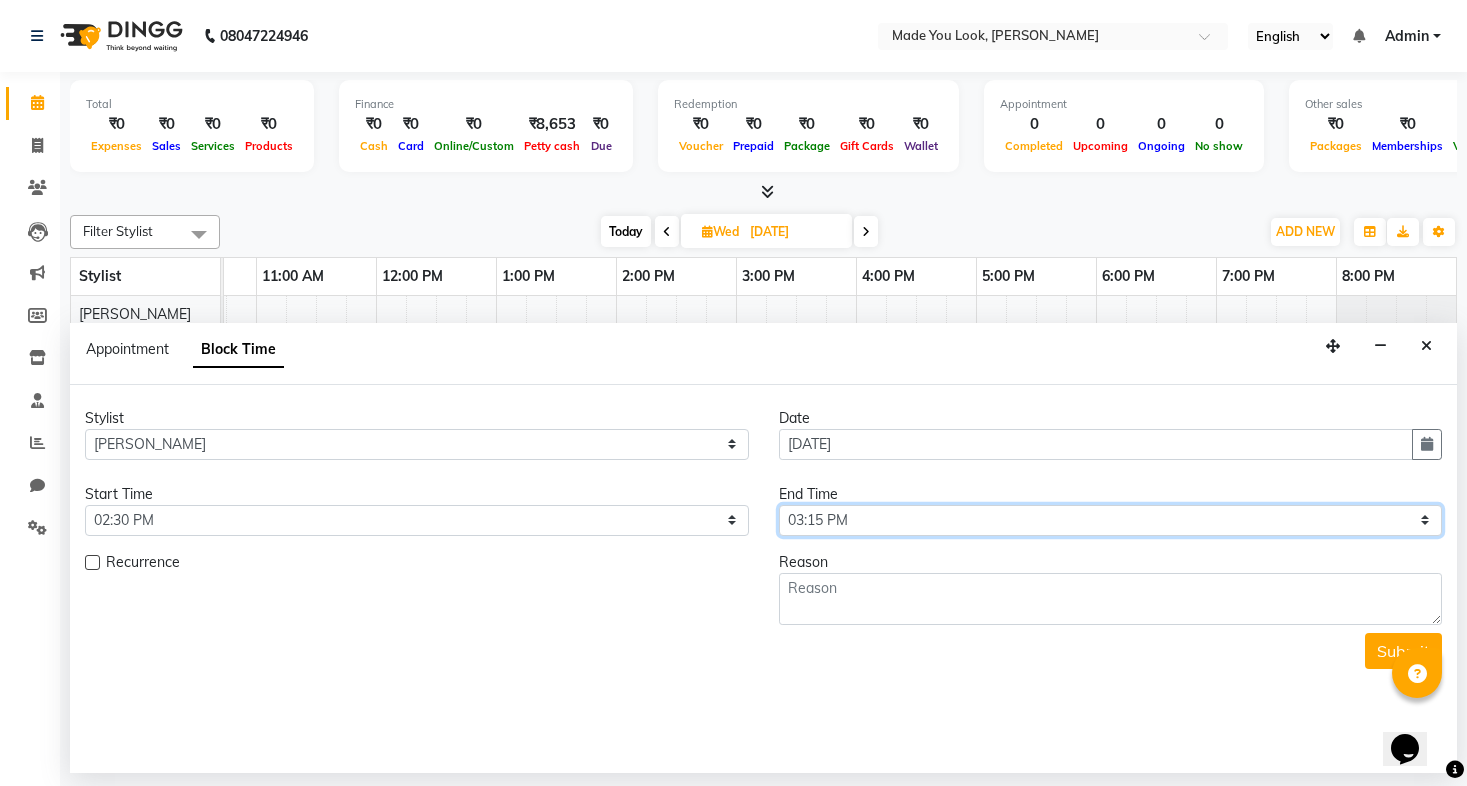 select on "930" 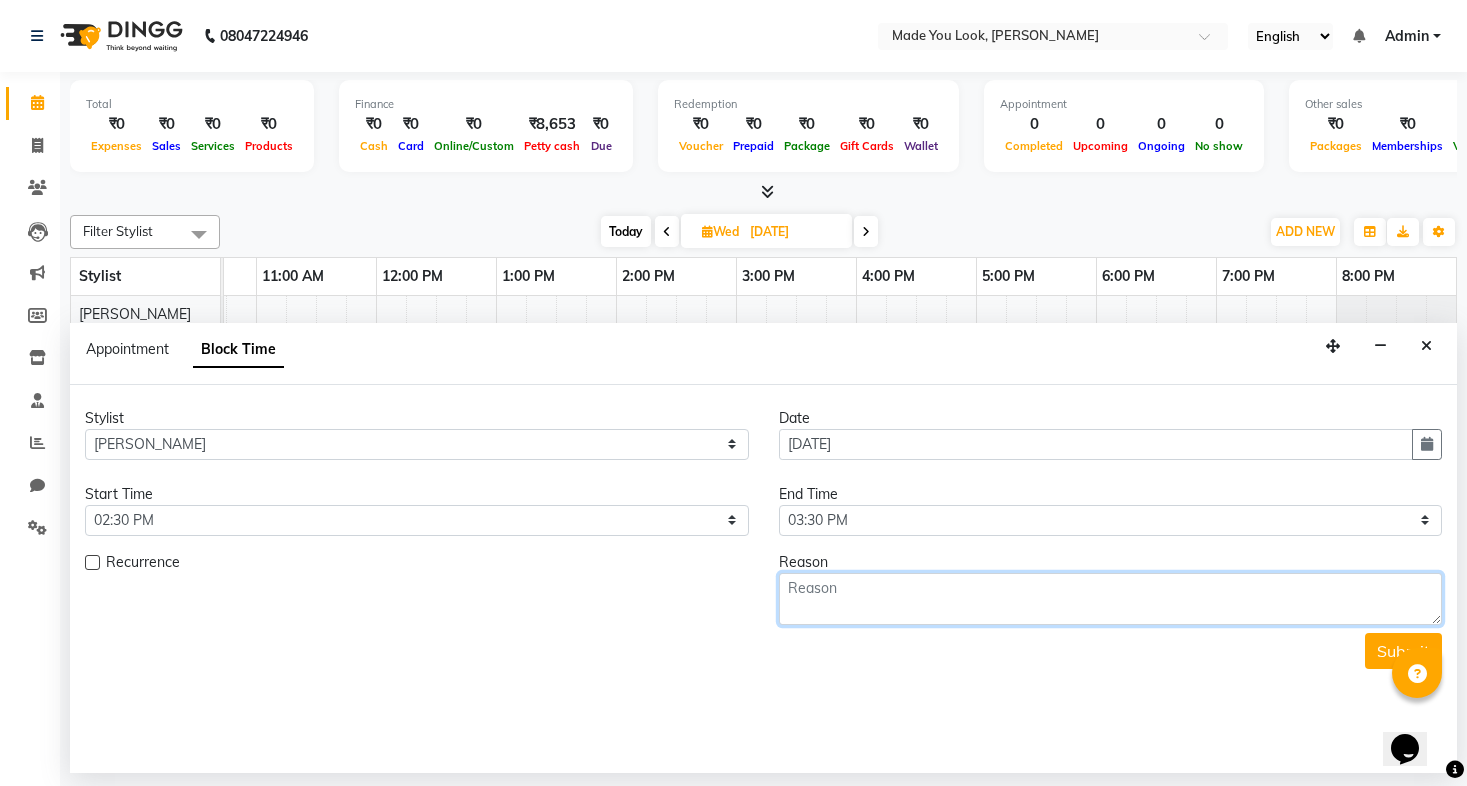 click at bounding box center (1111, 599) 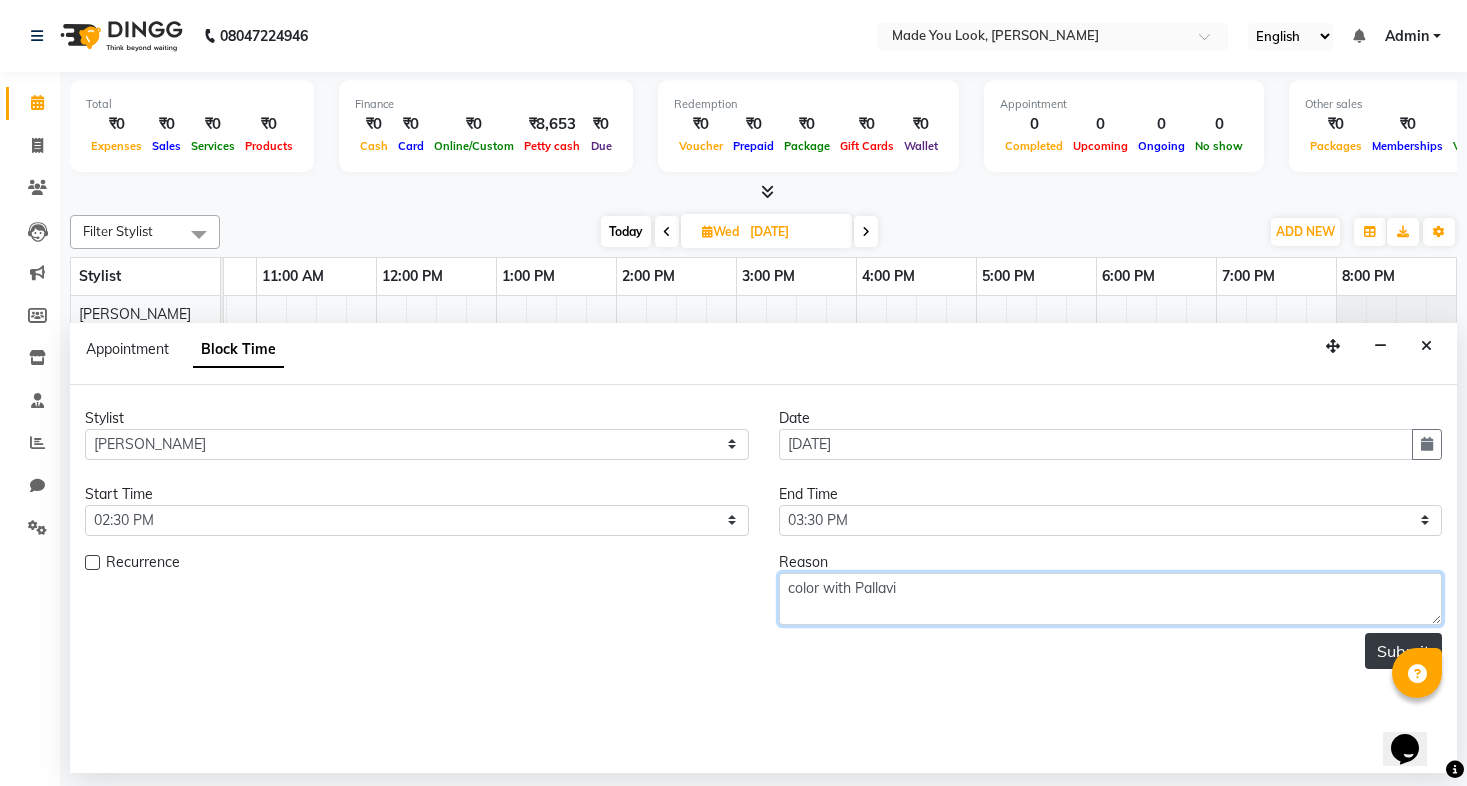 type on "color with Pallavi" 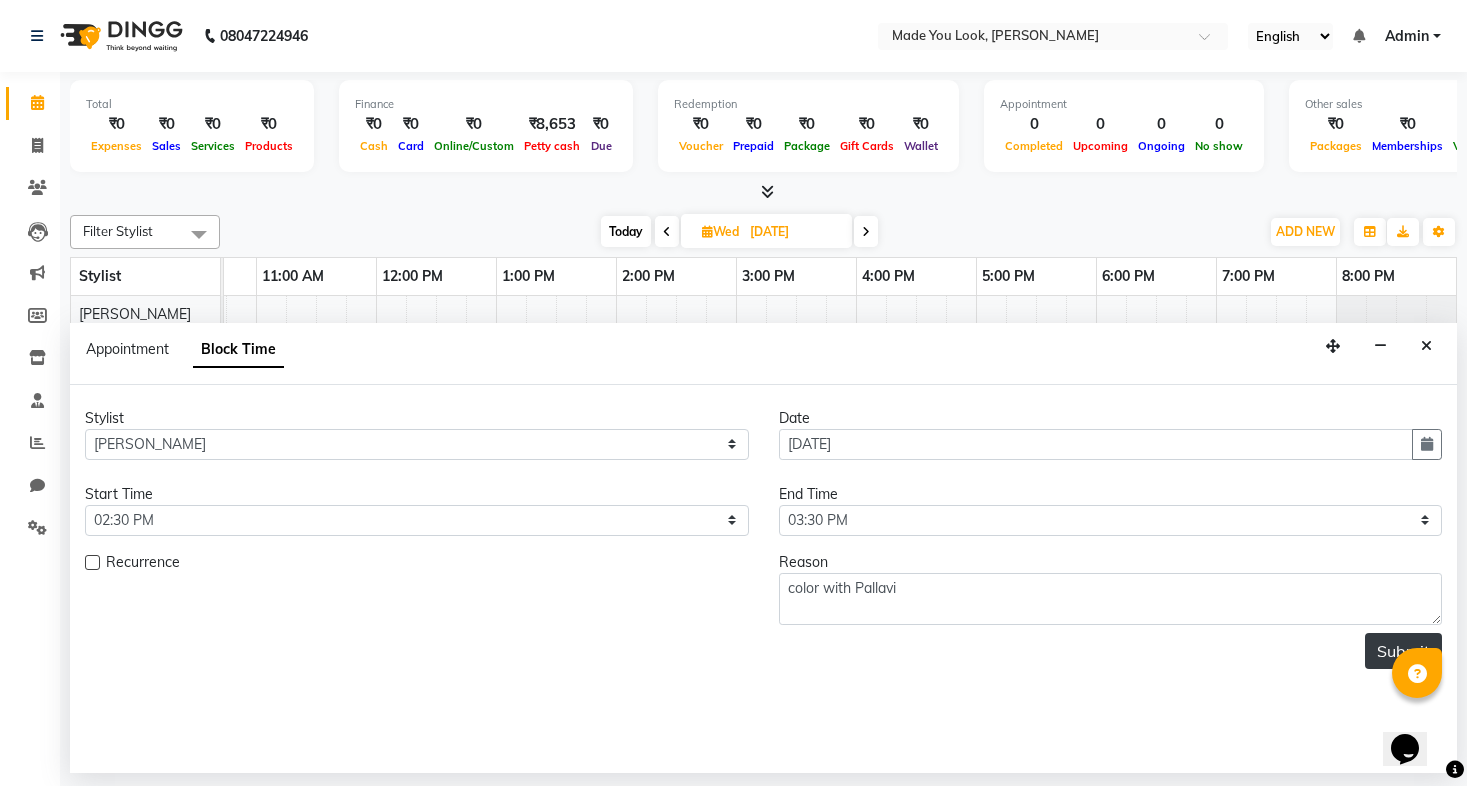 click on "Submit" at bounding box center (1403, 651) 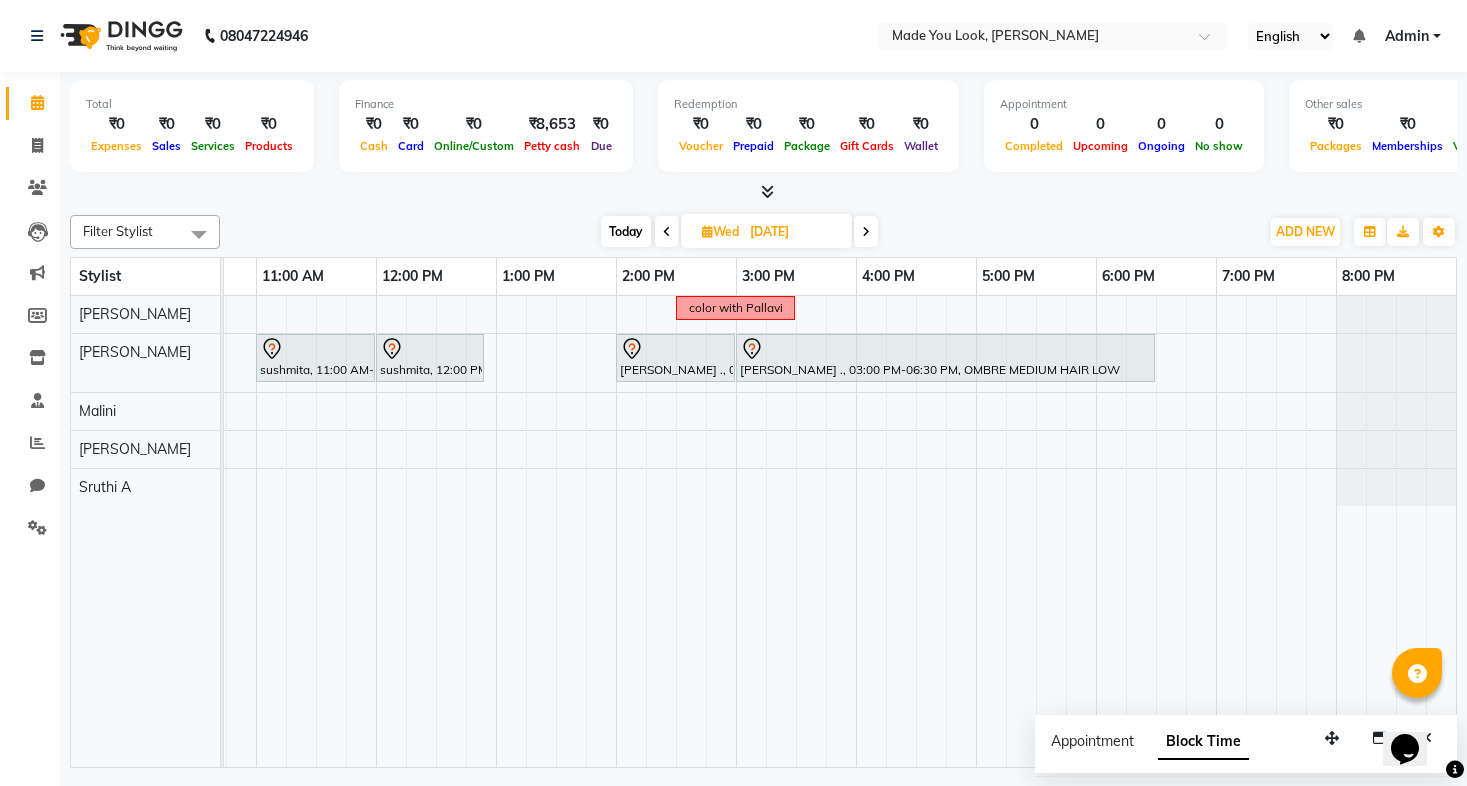 click at bounding box center (667, 232) 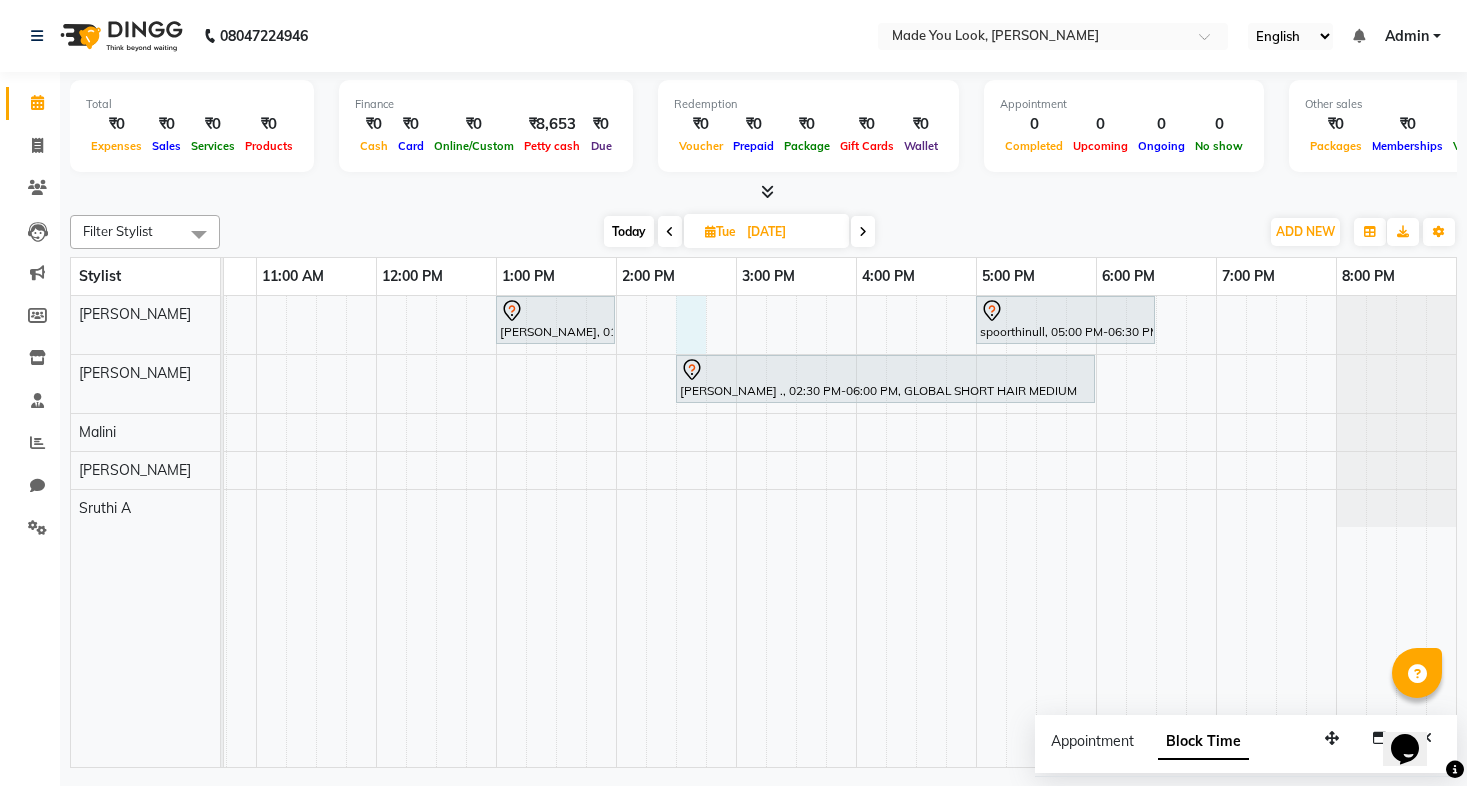 click on "[PERSON_NAME], 01:00 PM-02:00 PM, HAIRCUT [PERSON_NAME]             spoorthinull, 05:00 PM-06:30 PM, CURL-CUT ABOVE SHOULDER [PERSON_NAME] ., 02:30 PM-06:00 PM, GLOBAL SHORT HAIR MEDIUM" at bounding box center [676, 531] 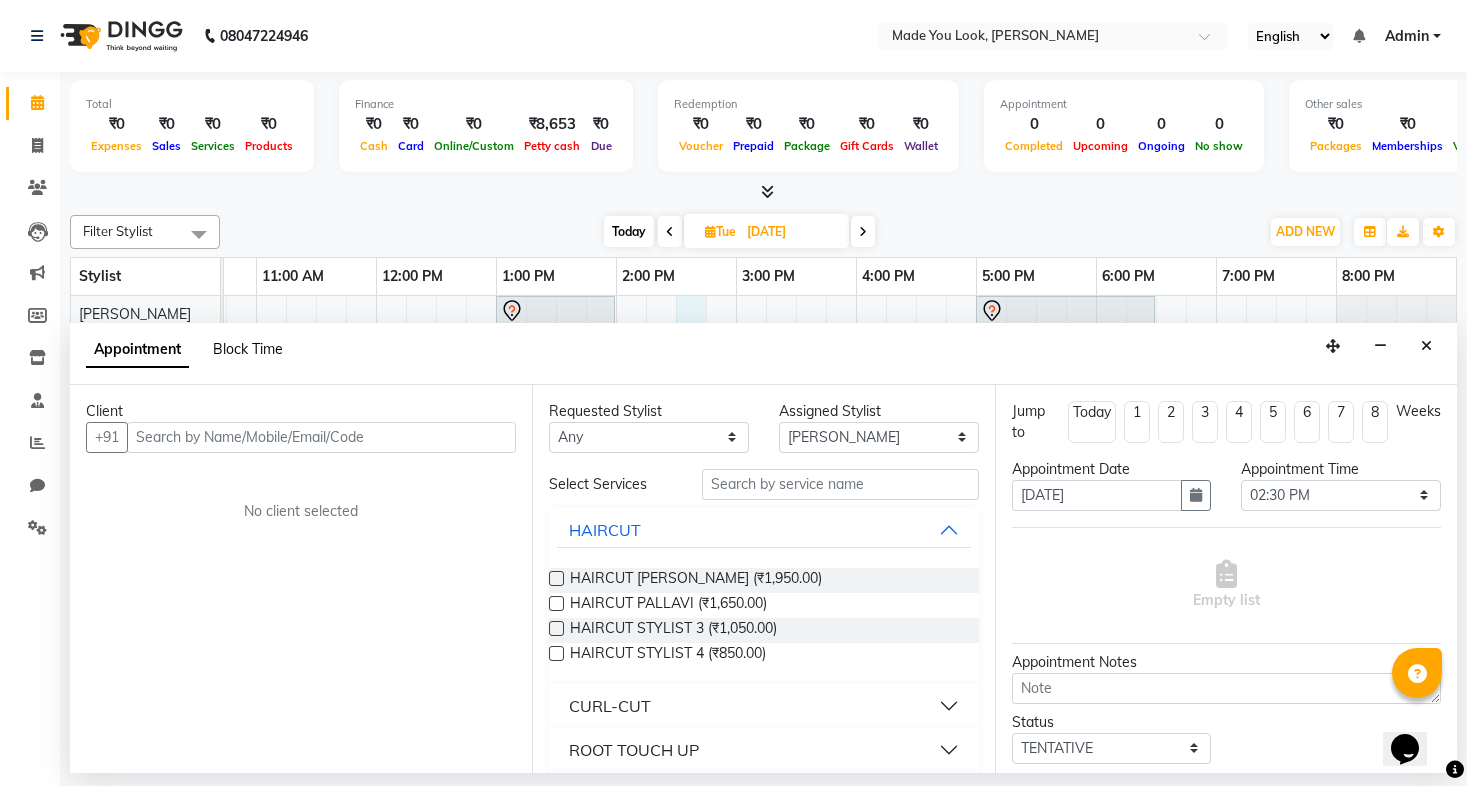 click on "Block Time" at bounding box center (248, 349) 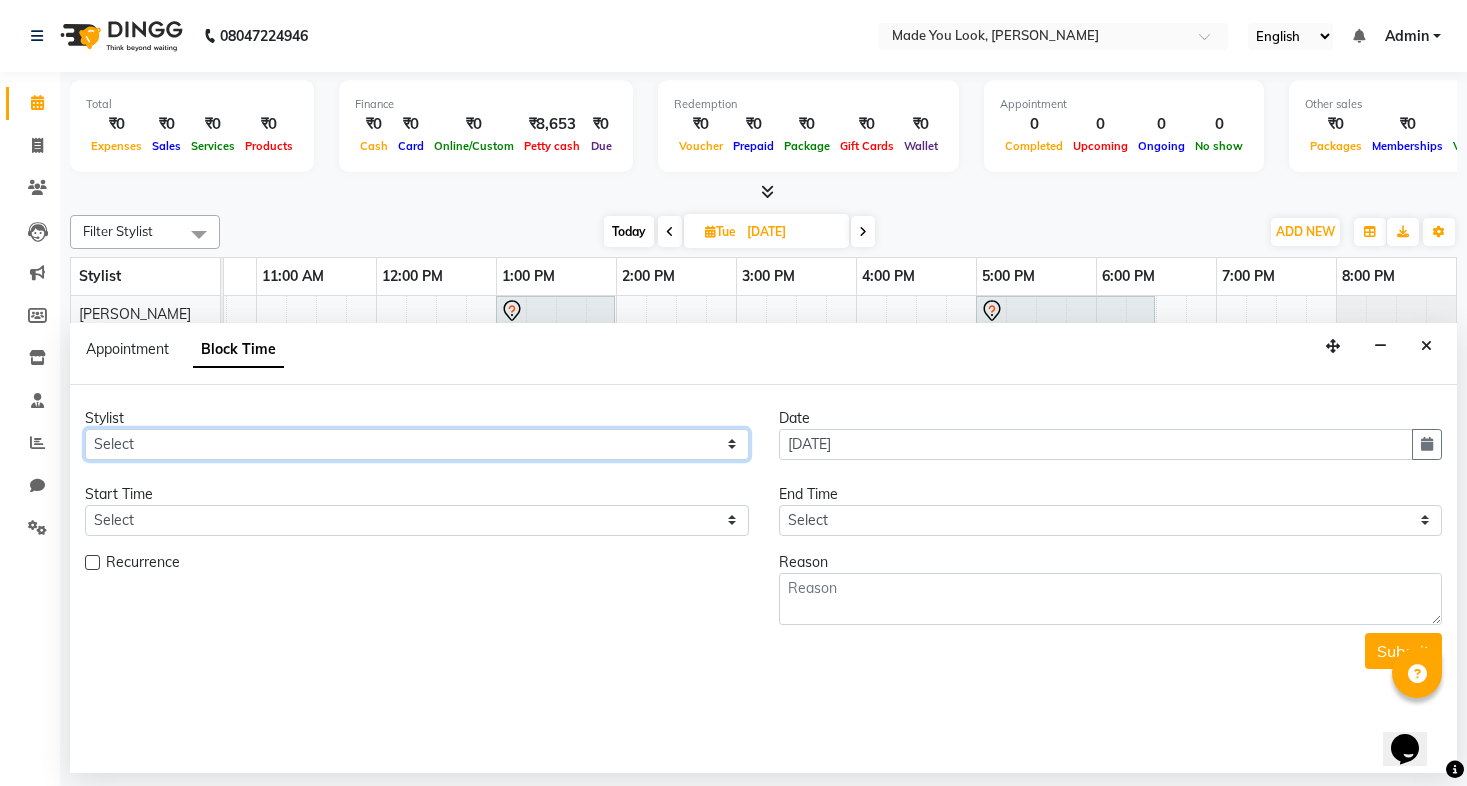 select on "83312" 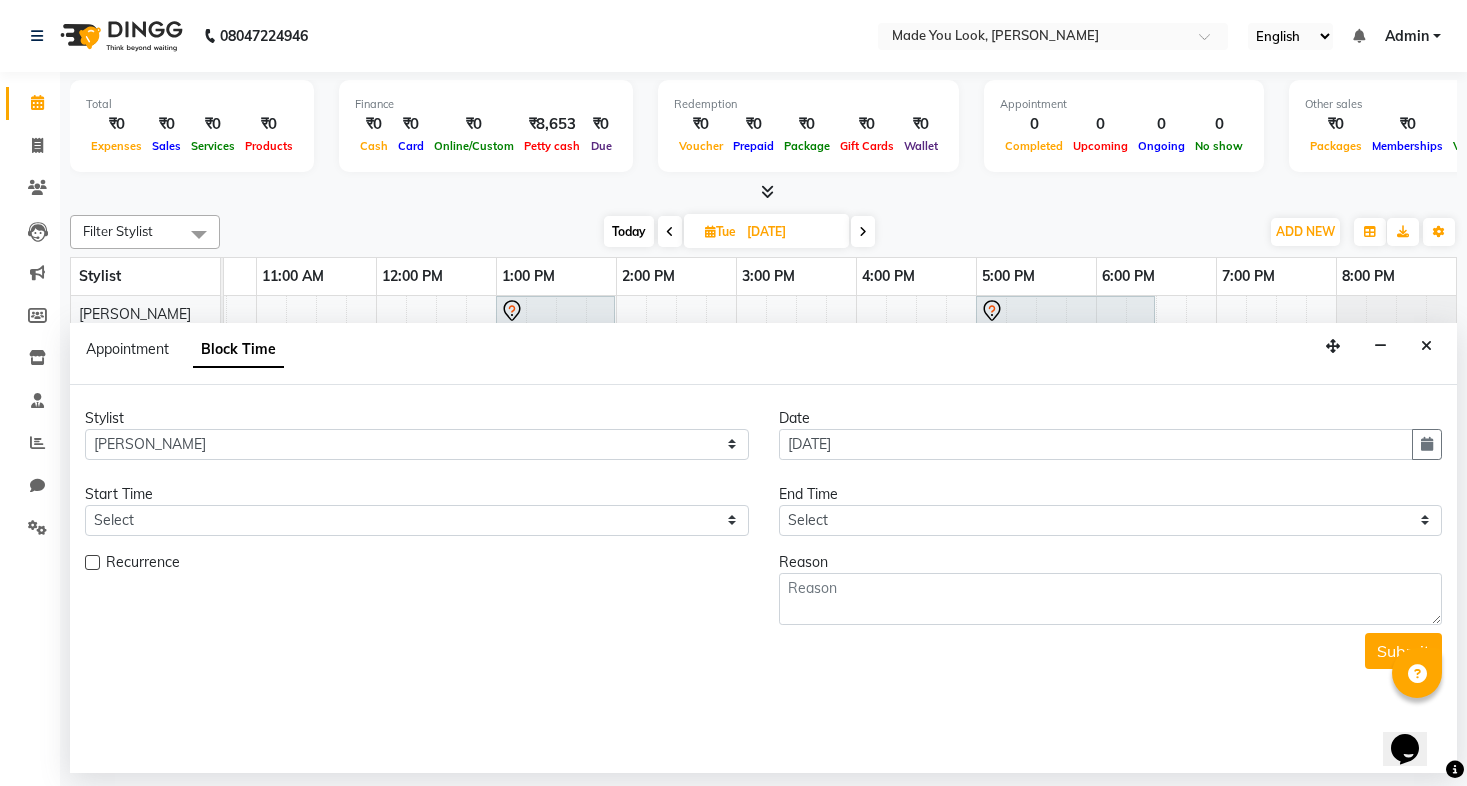 click on "Stylist Select Malini pallavi [PERSON_NAME] Devi [PERSON_NAME]  [PERSON_NAME] A Date [DATE] Start Time Select End Time Select Recurrence Reason  Submit" at bounding box center (763, 538) 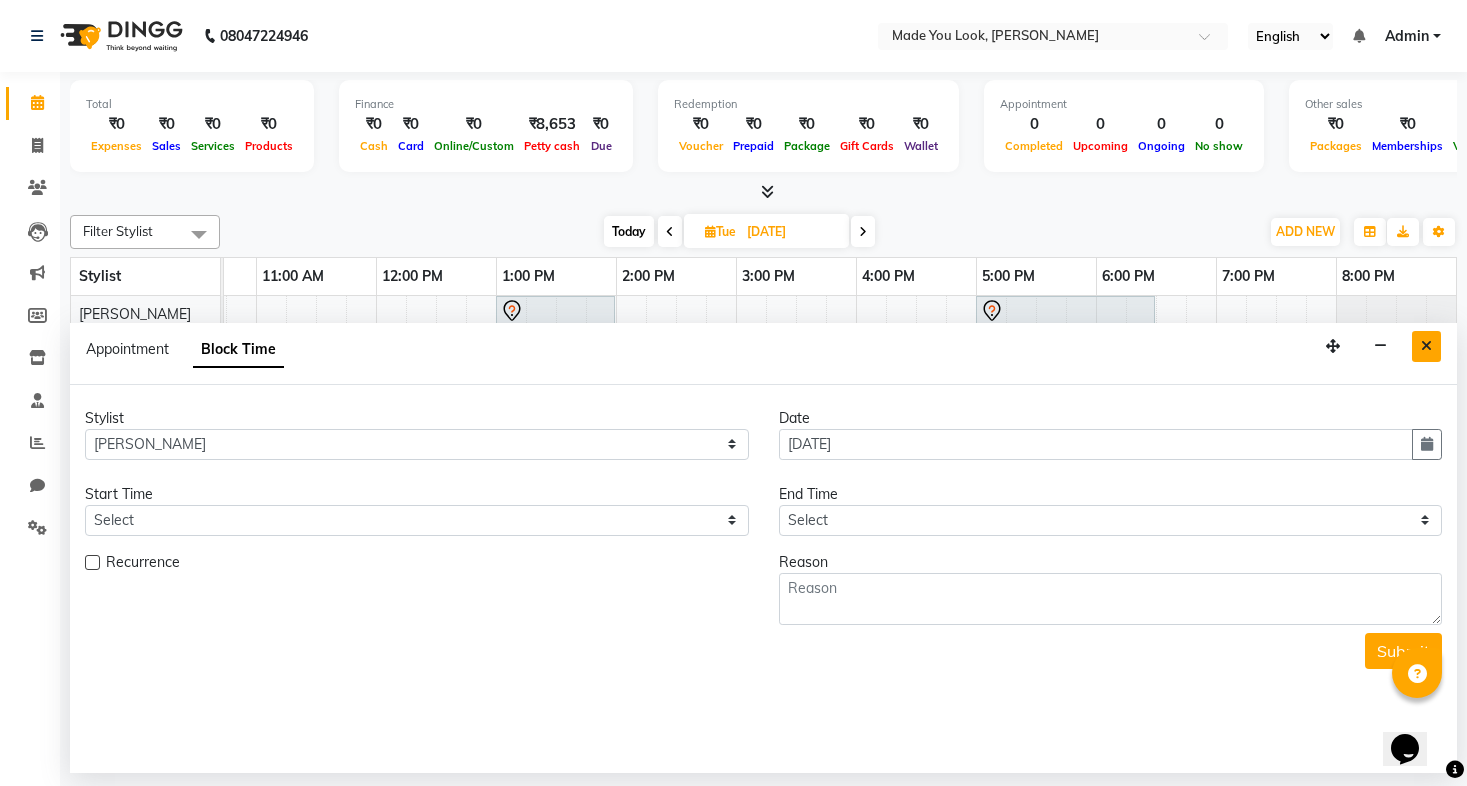 click at bounding box center (1426, 346) 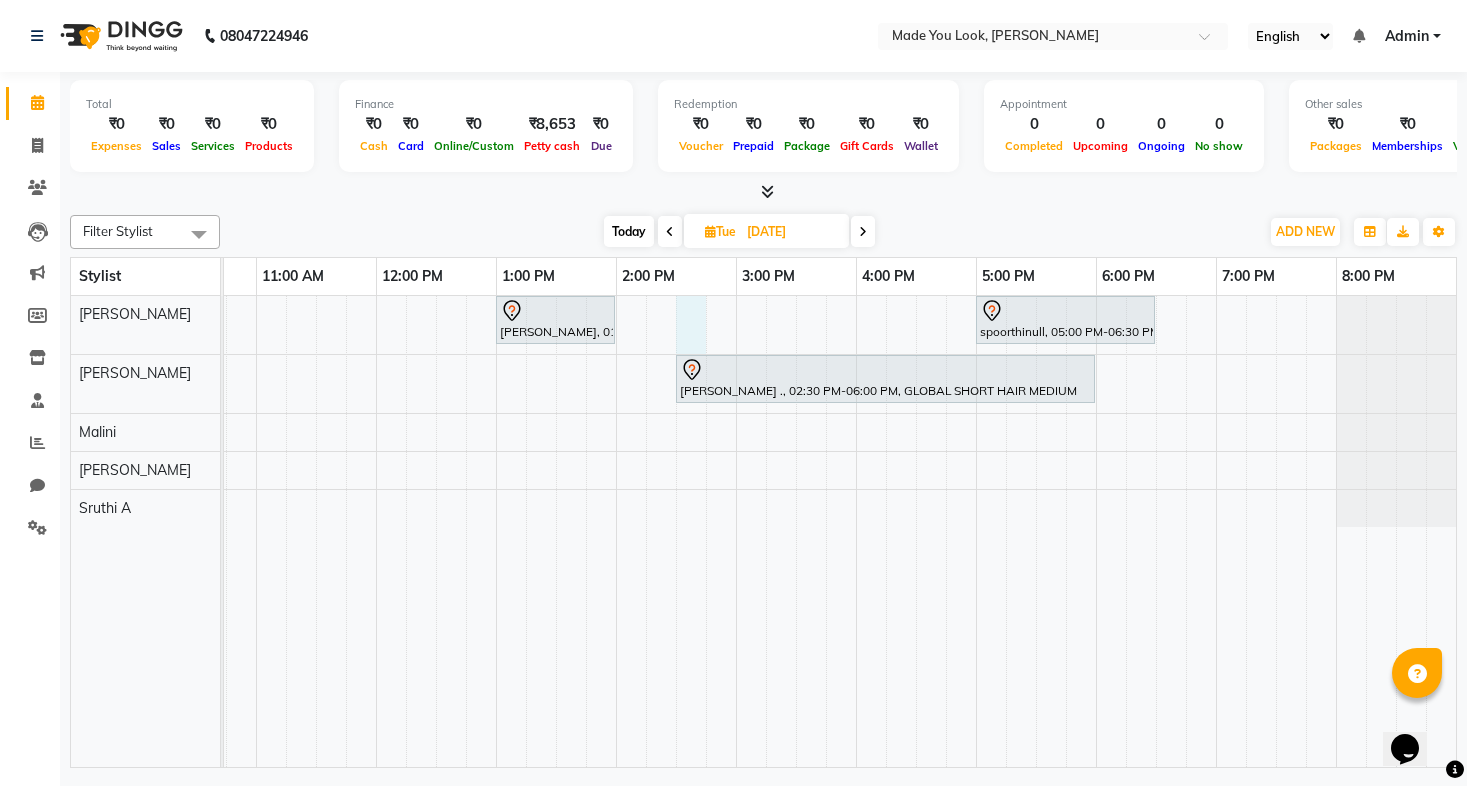 click on "[PERSON_NAME], 01:00 PM-02:00 PM, HAIRCUT [PERSON_NAME]             spoorthinull, 05:00 PM-06:30 PM, CURL-CUT ABOVE SHOULDER [PERSON_NAME] ., 02:30 PM-06:00 PM, GLOBAL SHORT HAIR MEDIUM" at bounding box center [676, 531] 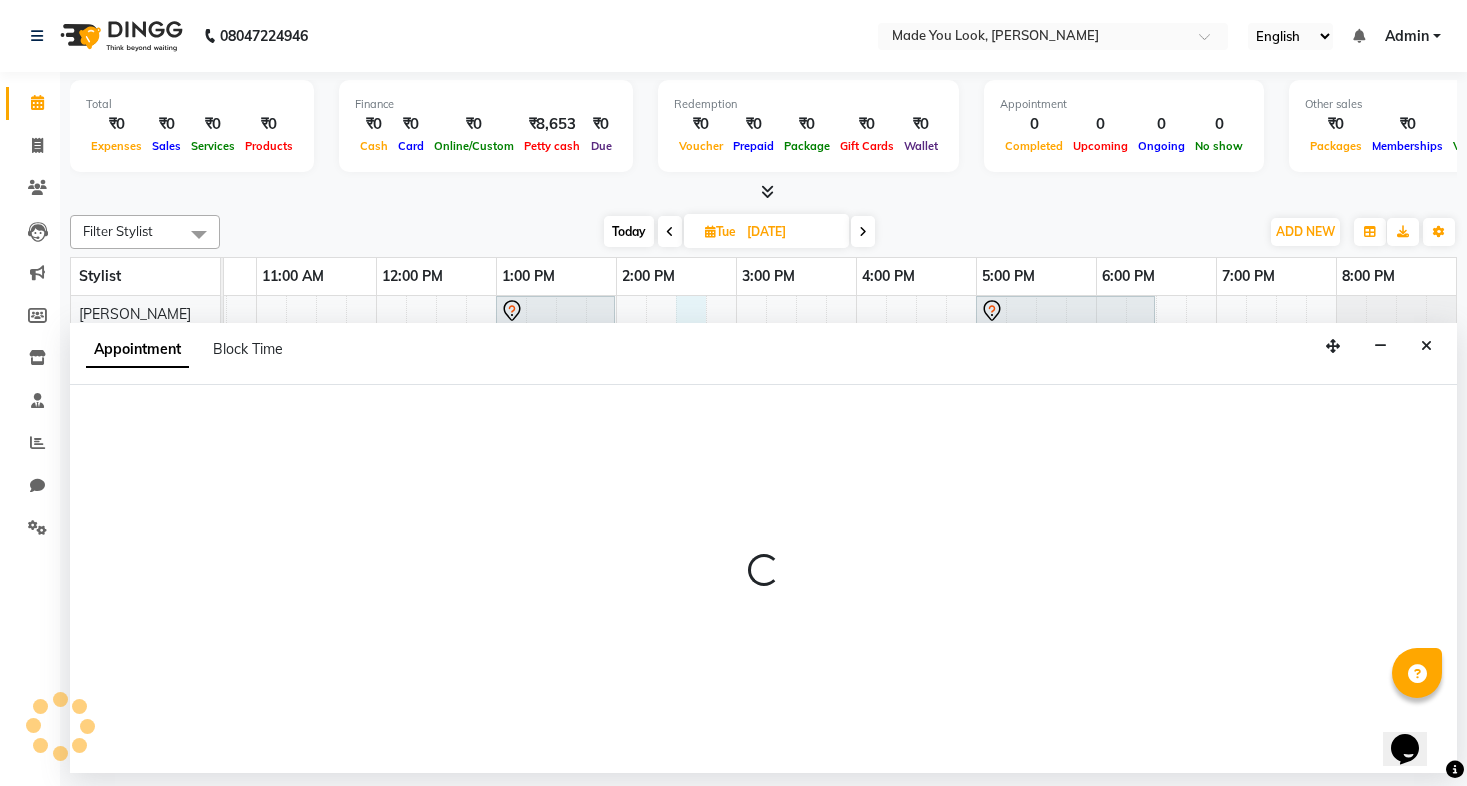 select on "83312" 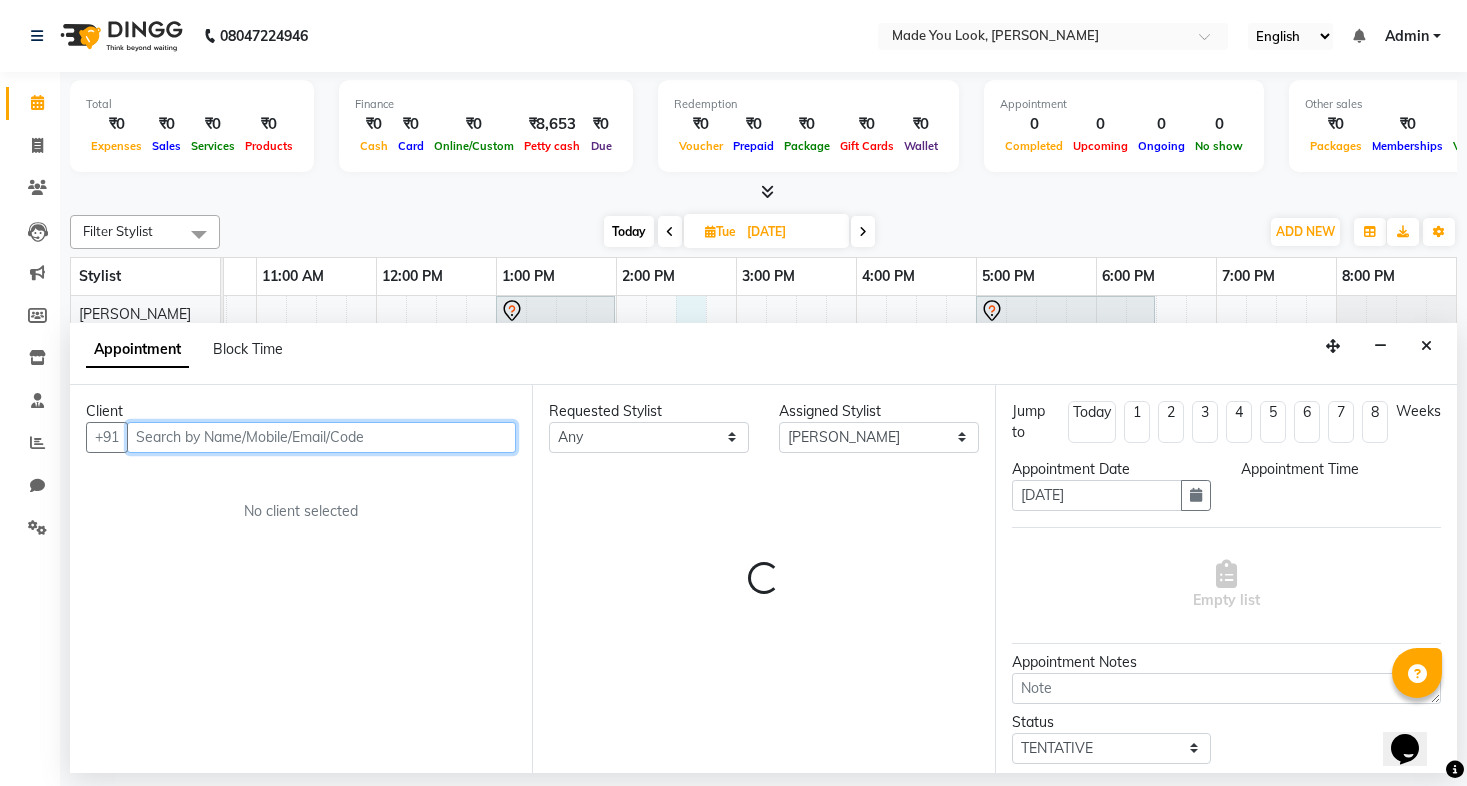 select on "870" 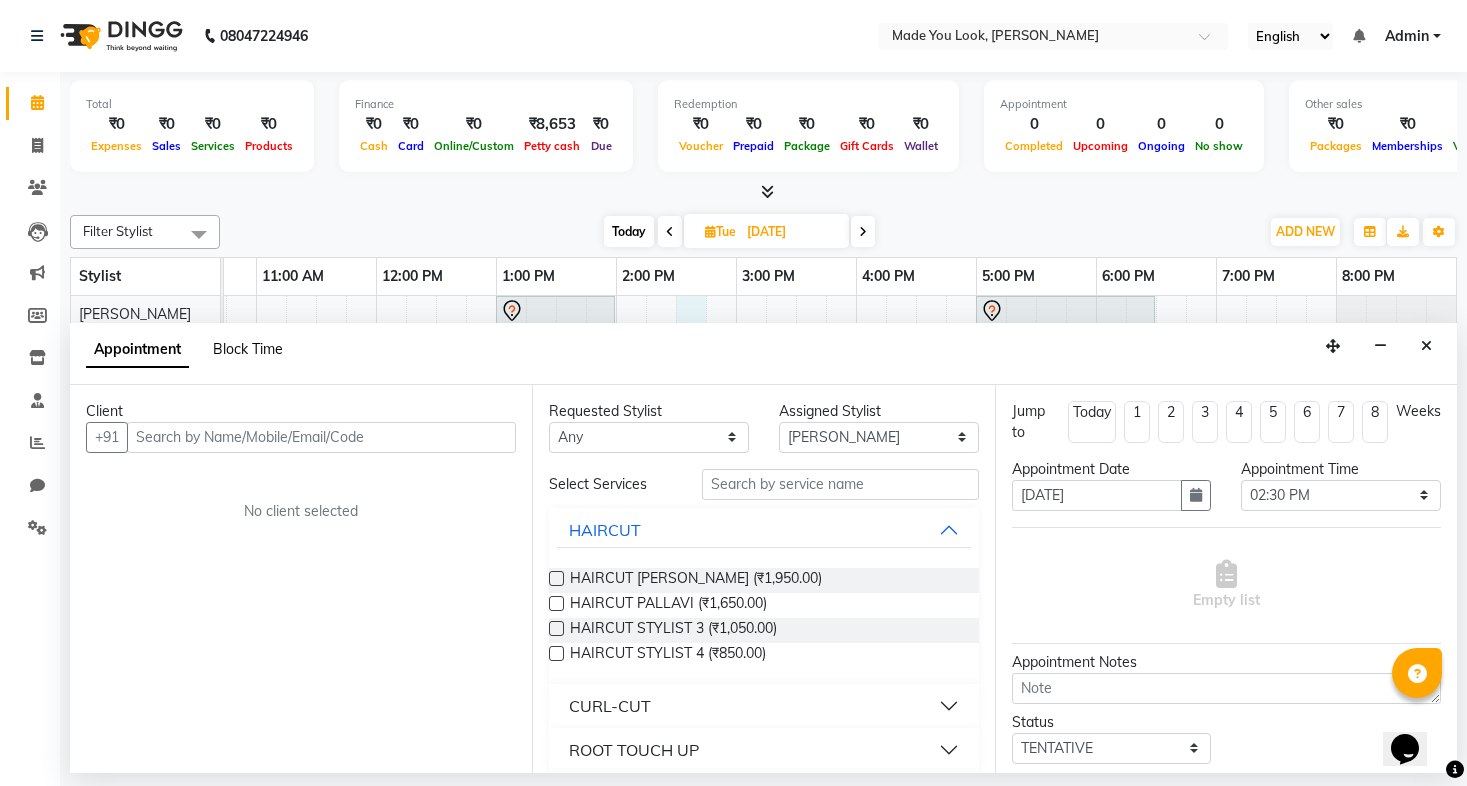click on "Block Time" at bounding box center (248, 349) 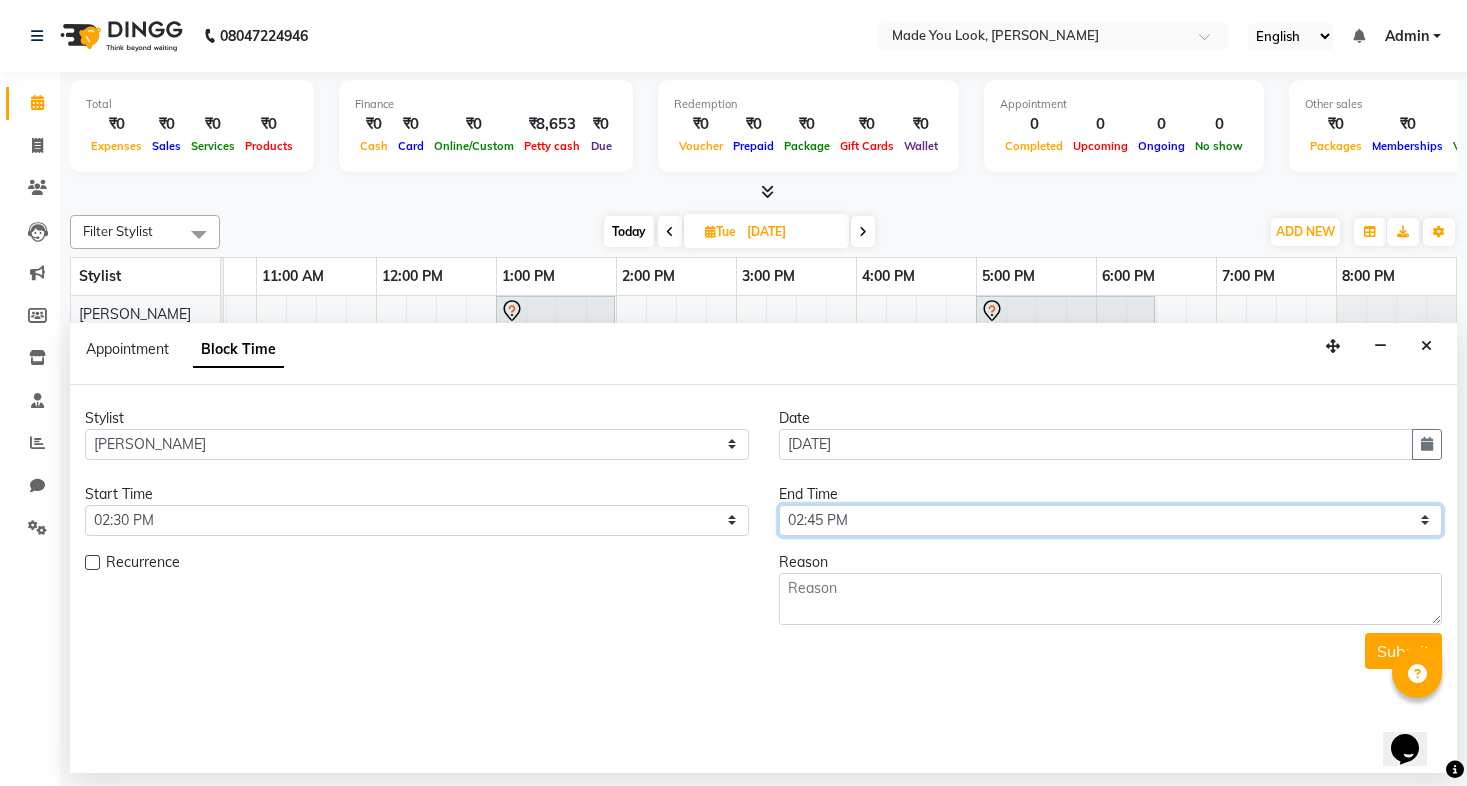 select on "930" 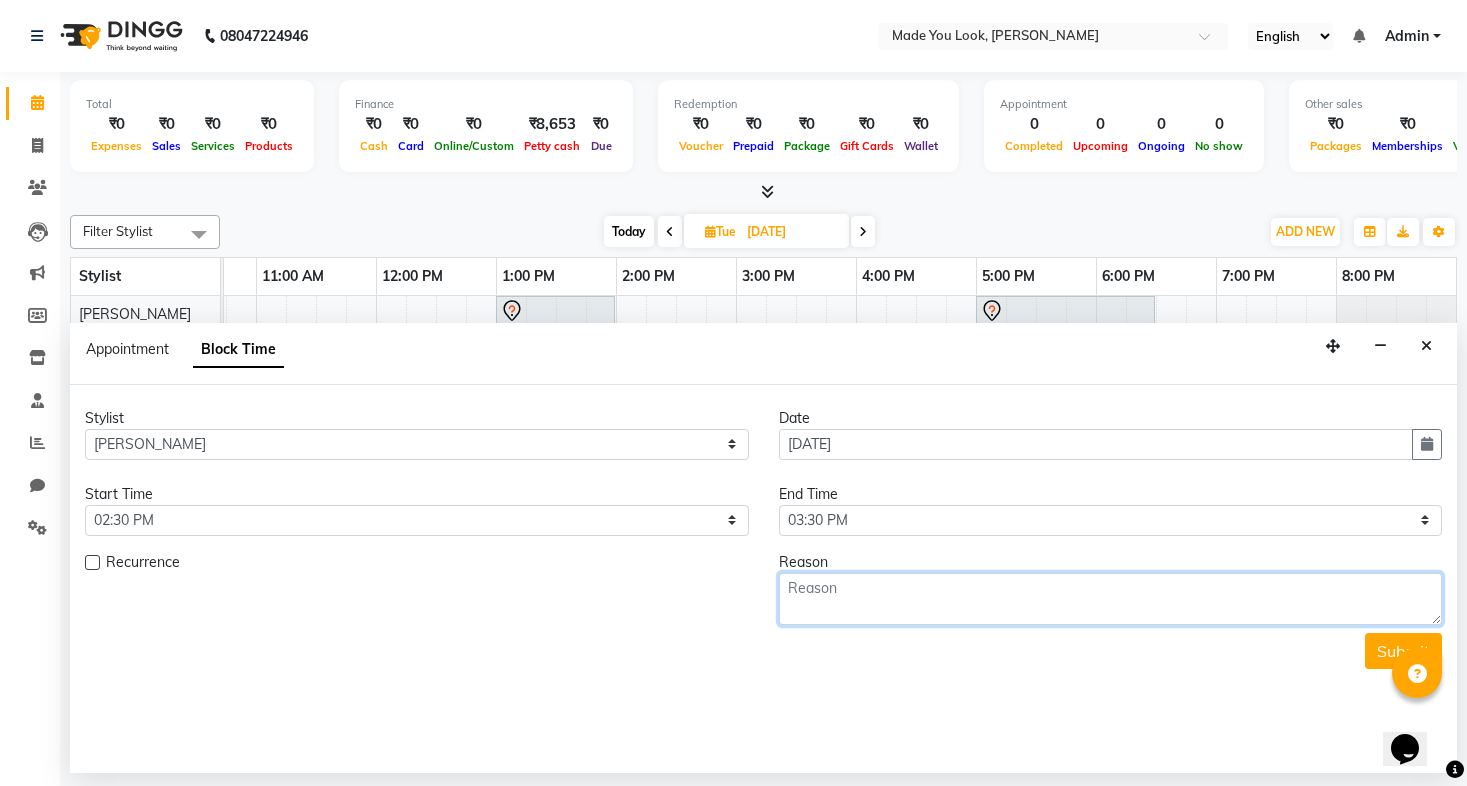 click at bounding box center (1111, 599) 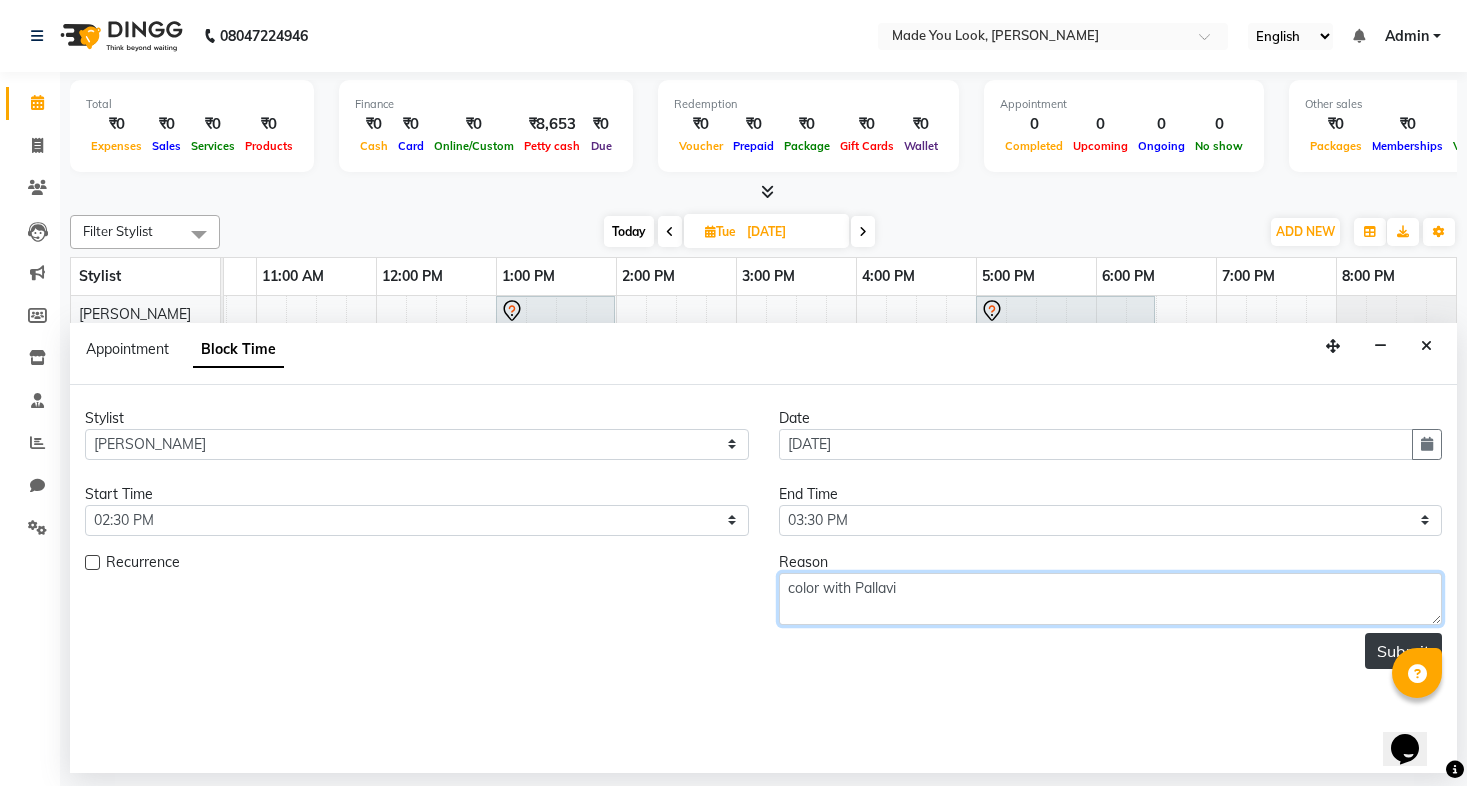 type on "color with Pallavi" 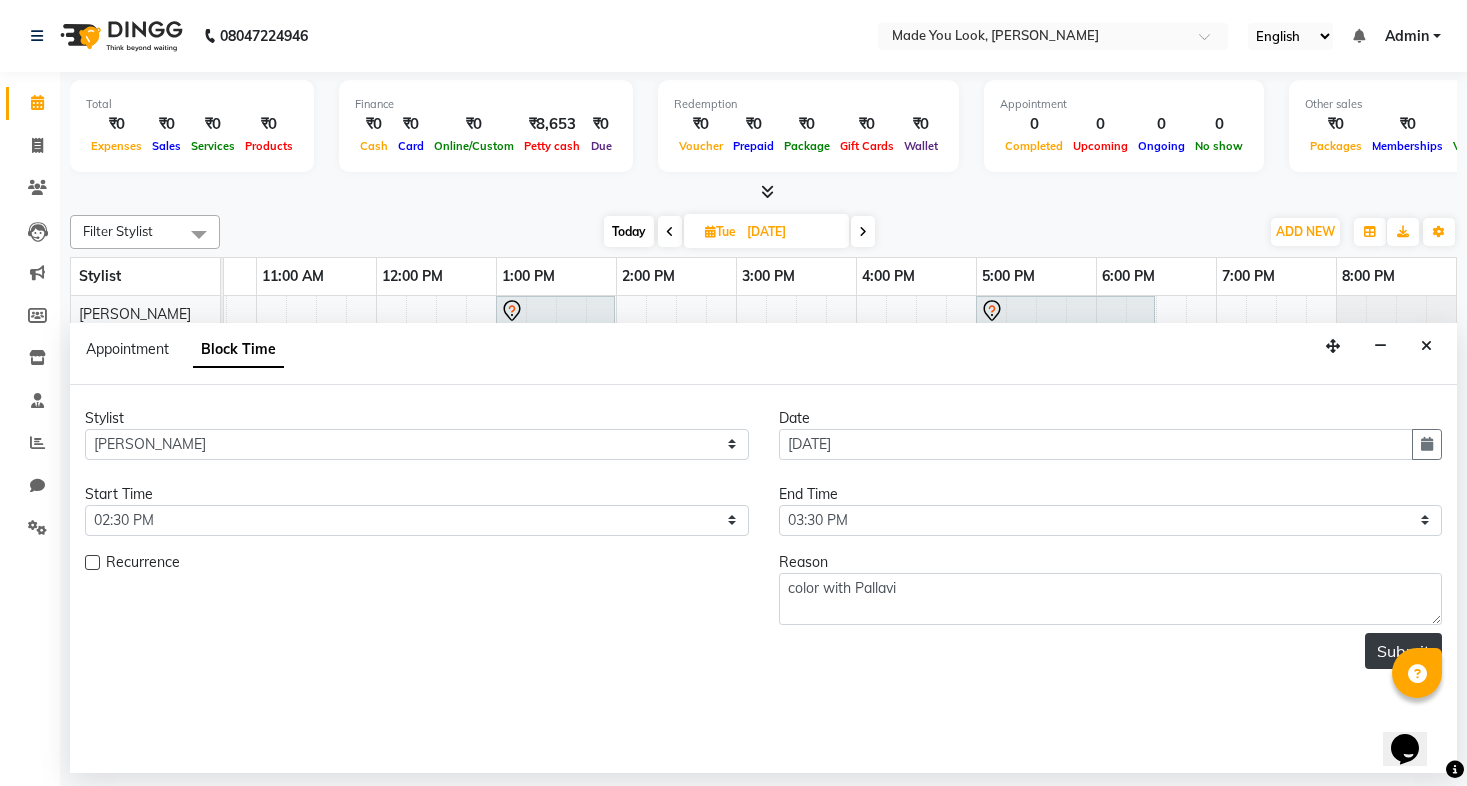 click on "Submit" at bounding box center (1403, 651) 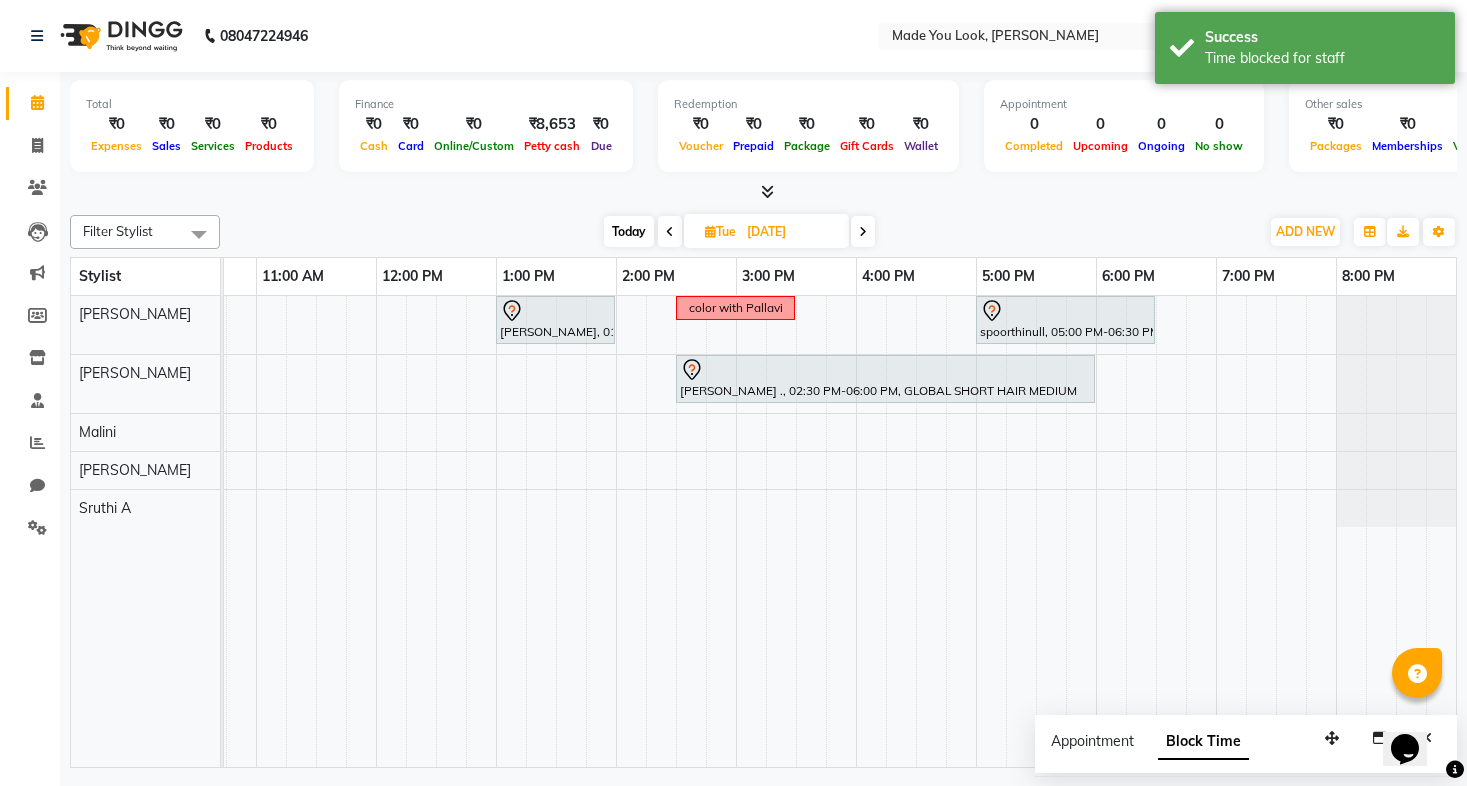 click at bounding box center [670, 231] 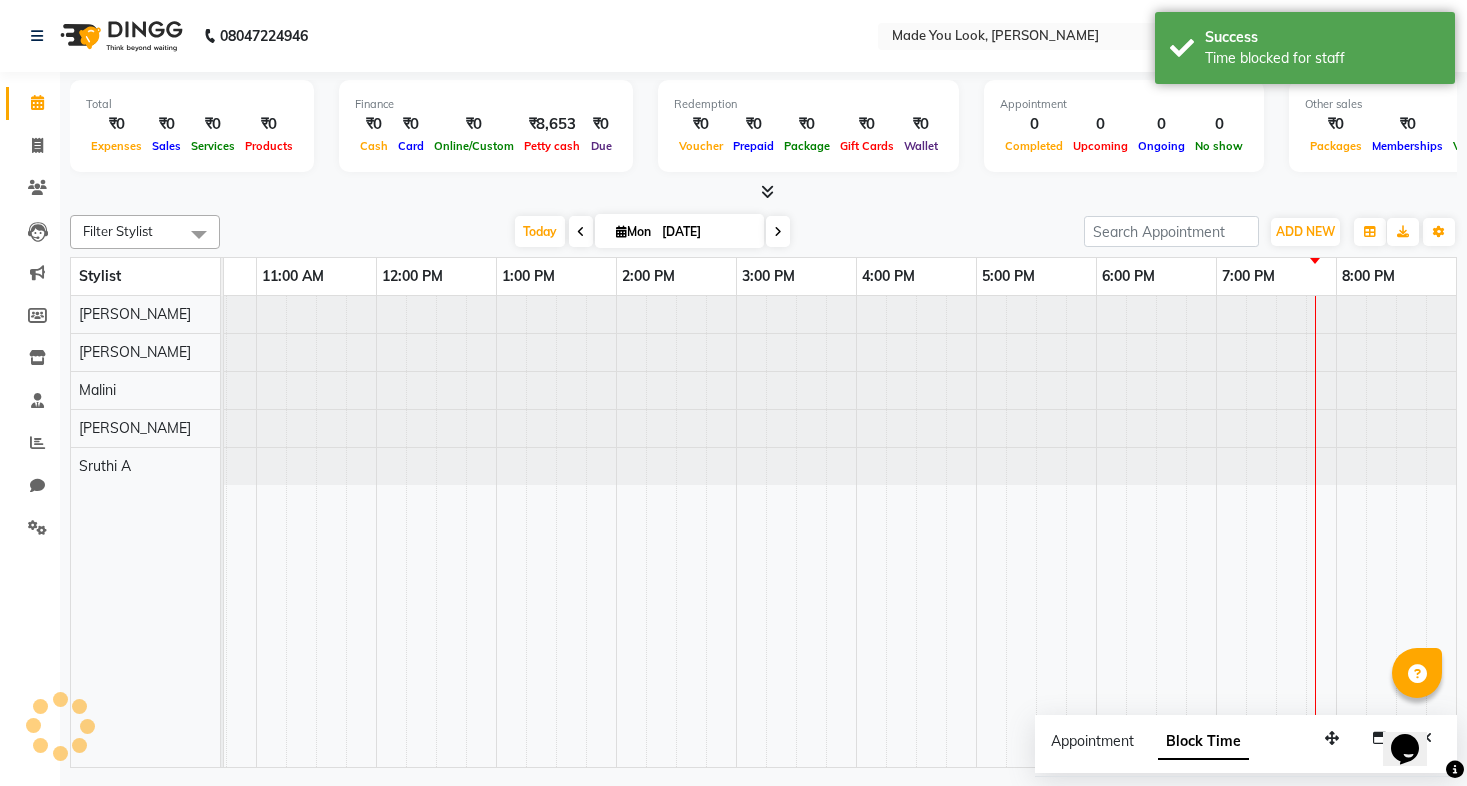 scroll, scrollTop: 0, scrollLeft: 328, axis: horizontal 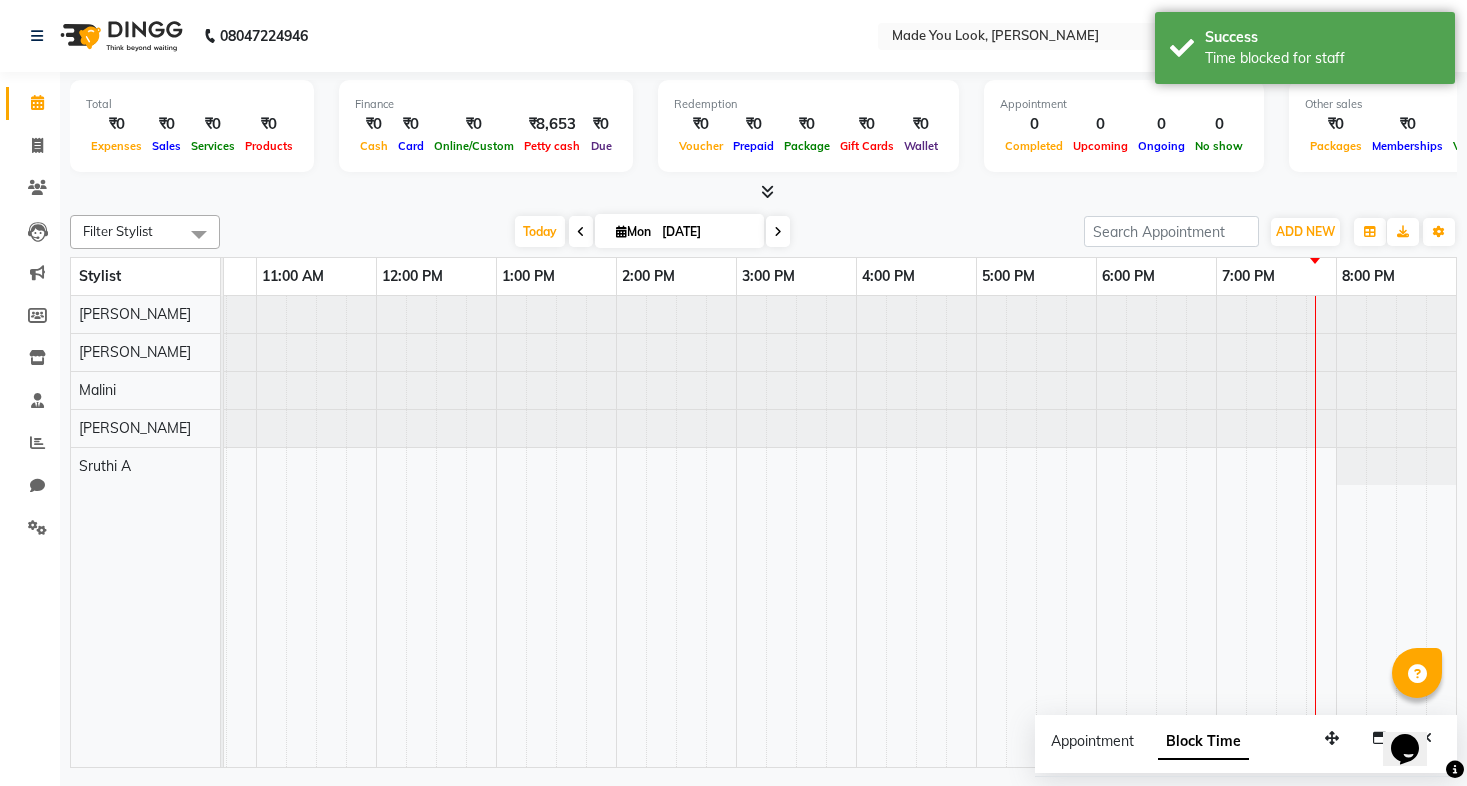 click at bounding box center (778, 231) 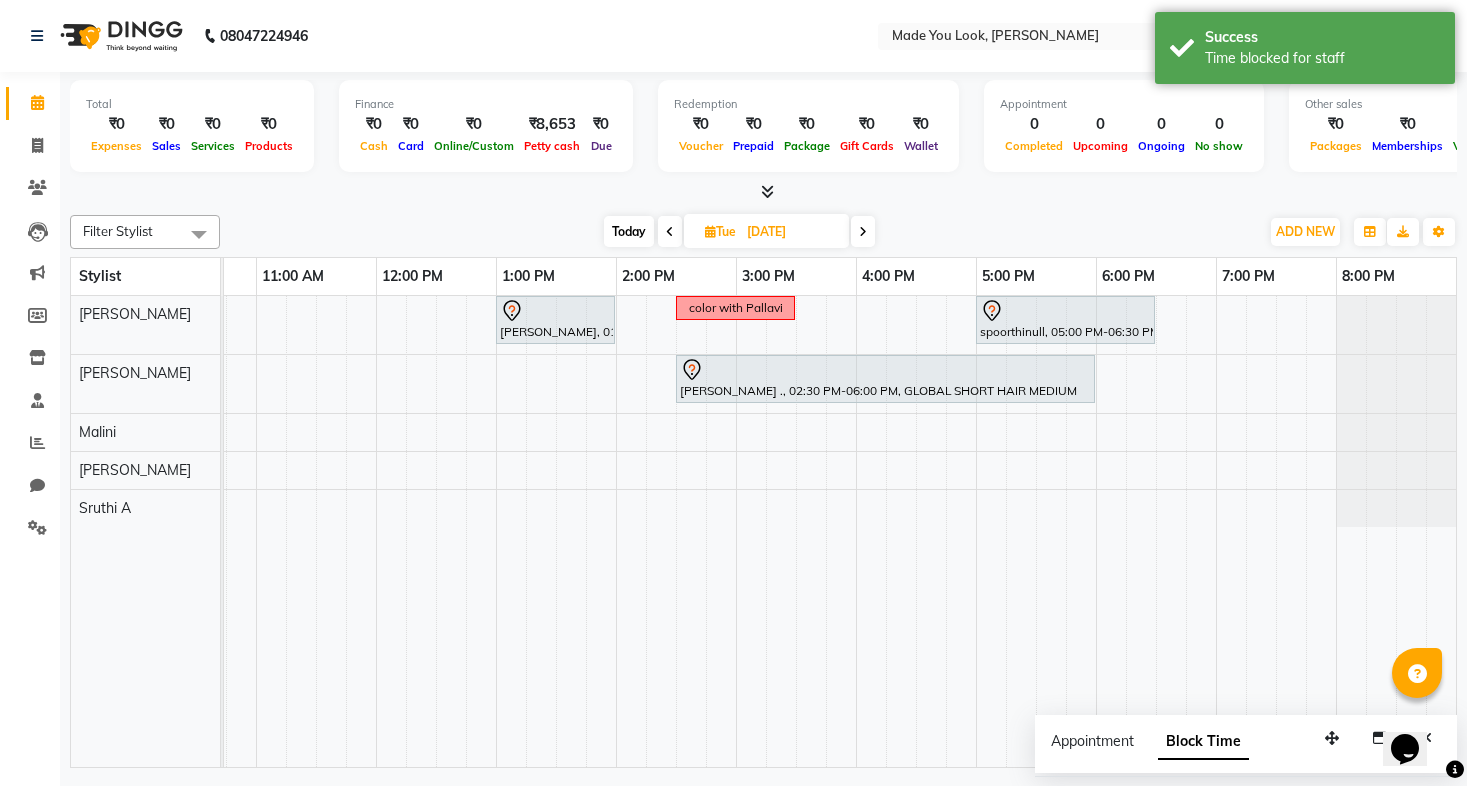 click at bounding box center [863, 232] 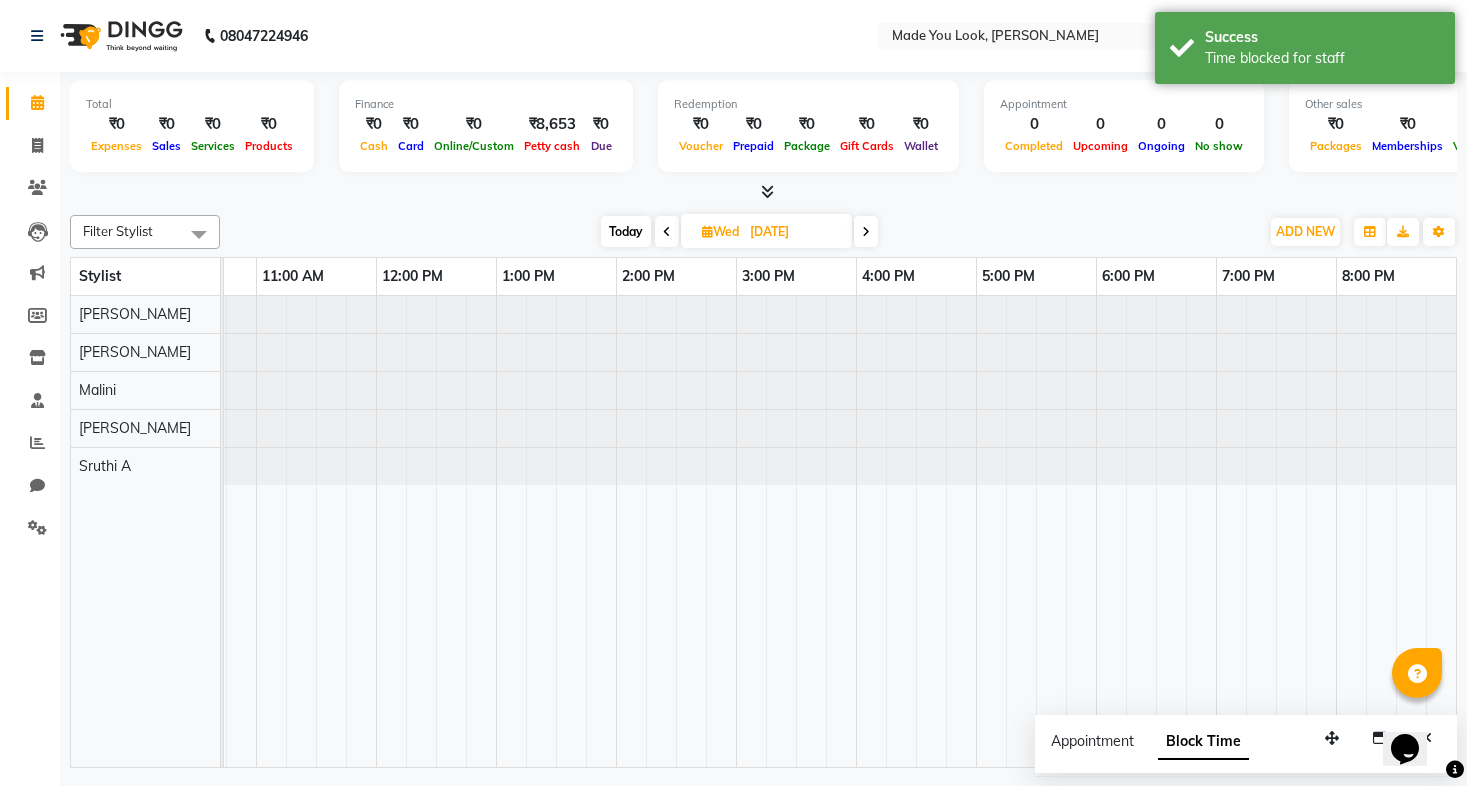 scroll, scrollTop: 0, scrollLeft: 328, axis: horizontal 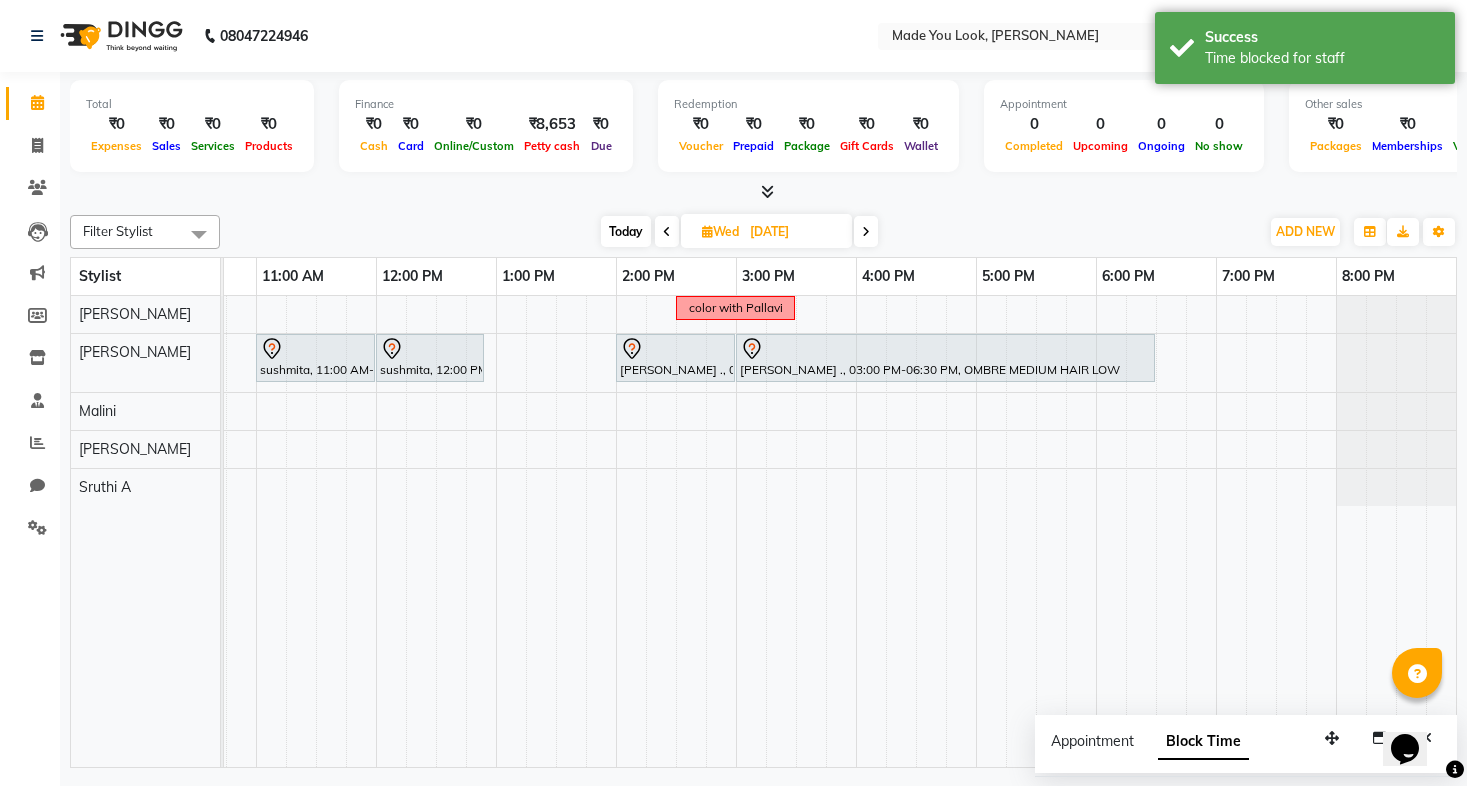 click at bounding box center (866, 232) 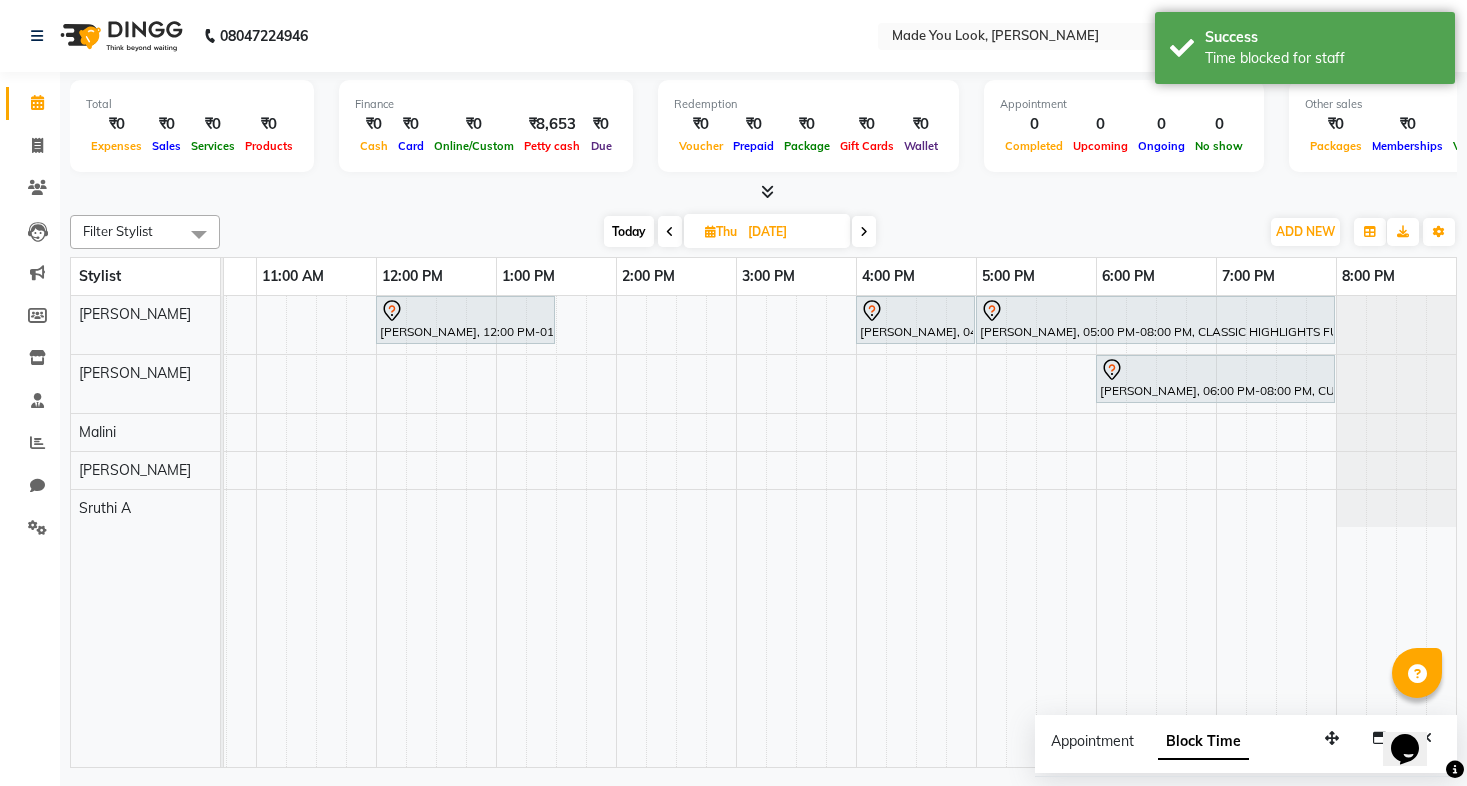 click at bounding box center [864, 232] 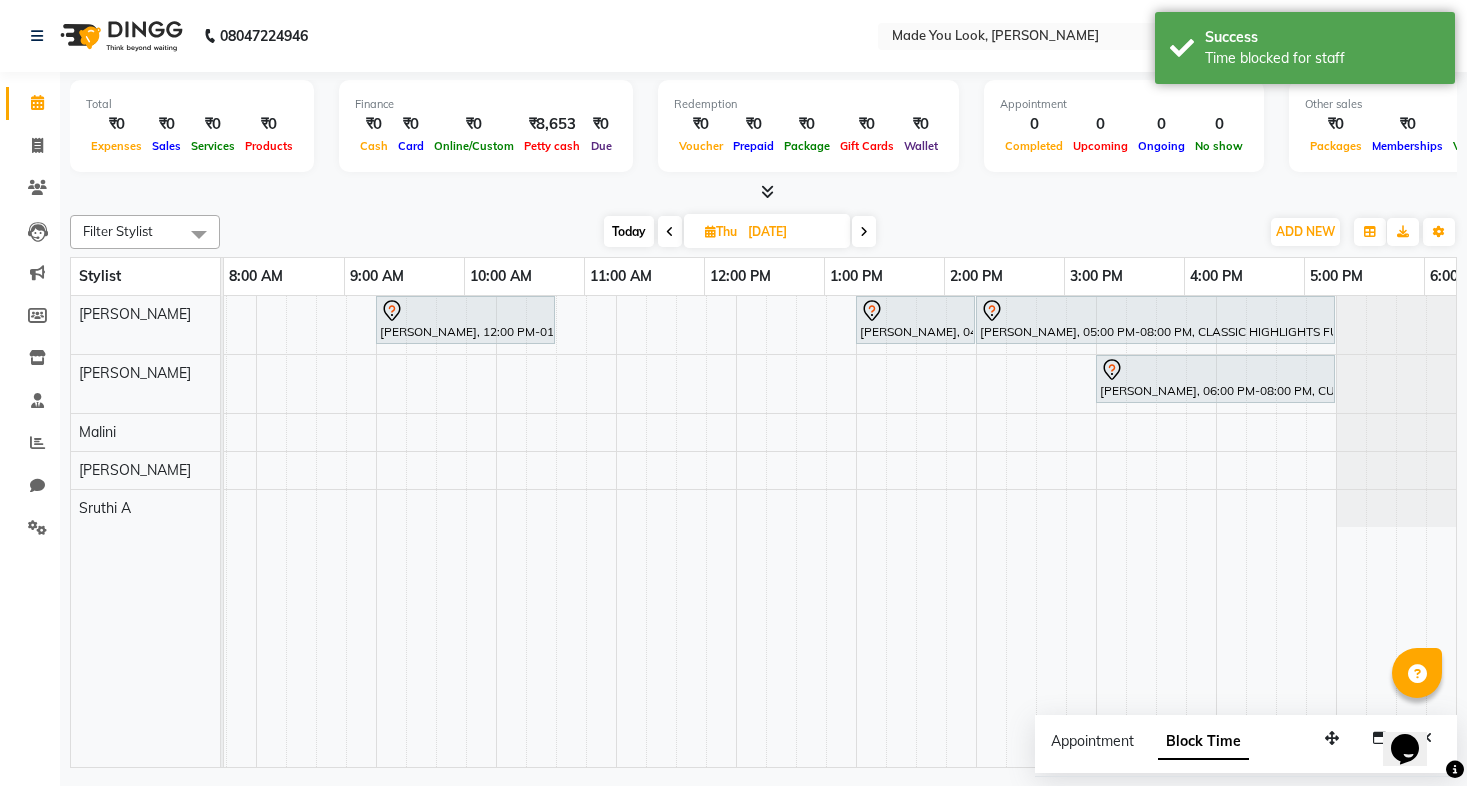 scroll, scrollTop: 0, scrollLeft: 0, axis: both 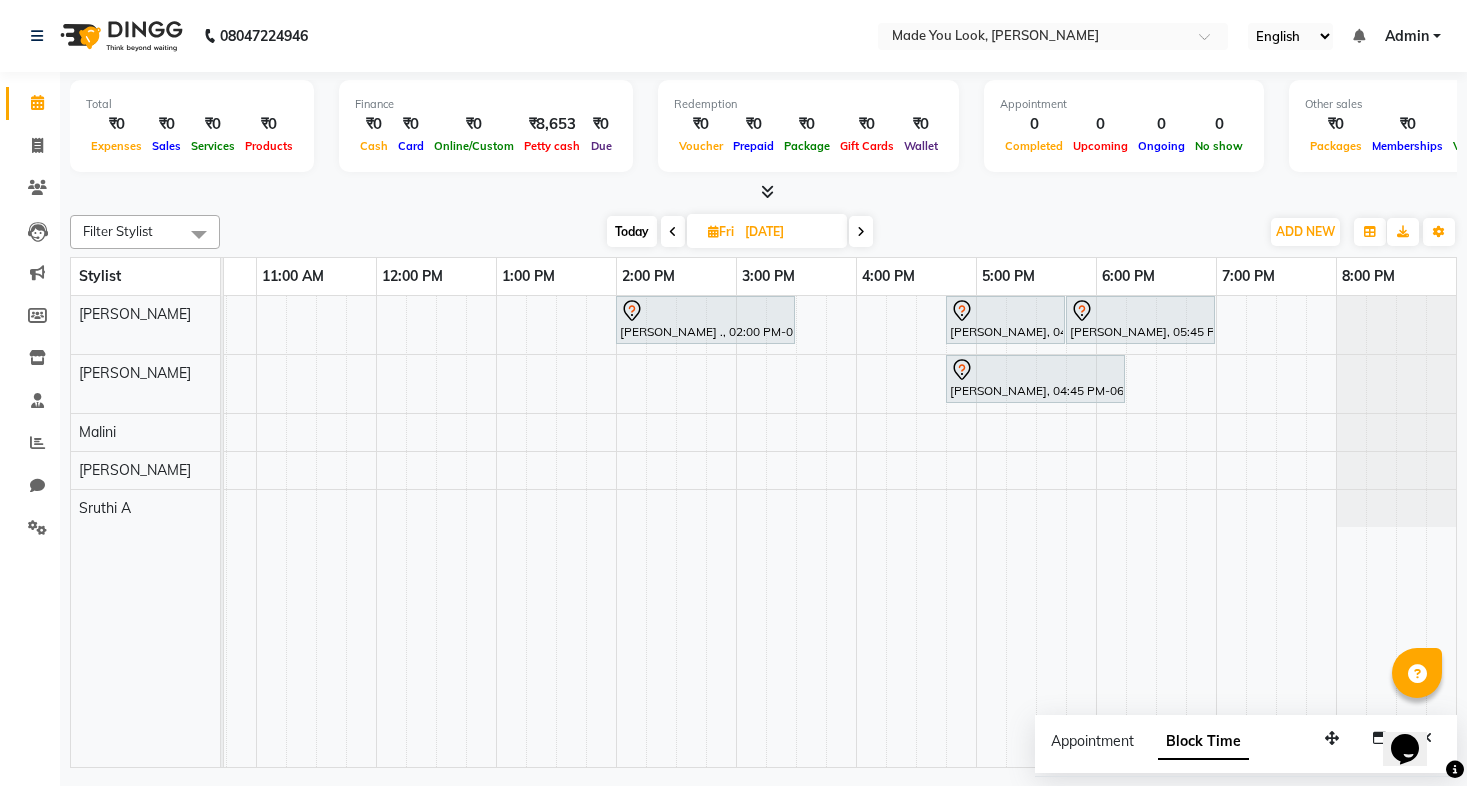 click at bounding box center (673, 231) 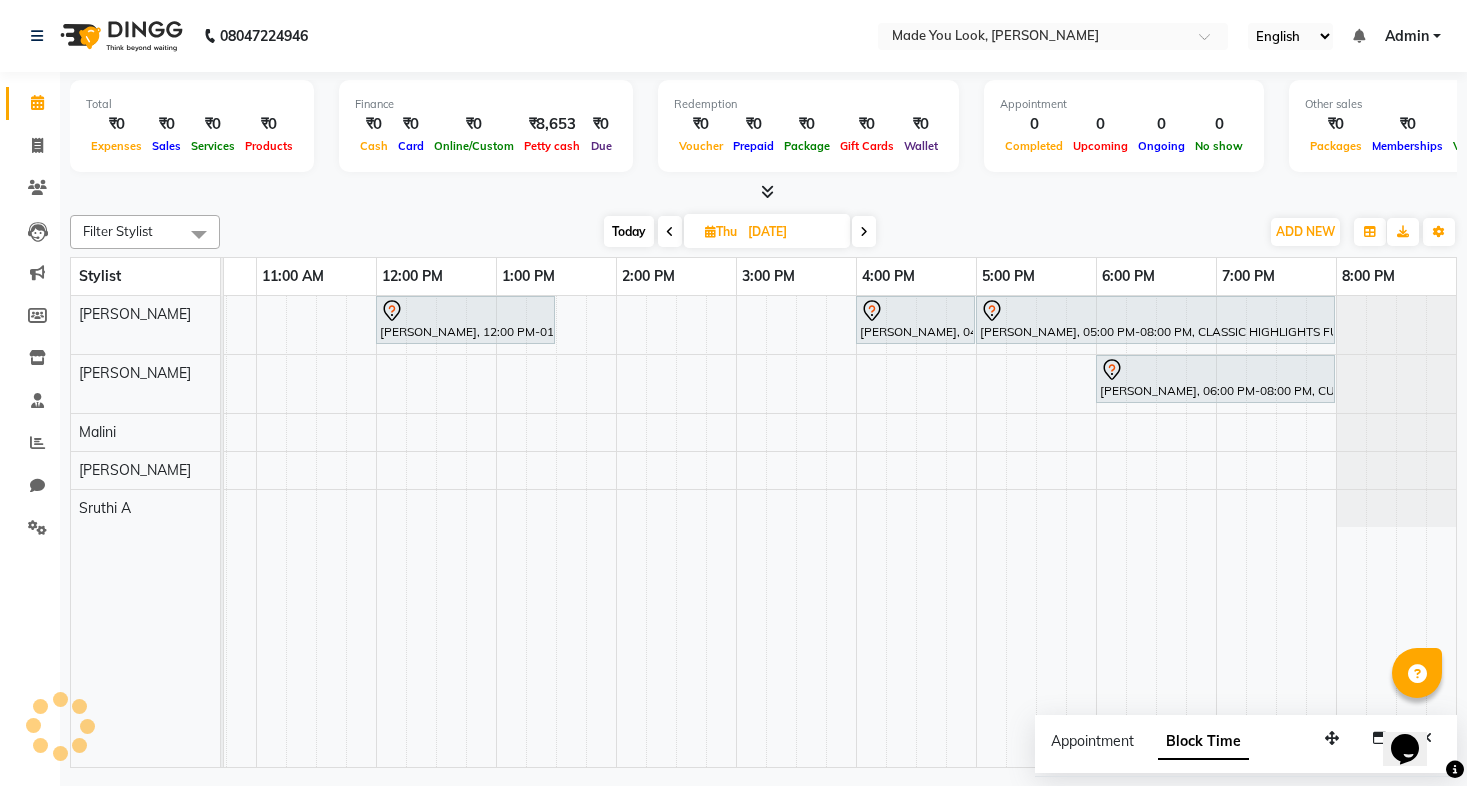 click at bounding box center [864, 231] 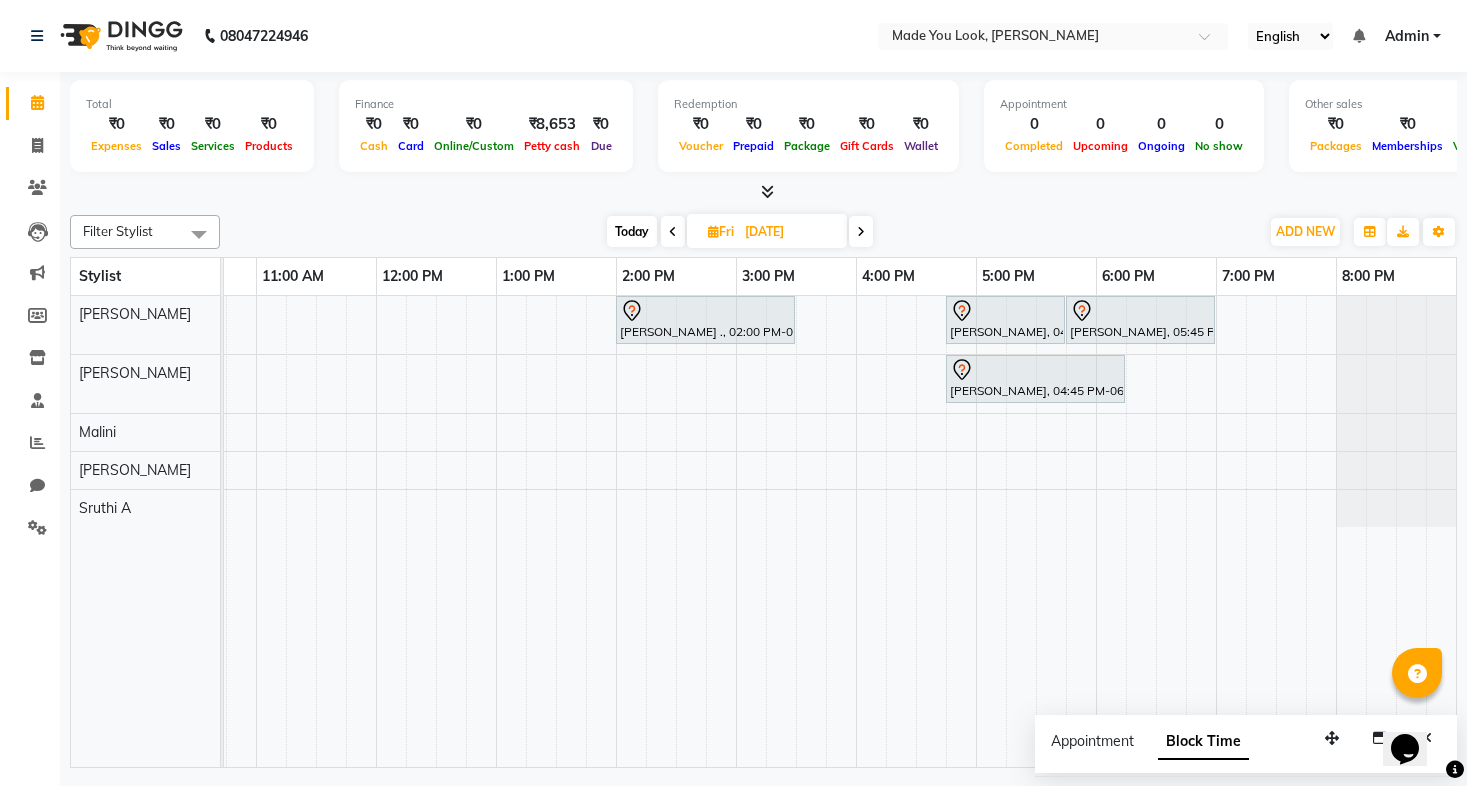 click at bounding box center [861, 231] 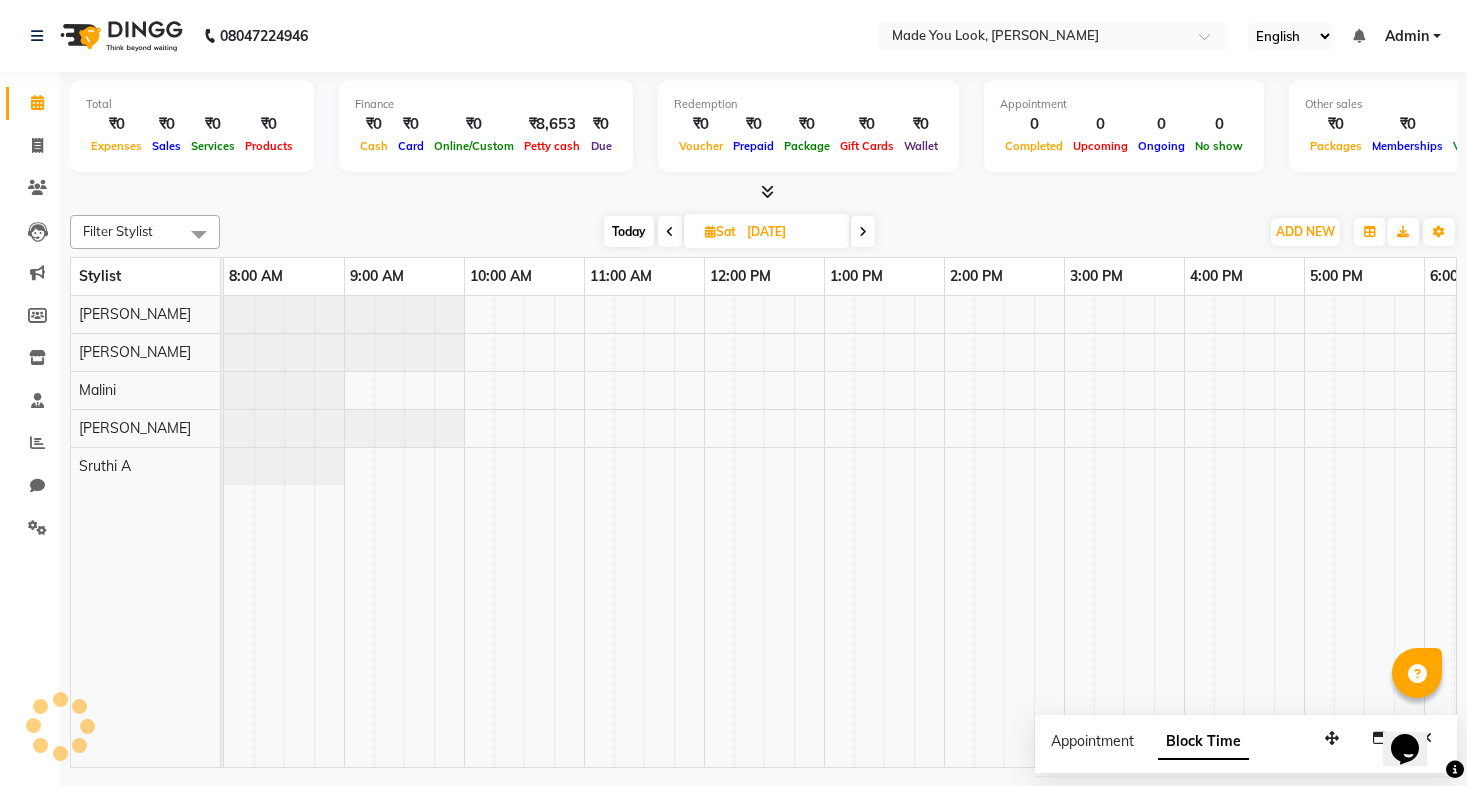 scroll, scrollTop: 0, scrollLeft: 328, axis: horizontal 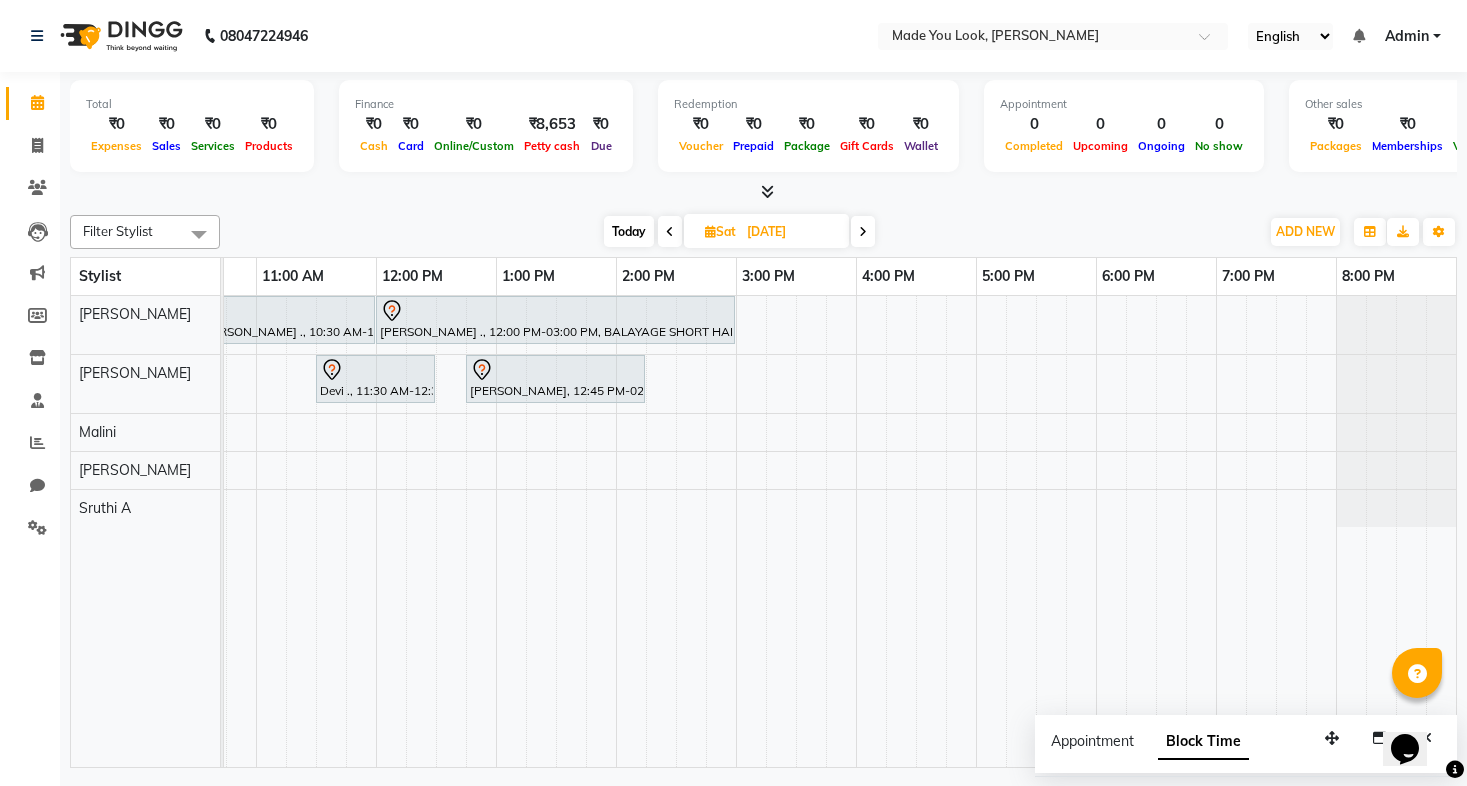 click at bounding box center (863, 231) 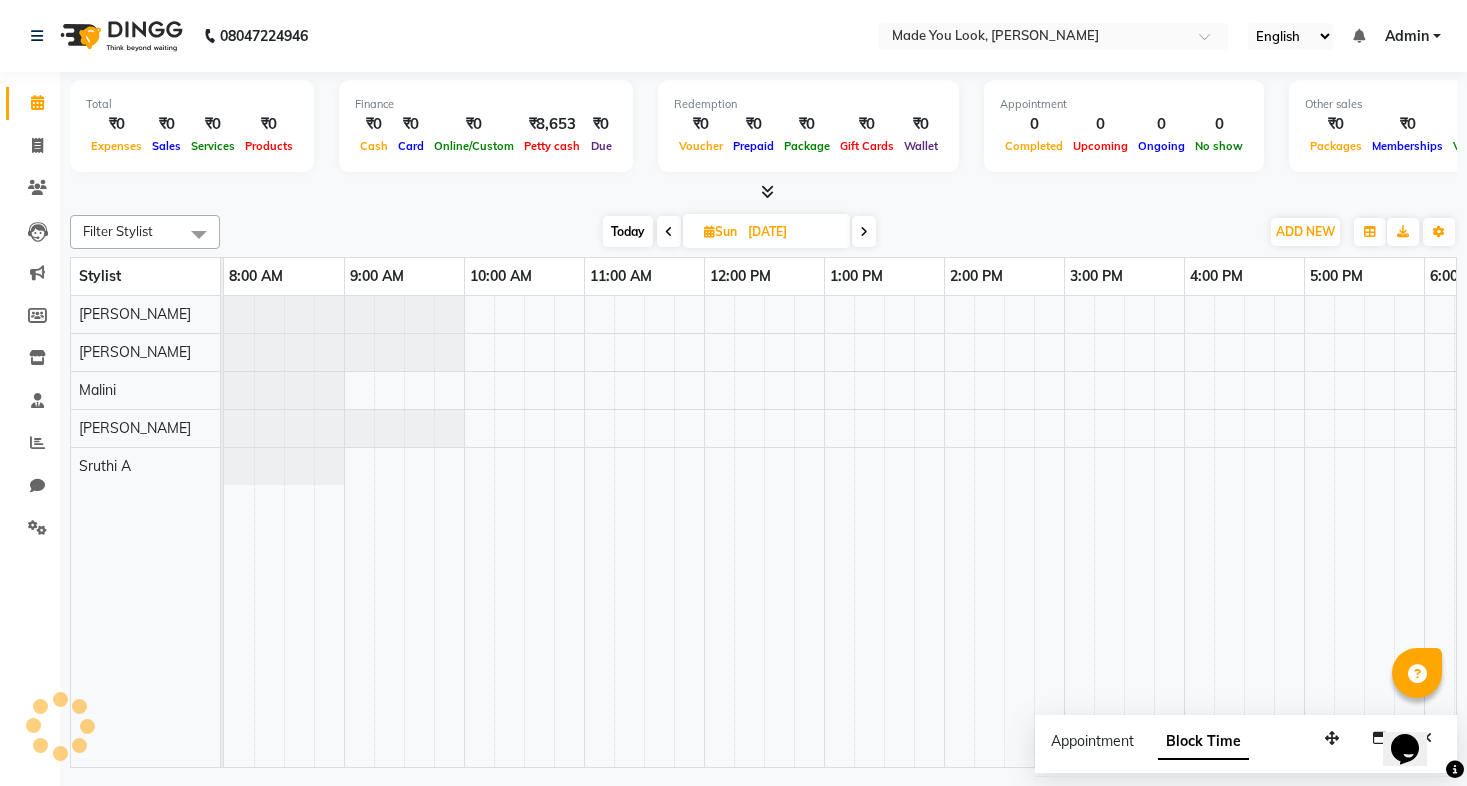 scroll, scrollTop: 0, scrollLeft: 328, axis: horizontal 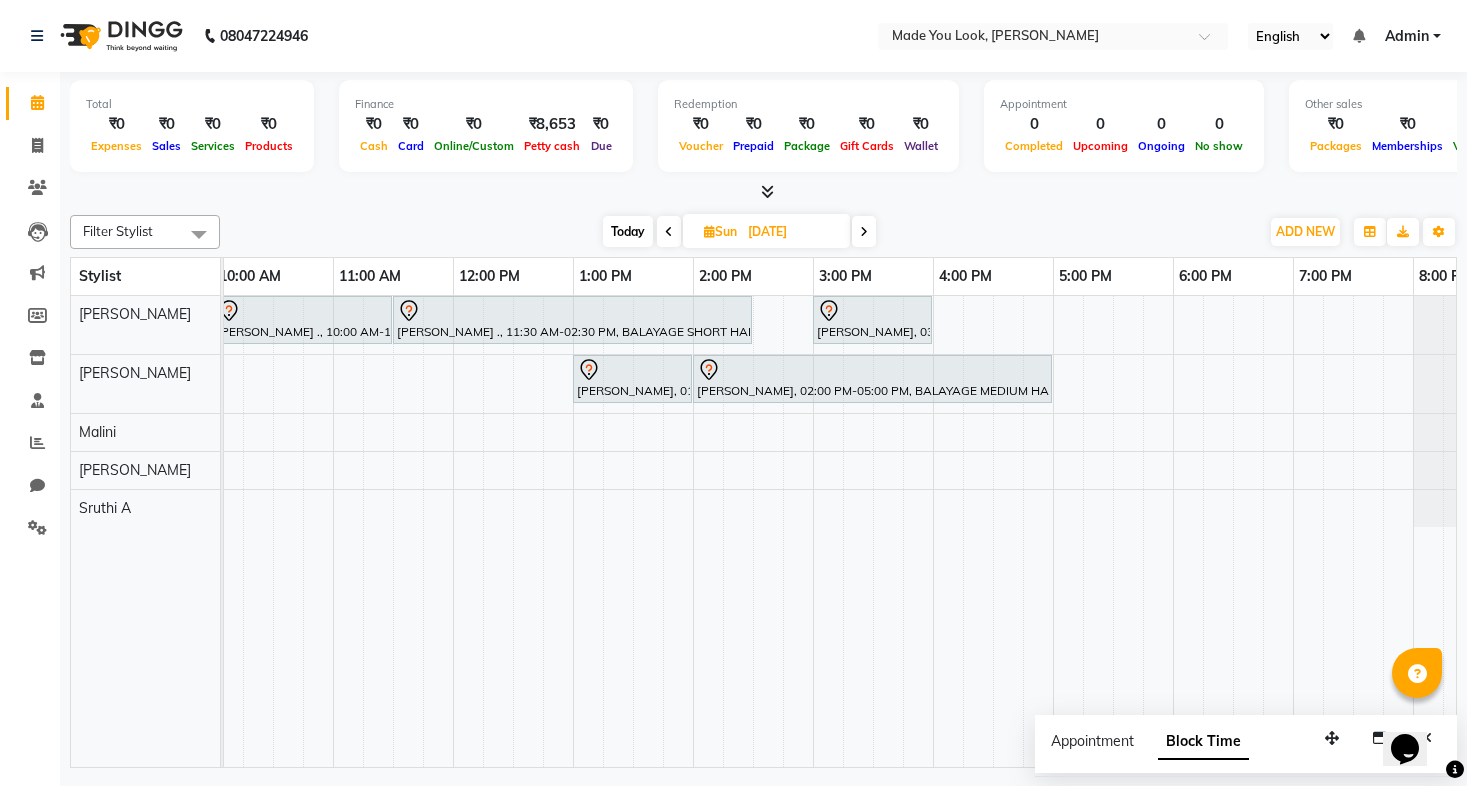 click at bounding box center (669, 232) 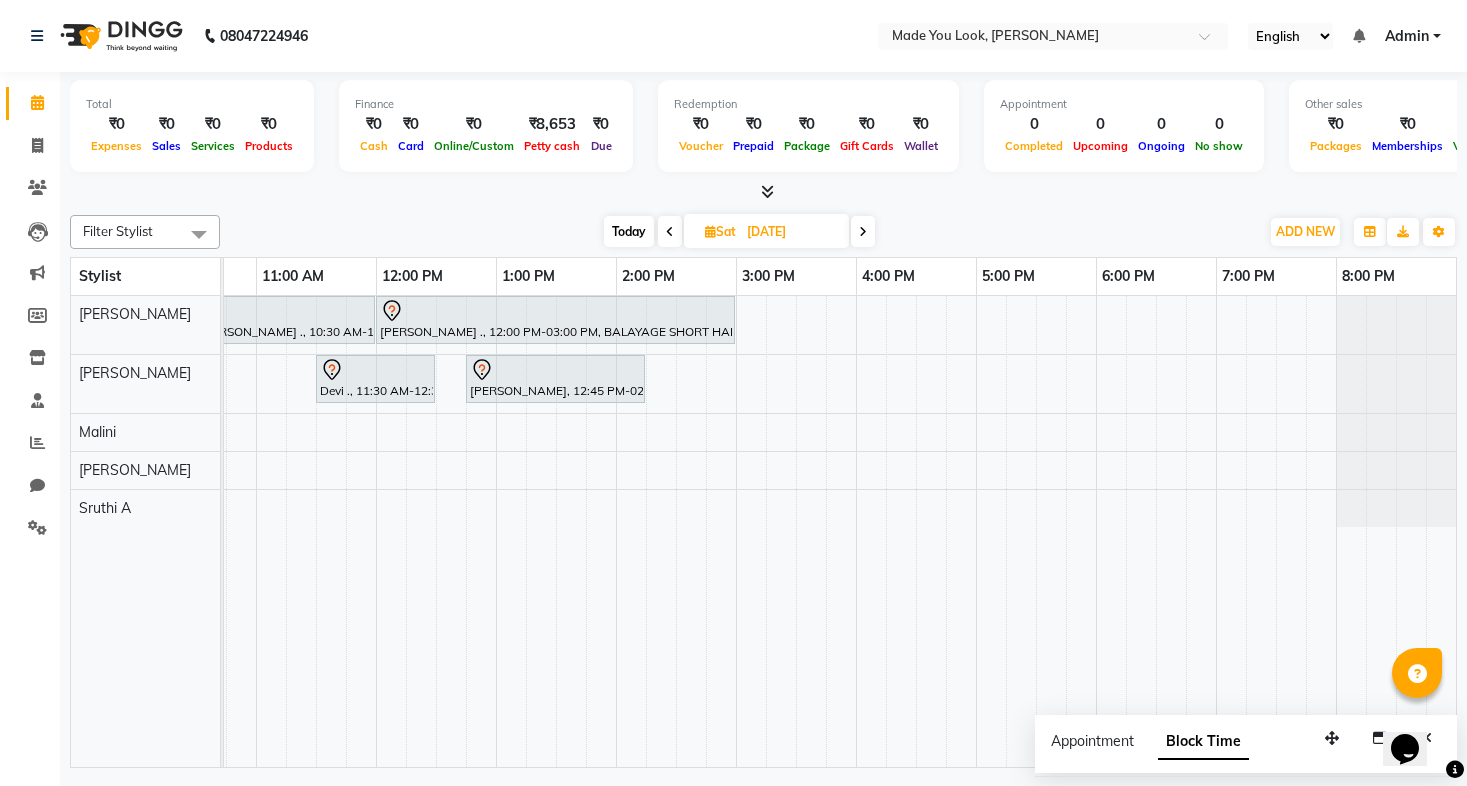 click on "English ENGLISH Español العربية मराठी हिंदी ગુજરાતી தமிழ் 中文 Notifications nothing to show Admin Manage Profile Change Password Sign out  Version:3.15.4" at bounding box center (1053, 36) 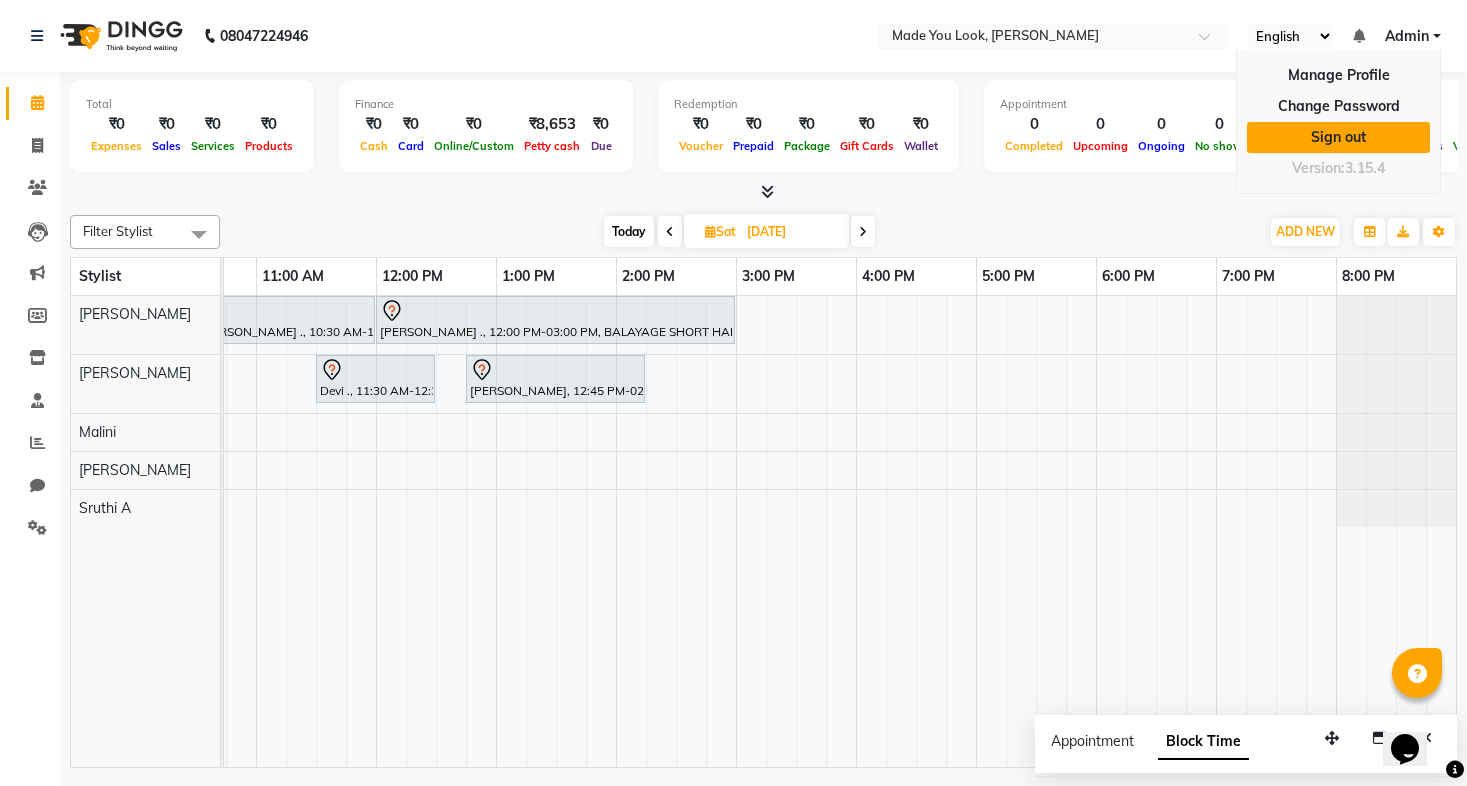 click on "Sign out" at bounding box center (1338, 137) 